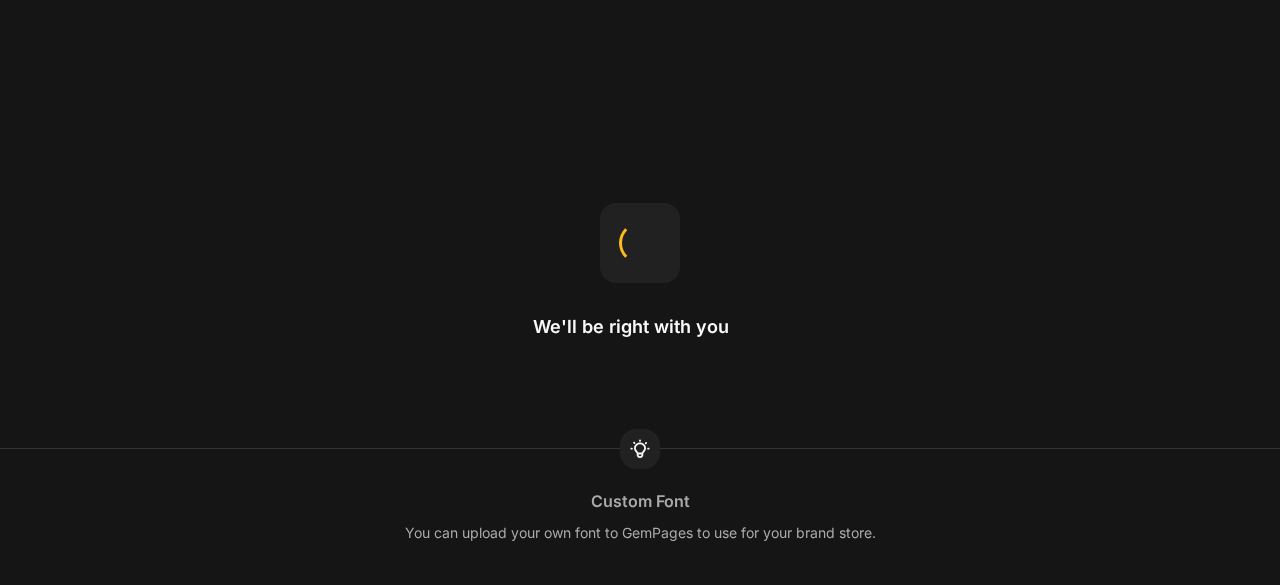 scroll, scrollTop: 0, scrollLeft: 0, axis: both 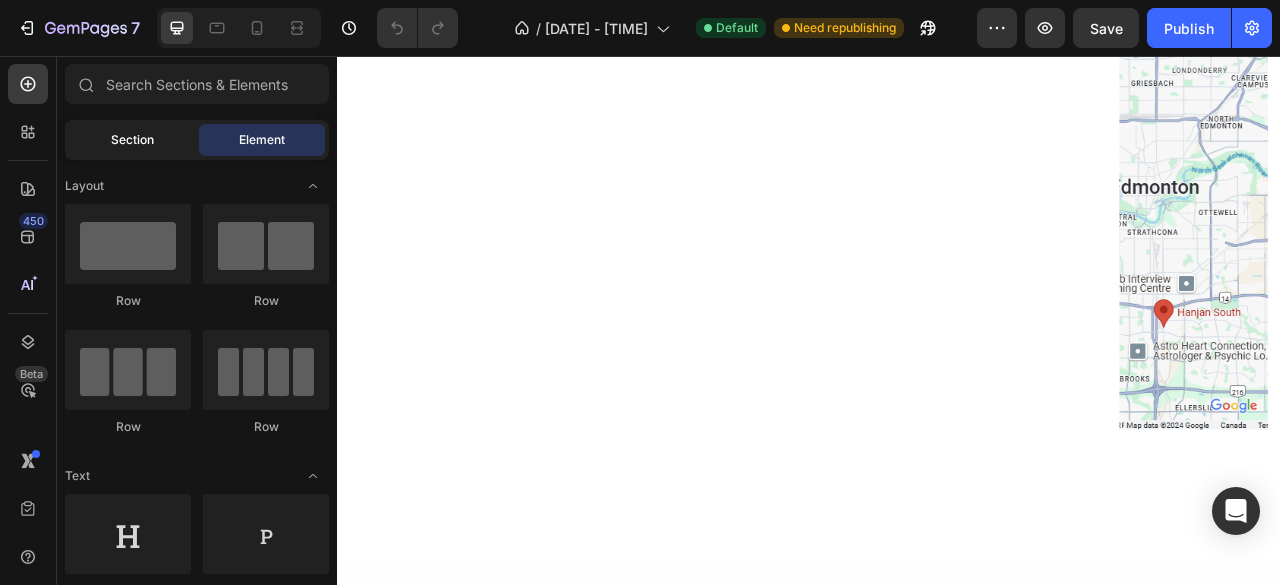 click on "Section" 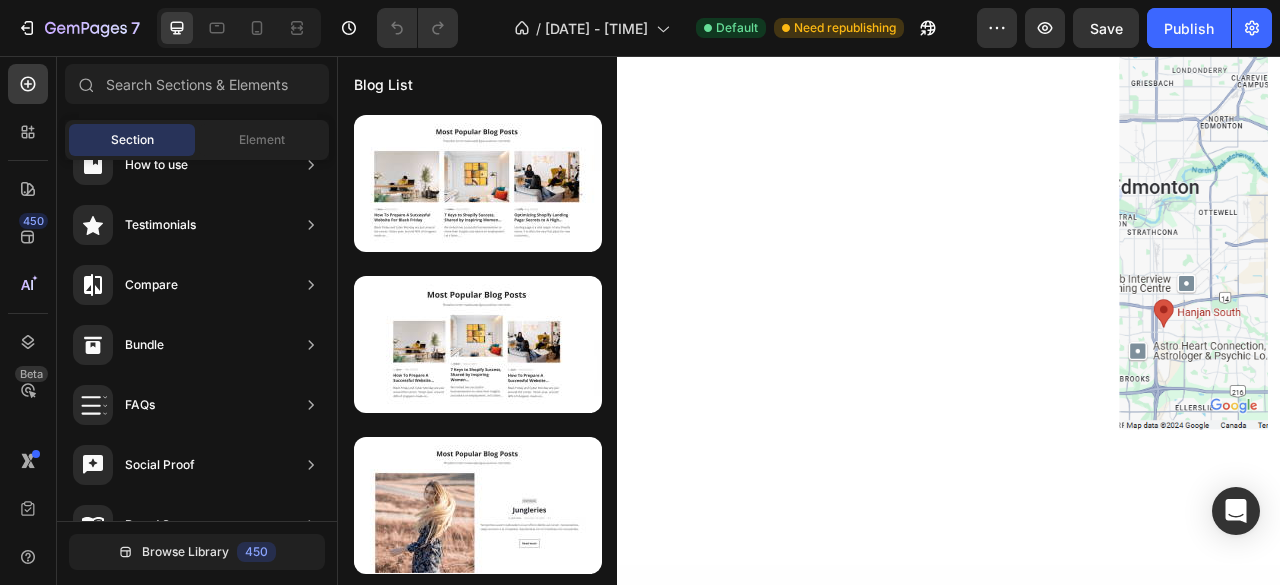 scroll, scrollTop: 199, scrollLeft: 0, axis: vertical 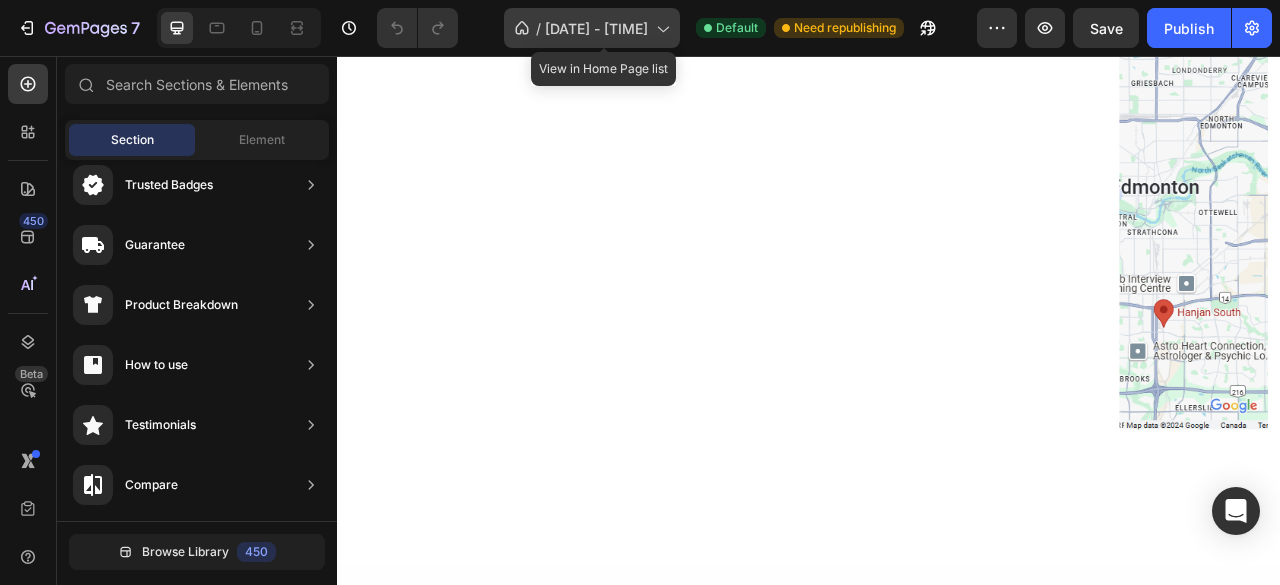 click on "Home Page - [DATE] [TIME]" at bounding box center [596, 28] 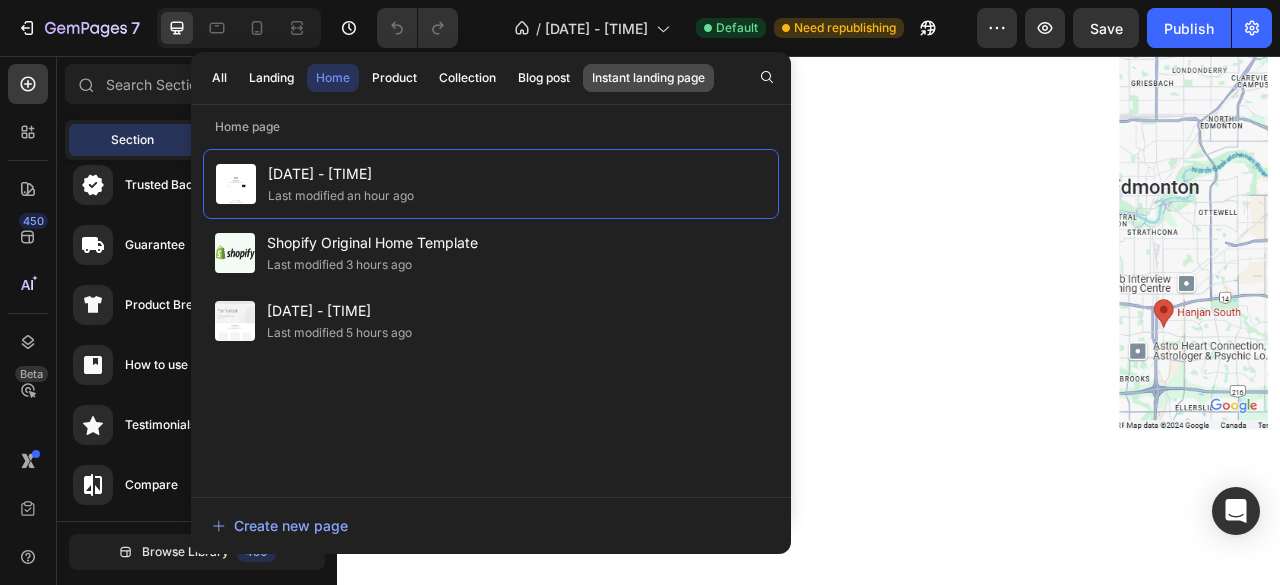 click on "Instant landing page" at bounding box center [648, 78] 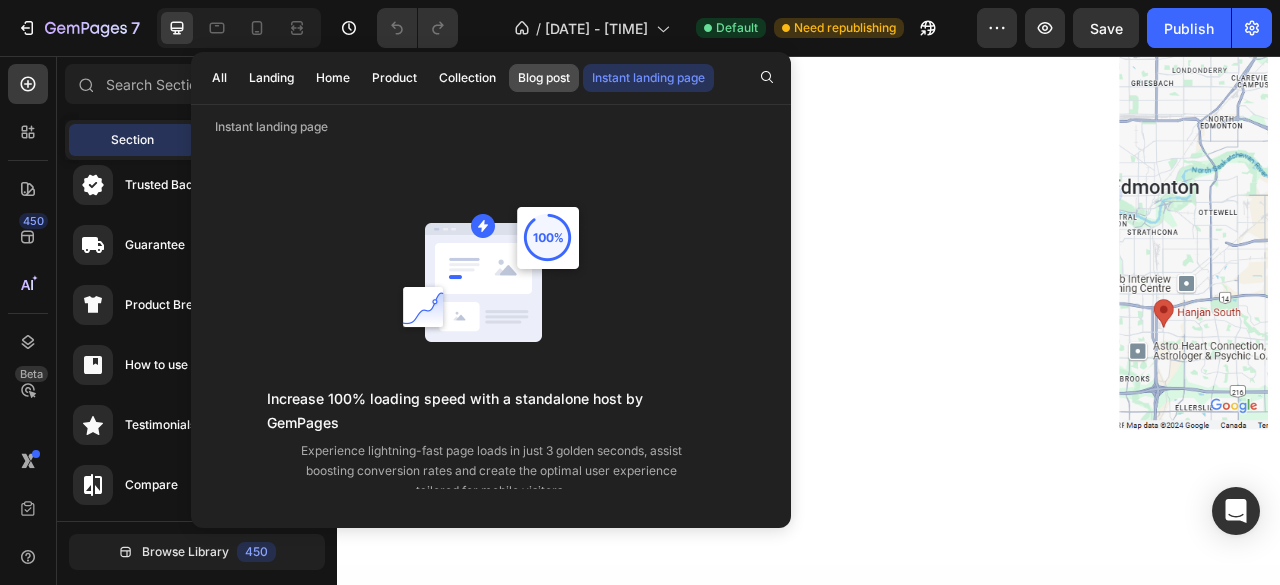 click on "Blog post" at bounding box center (544, 78) 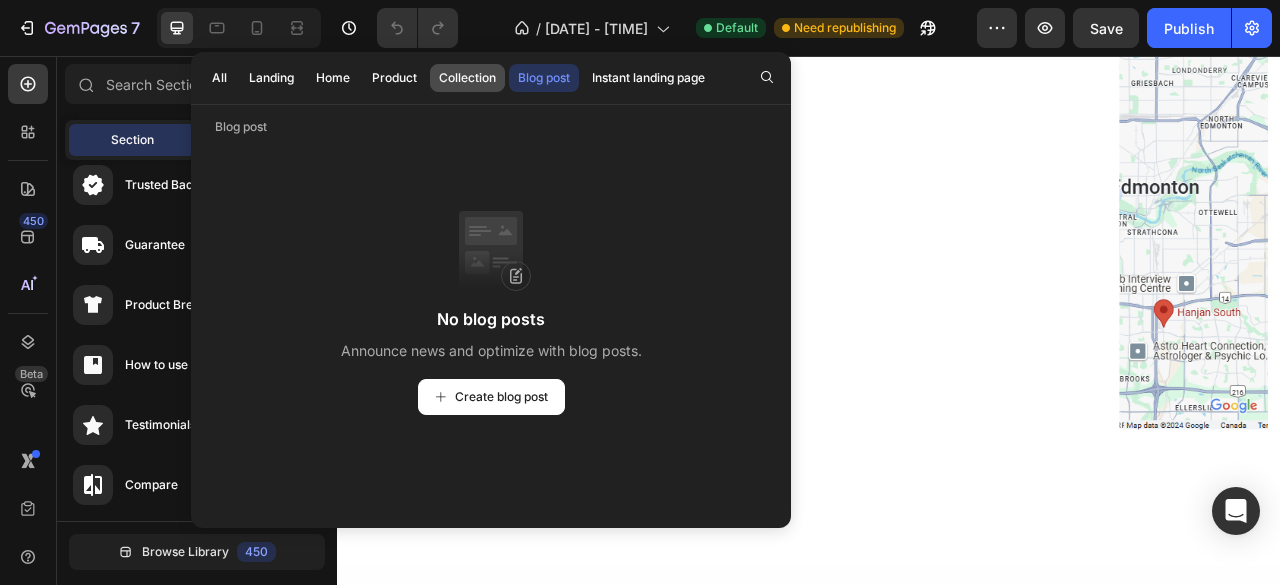 click on "Collection" at bounding box center (467, 78) 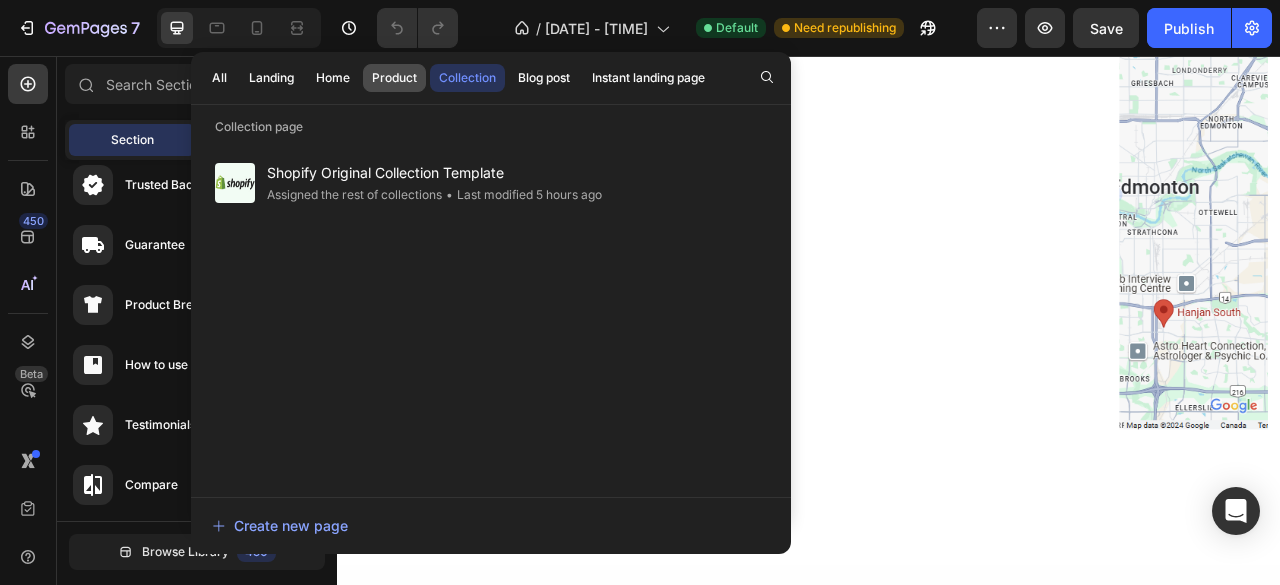 click on "Product" at bounding box center [394, 78] 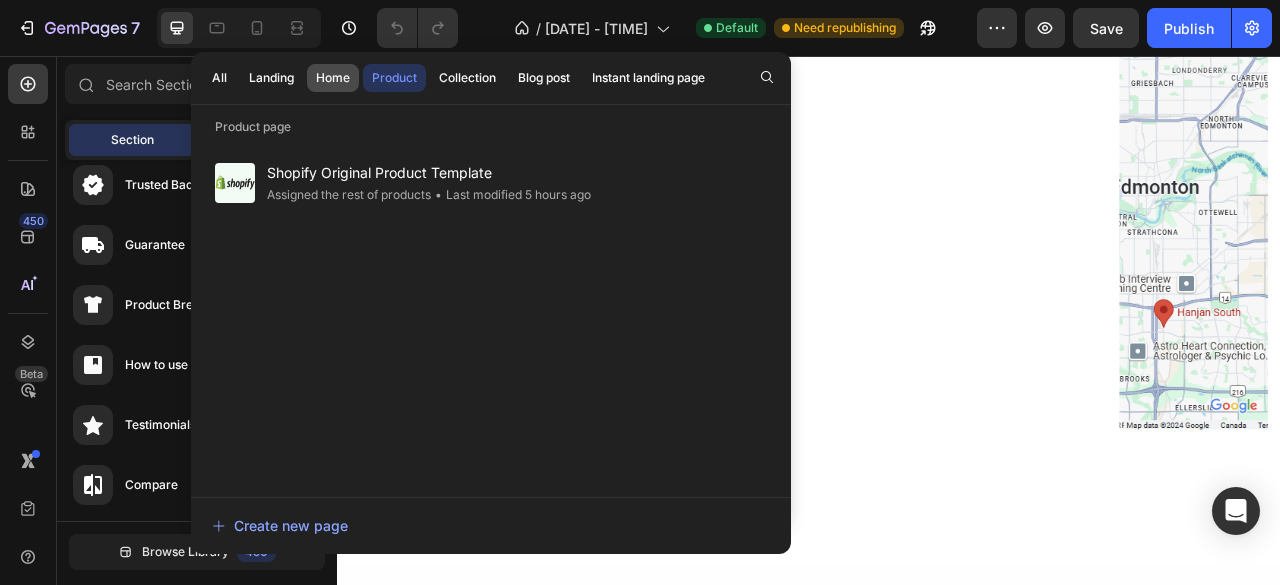 click on "Home" at bounding box center (333, 78) 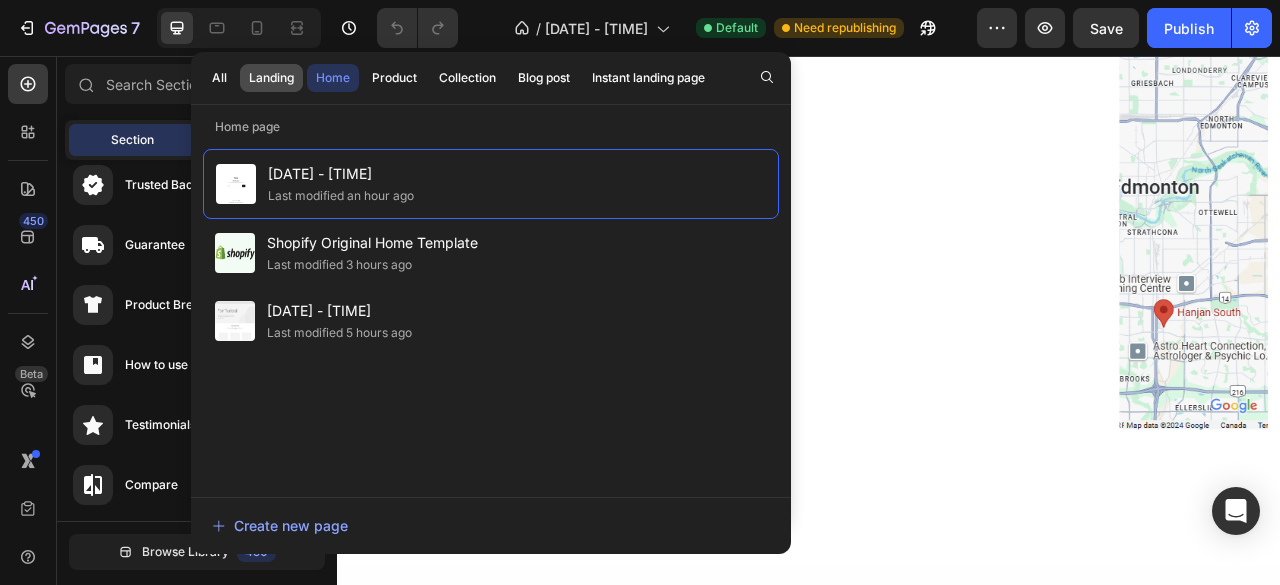 click on "Landing" at bounding box center (271, 78) 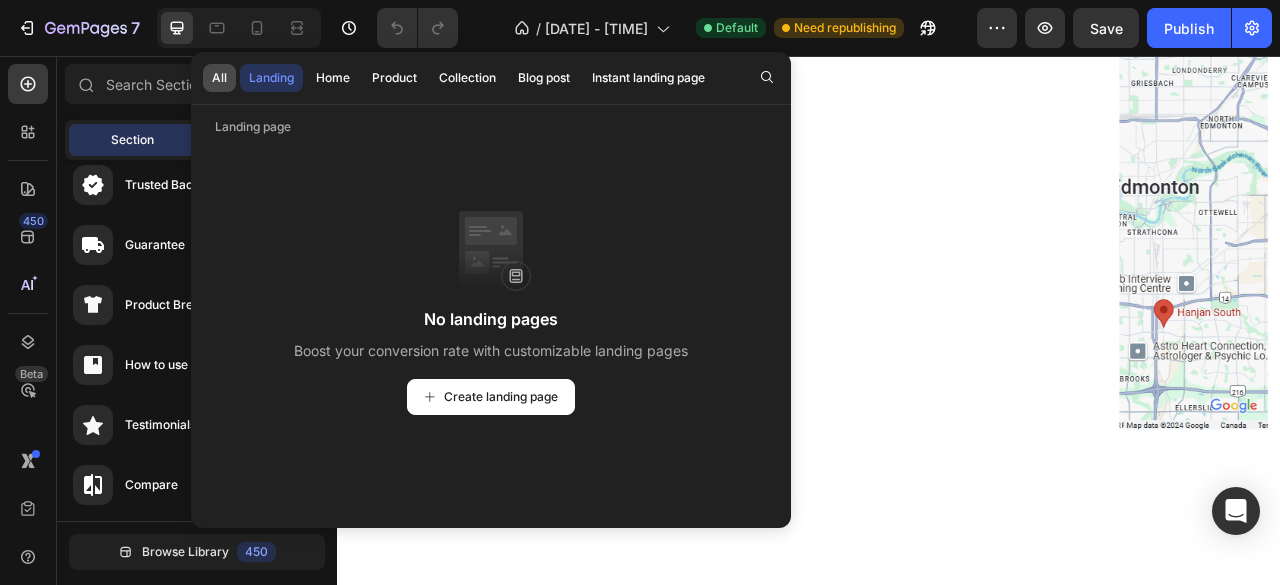 click on "All" at bounding box center [219, 78] 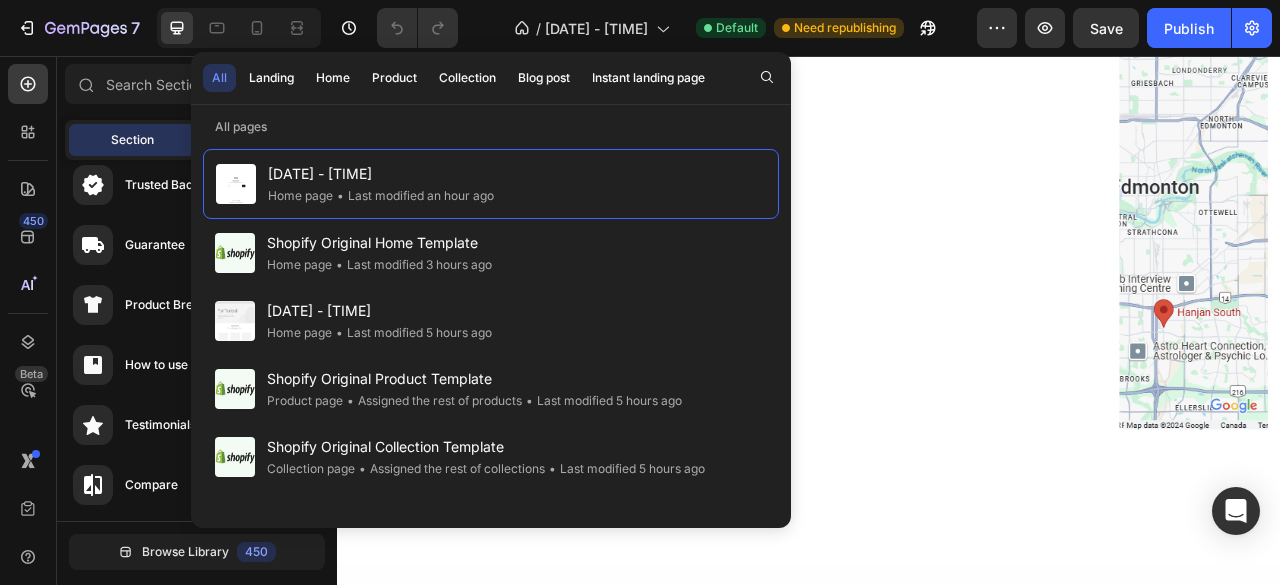 click on "450 Beta" at bounding box center (28, 252) 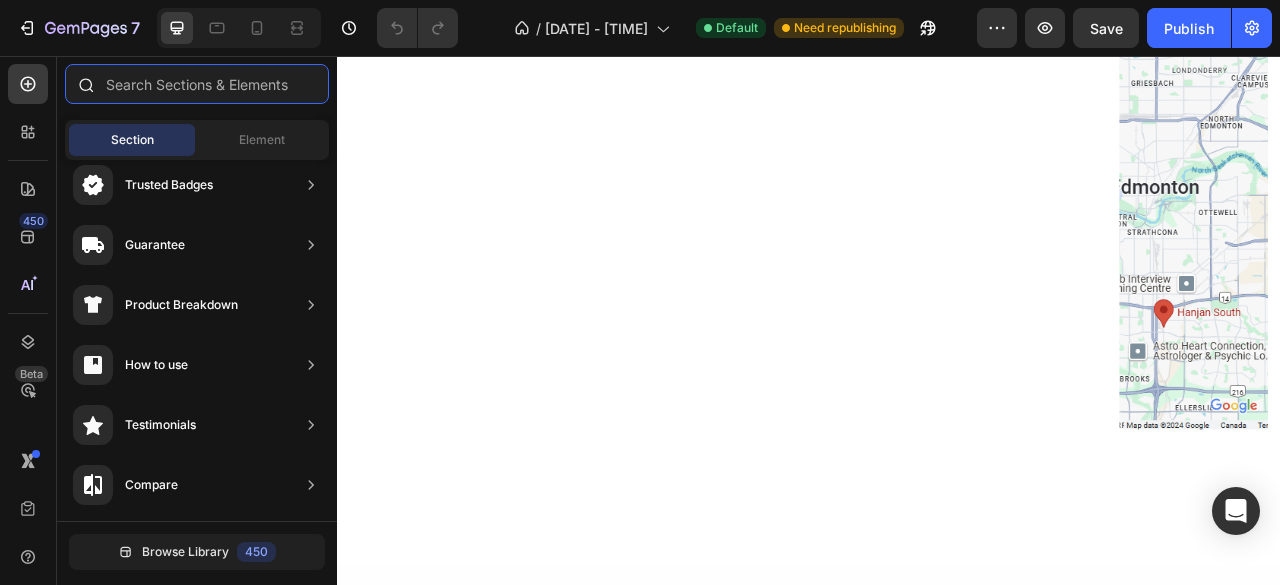 click at bounding box center (197, 84) 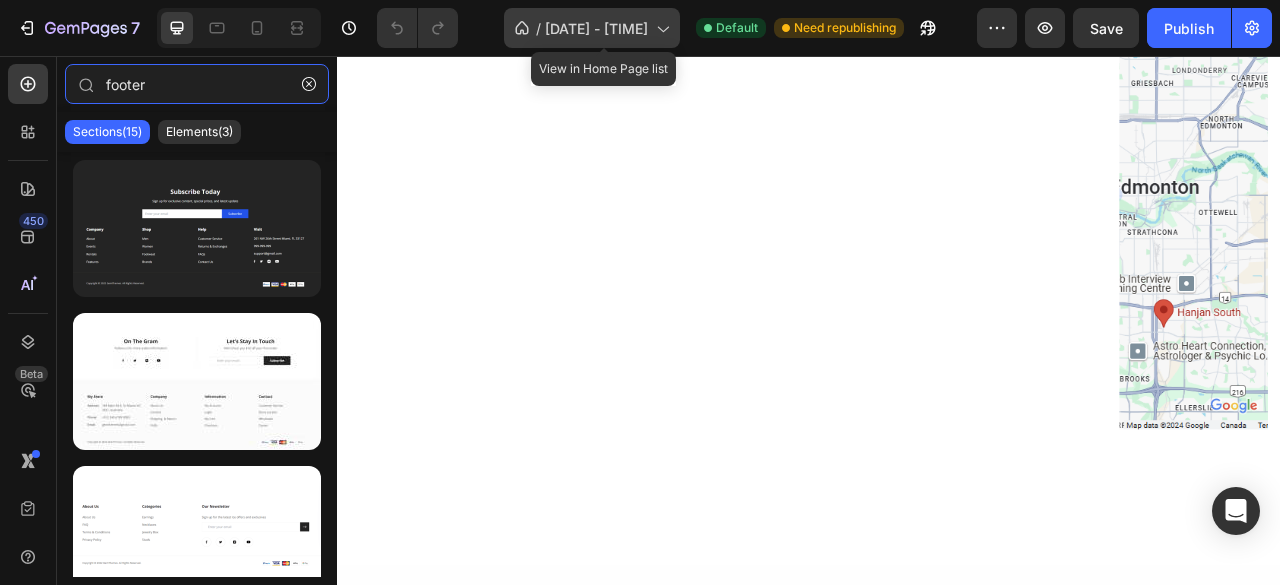 type on "footer" 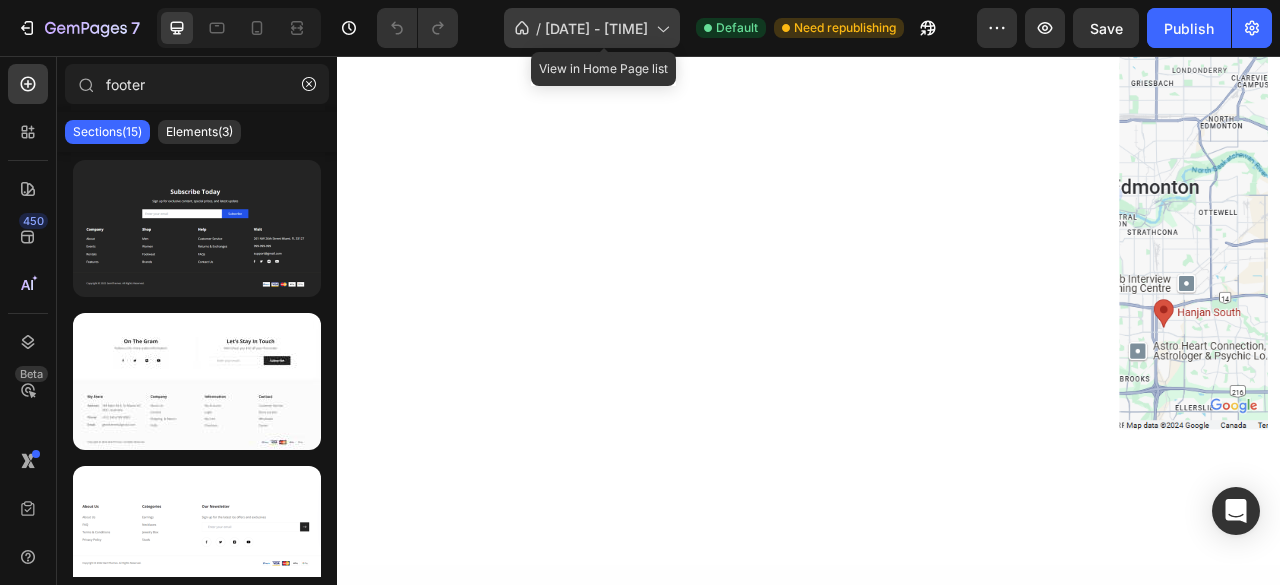 click on "Home Page - Aug 1, 15:14:32" at bounding box center (596, 28) 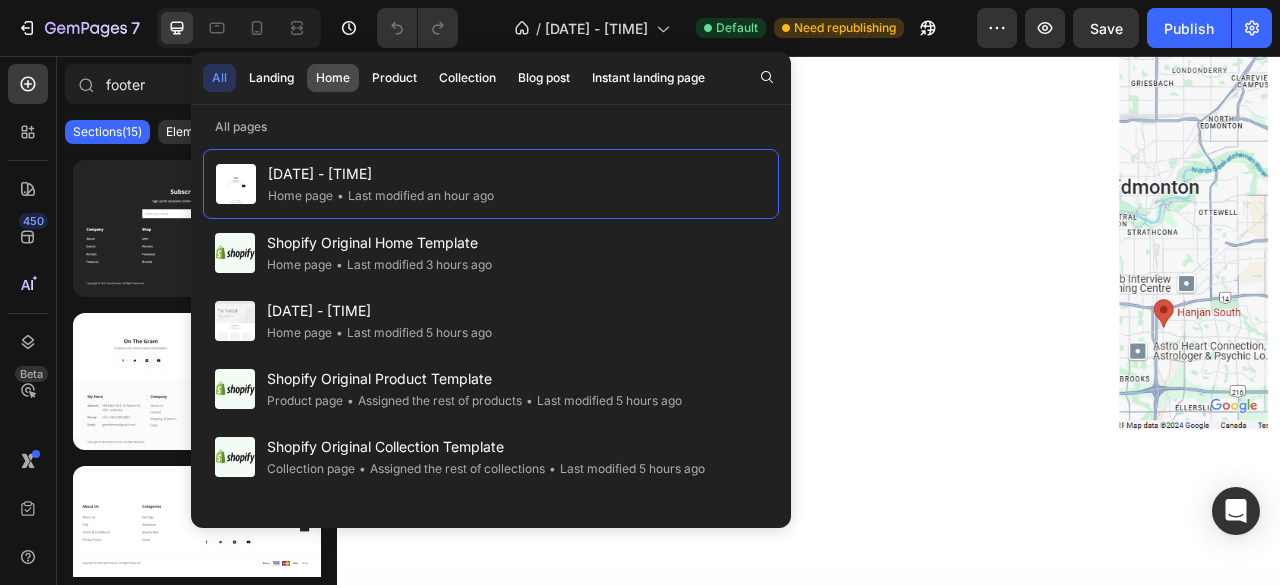 click on "Home" at bounding box center [333, 78] 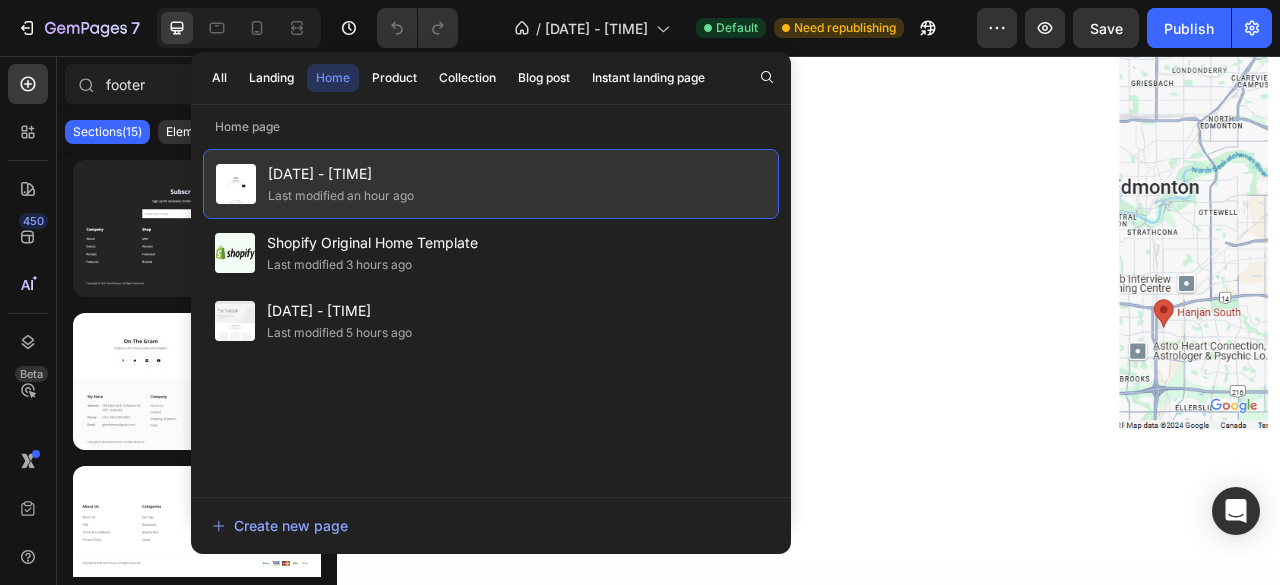 click on "Home Page - Aug 1, 15:14:32" at bounding box center [341, 174] 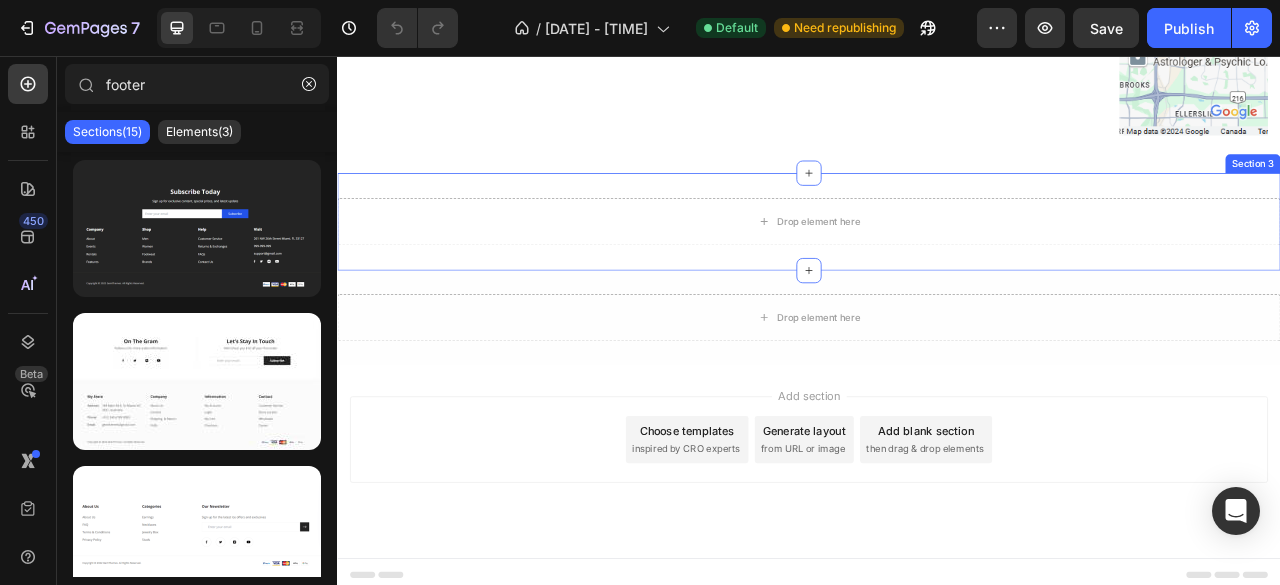 scroll, scrollTop: 1378, scrollLeft: 0, axis: vertical 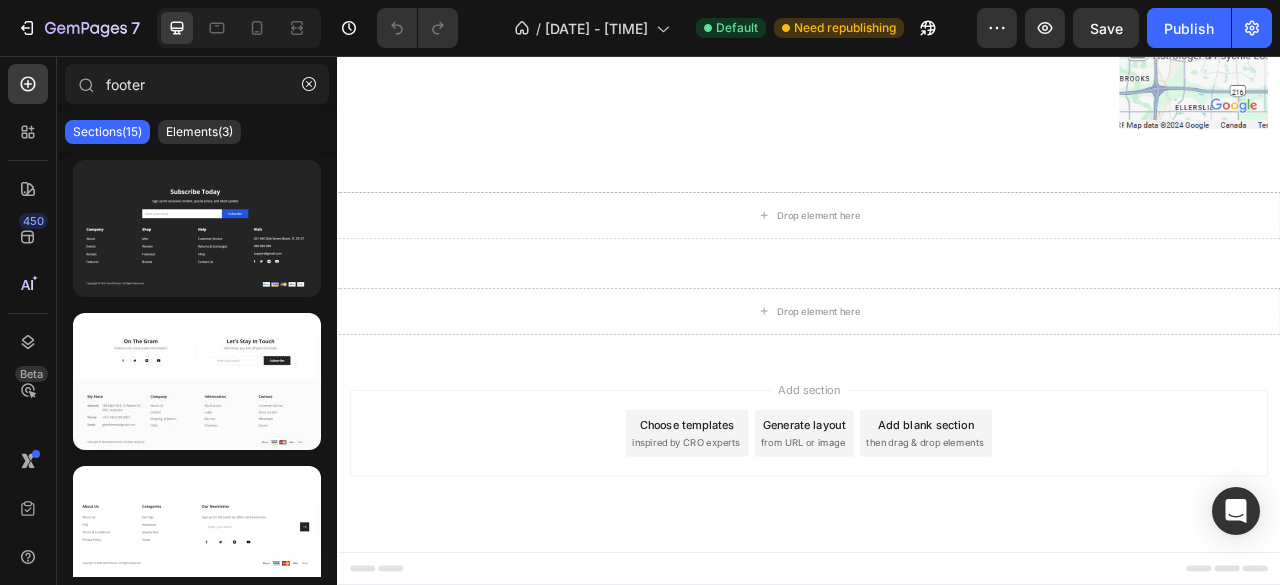 click on "from URL or image" at bounding box center [929, 548] 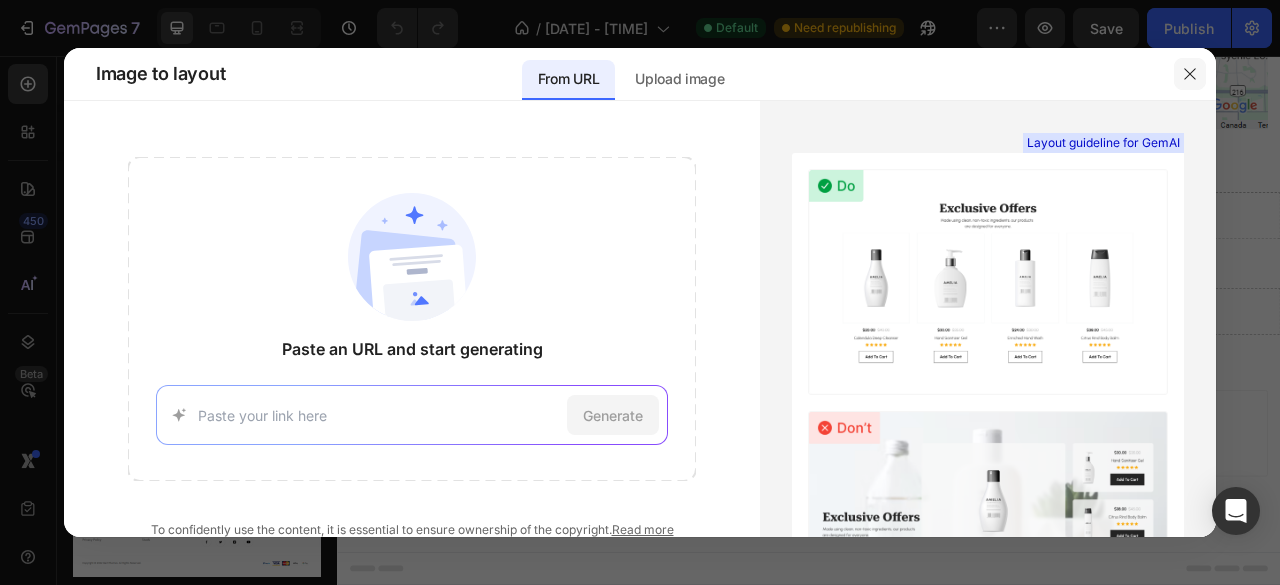 click at bounding box center (1190, 74) 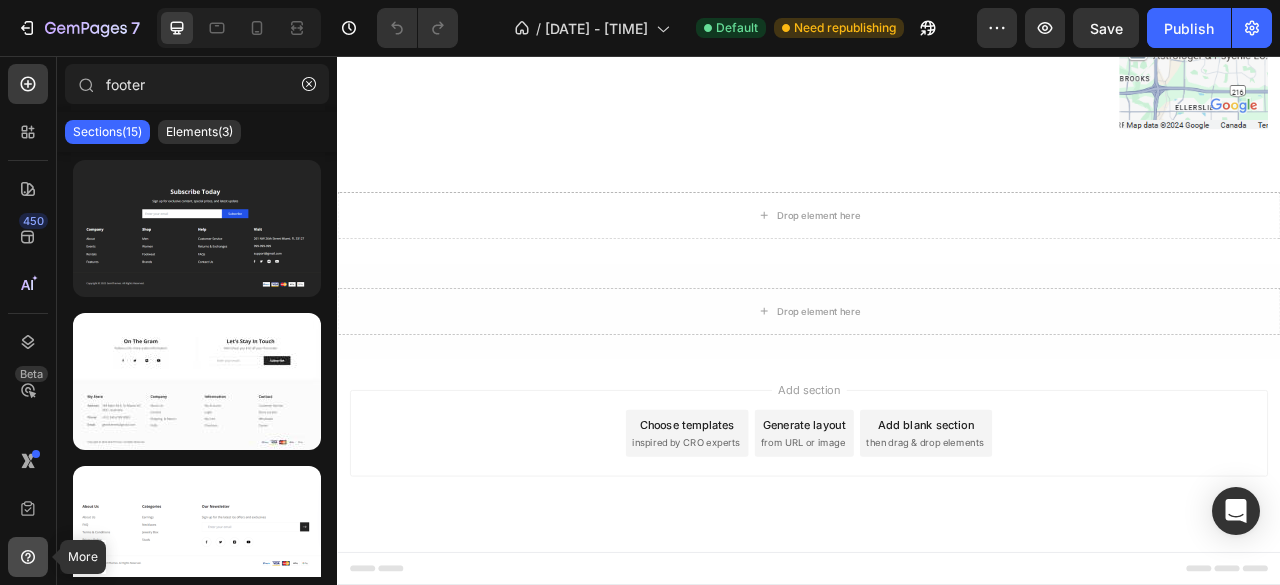 click 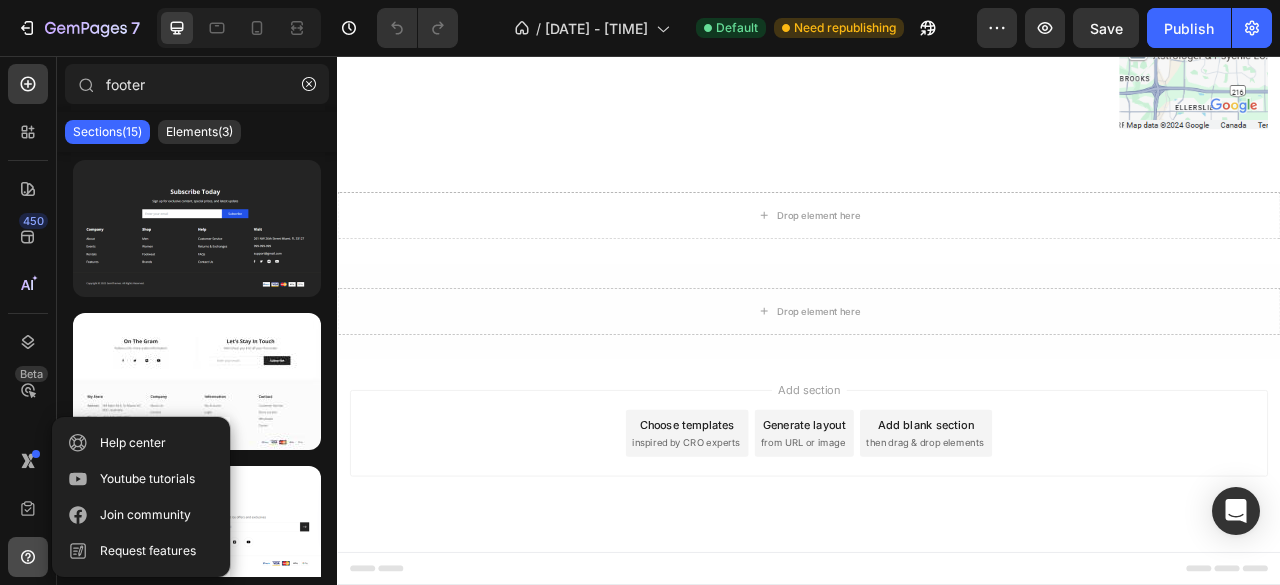 click 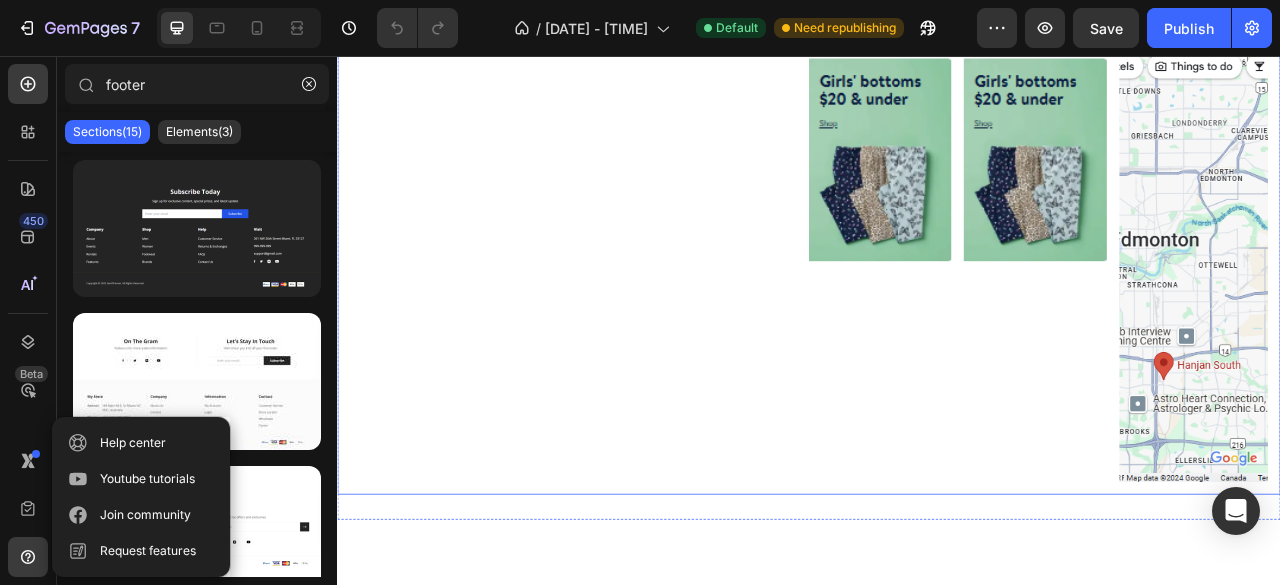 scroll, scrollTop: 578, scrollLeft: 0, axis: vertical 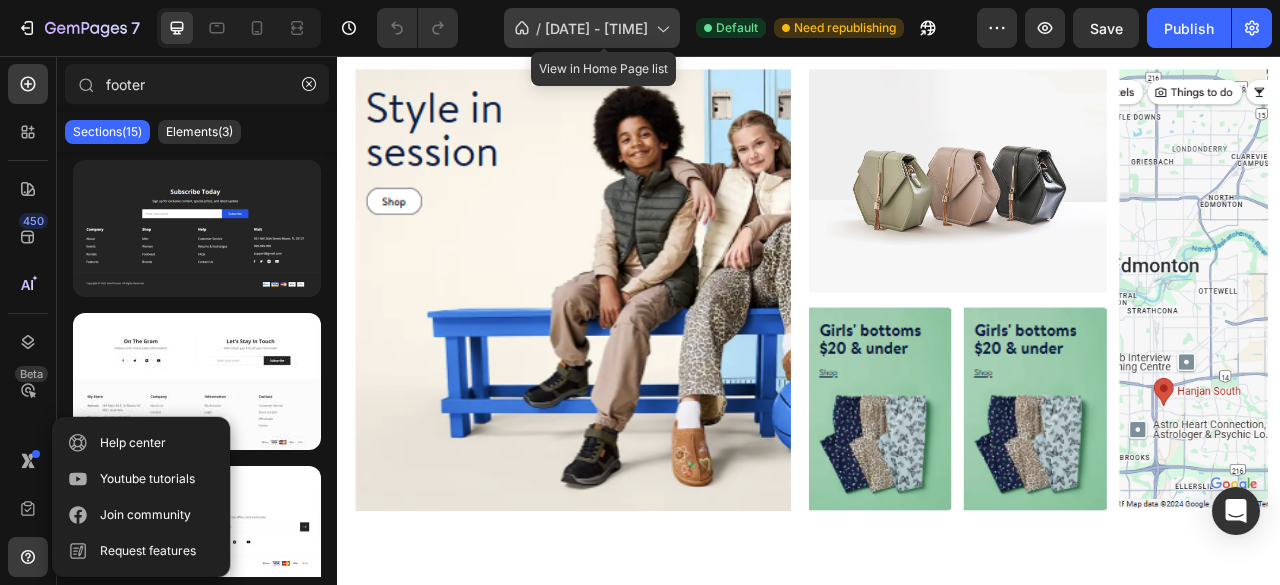 click on "/  Home Page - Aug 1, 15:14:32" 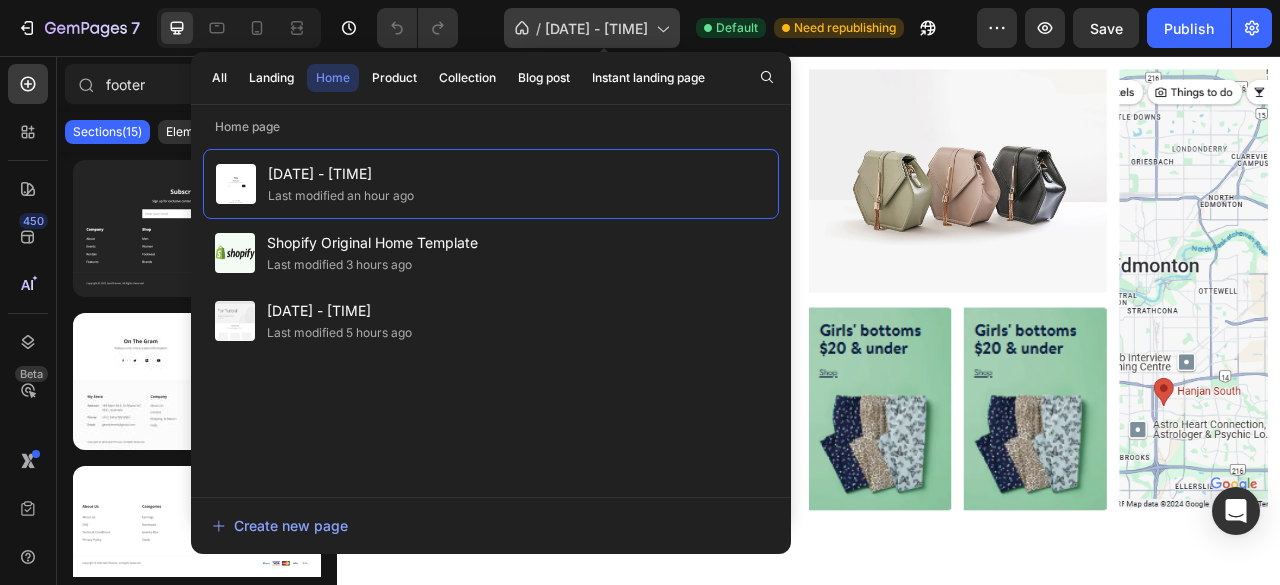 click on "/  Home Page - Aug 1, 15:14:32" 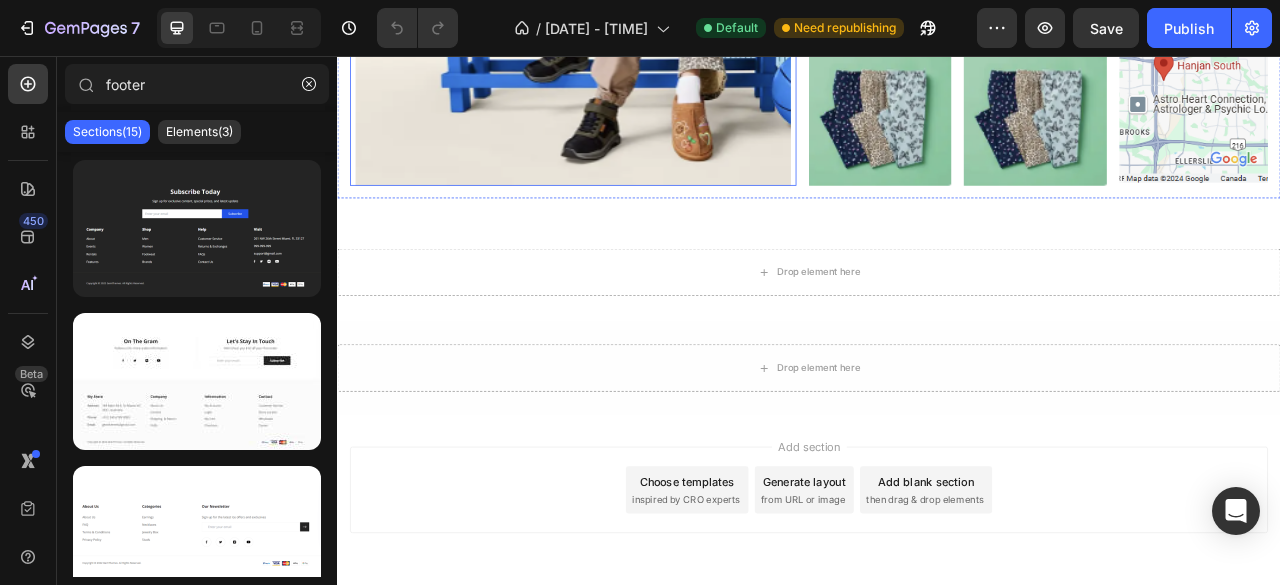 scroll, scrollTop: 1378, scrollLeft: 0, axis: vertical 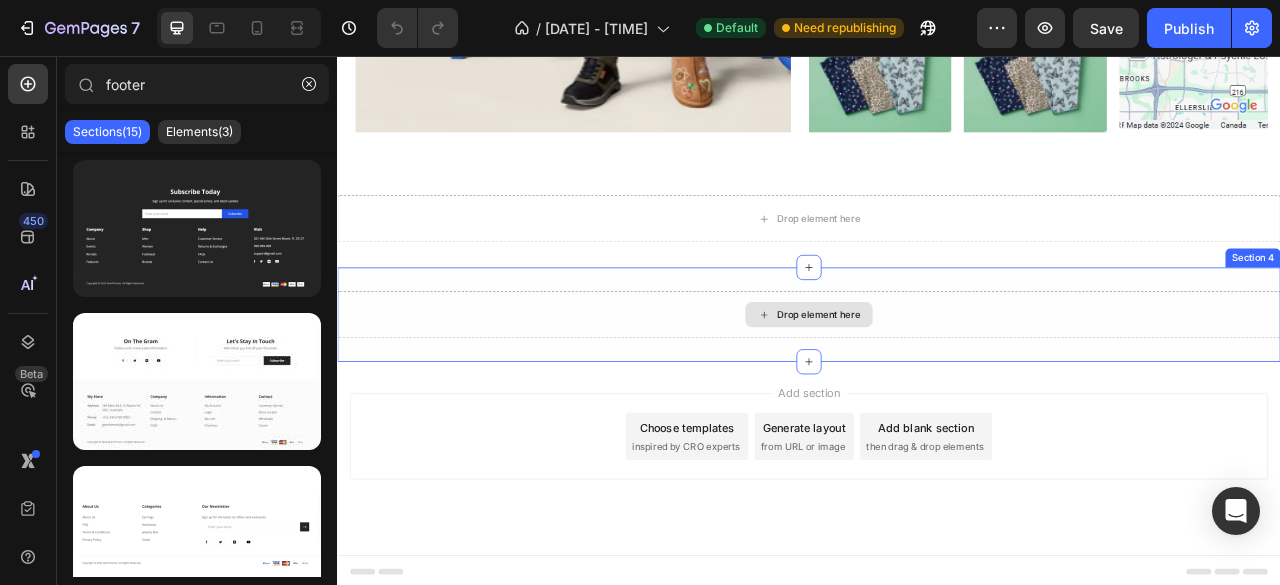 click on "Drop element here" at bounding box center (937, 385) 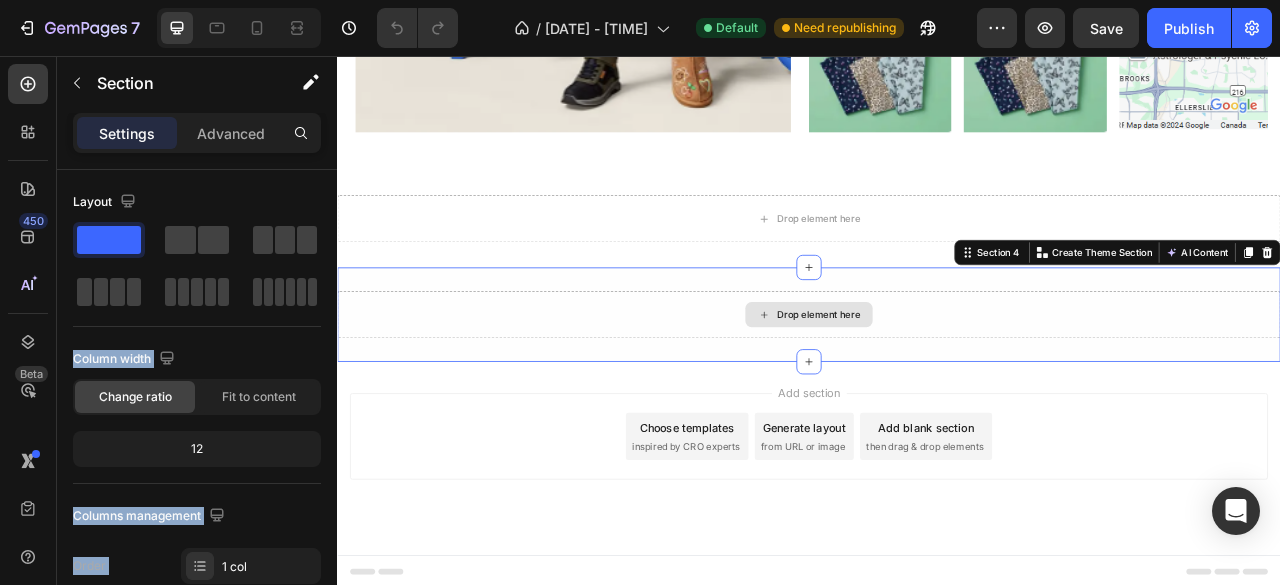 drag, startPoint x: 435, startPoint y: 292, endPoint x: 791, endPoint y: 372, distance: 364.87805 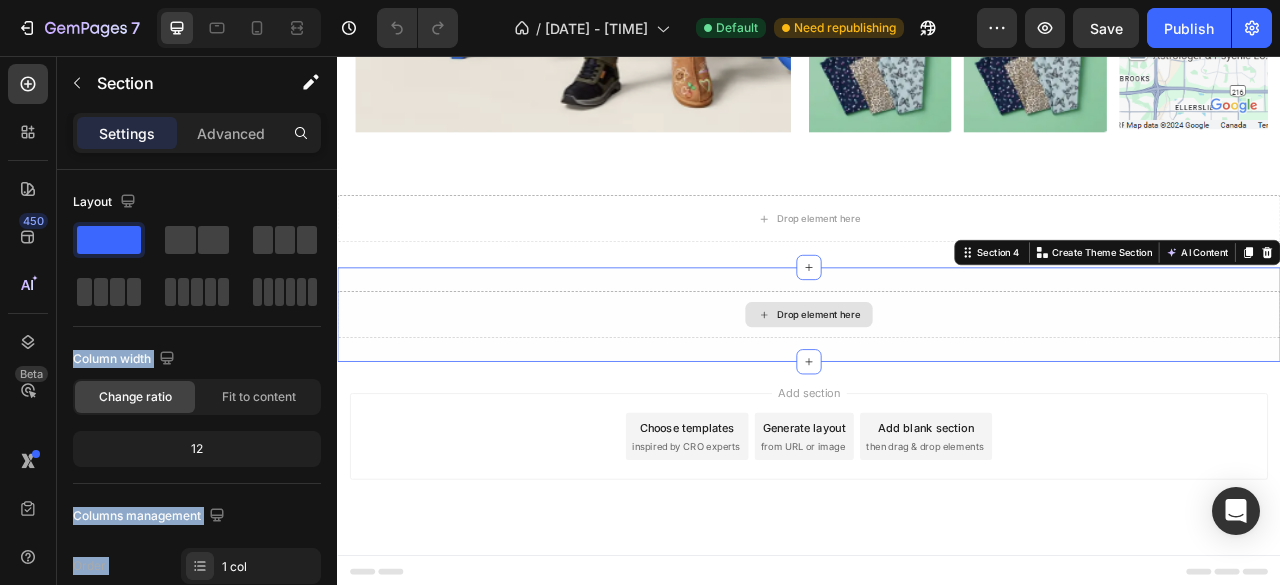 click on "Drop element here" at bounding box center [937, 385] 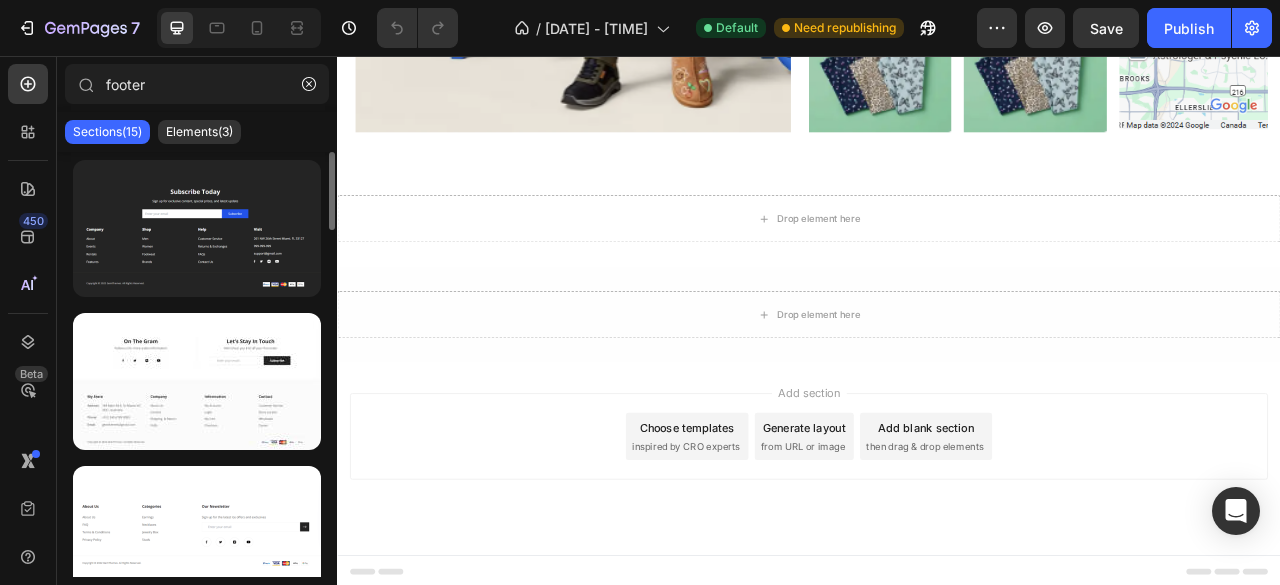 click at bounding box center [197, 364] 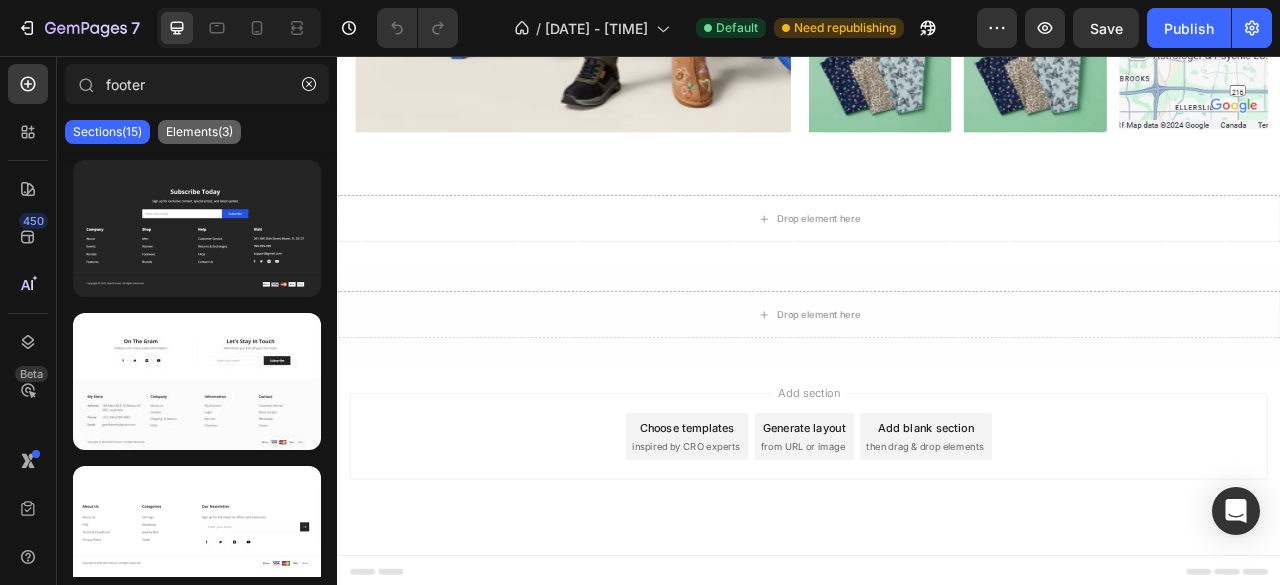 click on "Elements(3)" at bounding box center (199, 132) 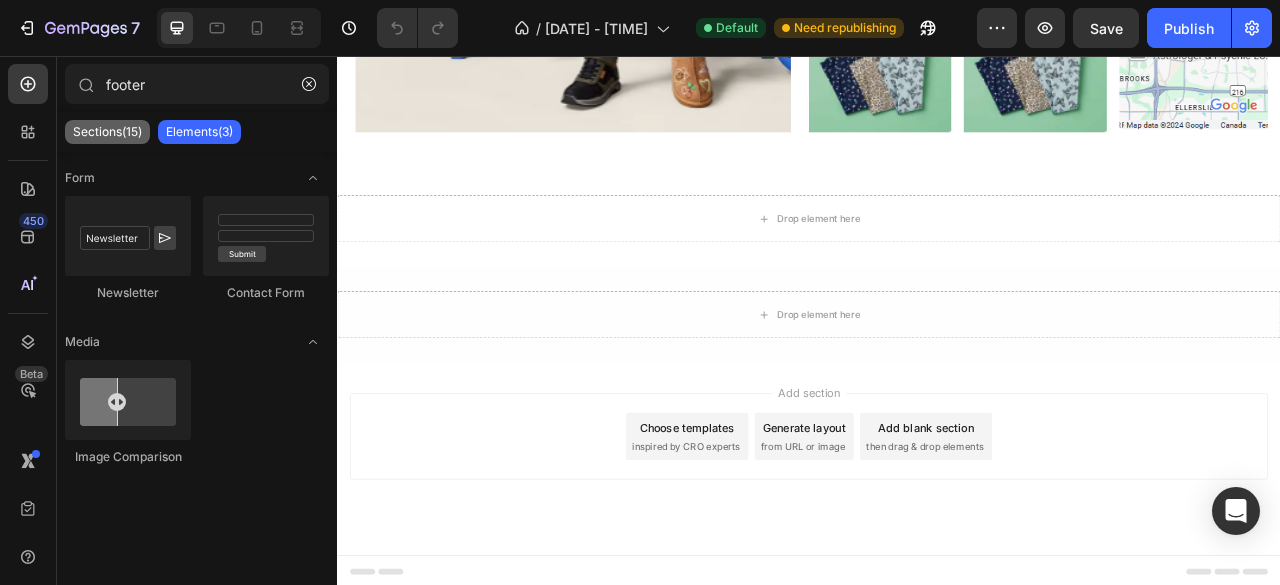 click on "Sections(15)" at bounding box center [107, 132] 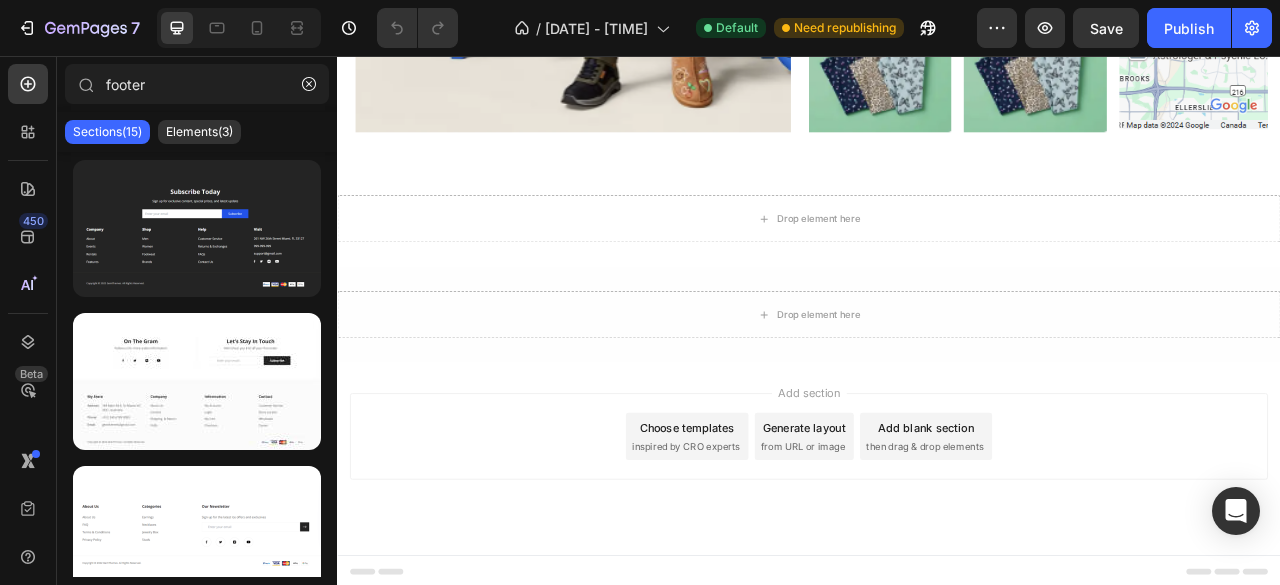 click on "Add section Choose templates inspired by CRO experts Generate layout from URL or image Add blank section then drag & drop elements" at bounding box center [937, 540] 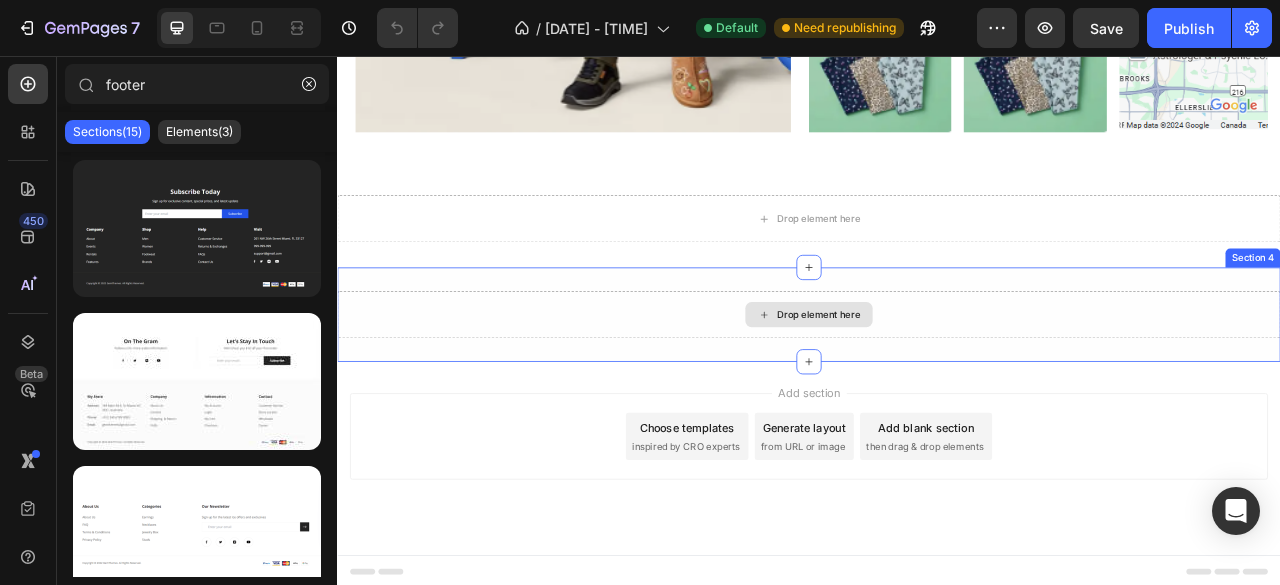 click on "Drop element here" at bounding box center [949, 385] 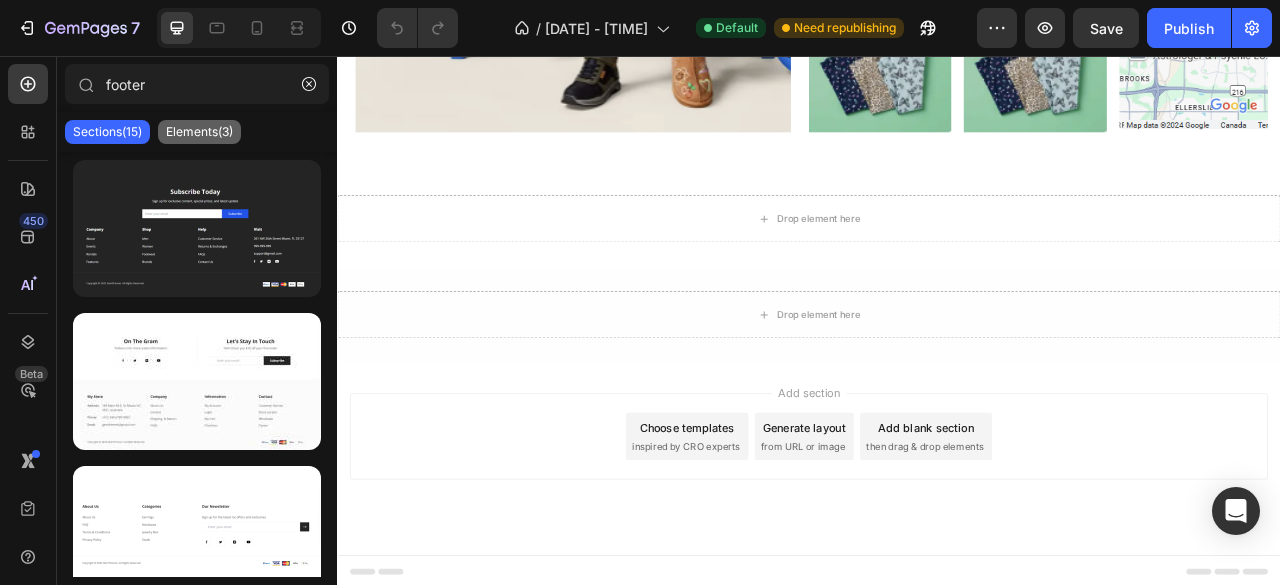click on "Elements(3)" at bounding box center [199, 132] 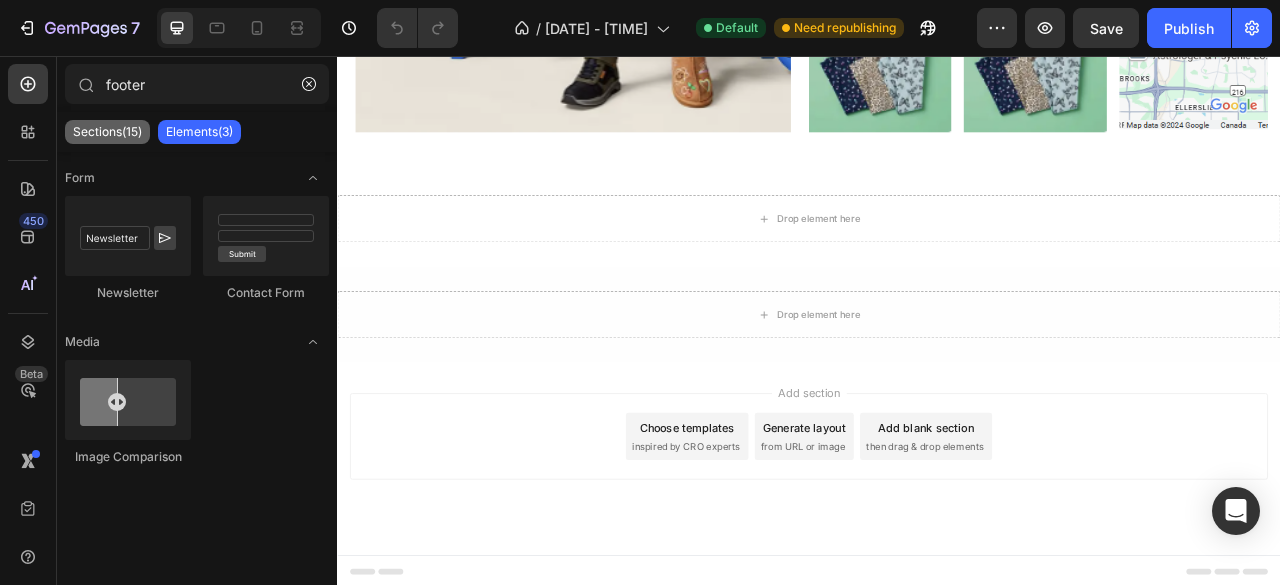 click on "Sections(15)" at bounding box center [107, 132] 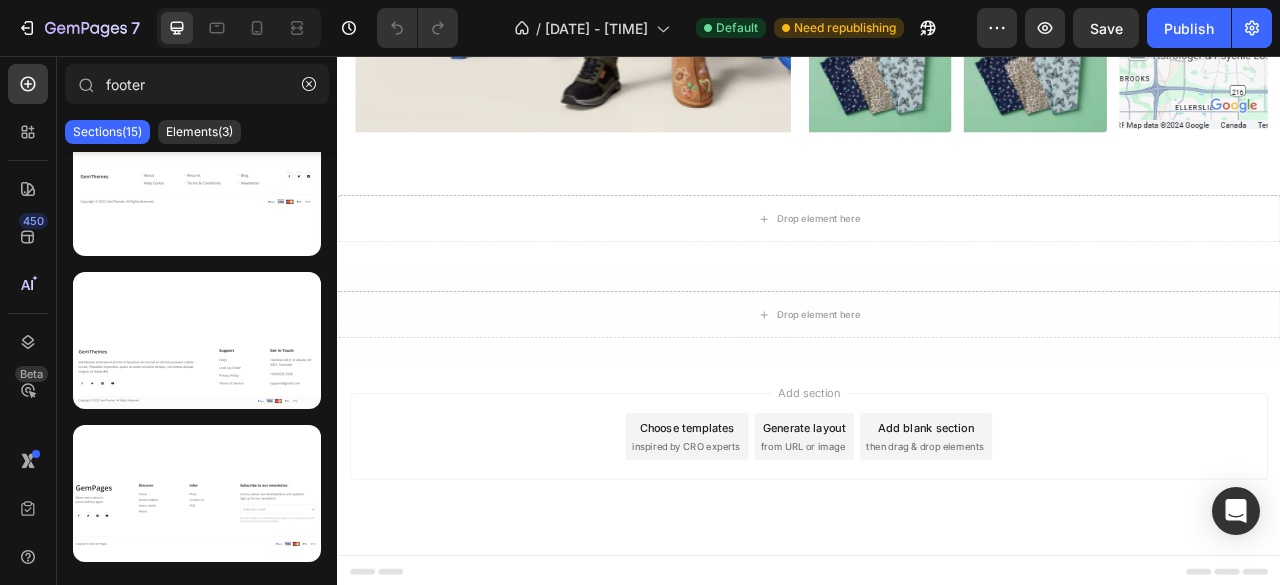 scroll, scrollTop: 900, scrollLeft: 0, axis: vertical 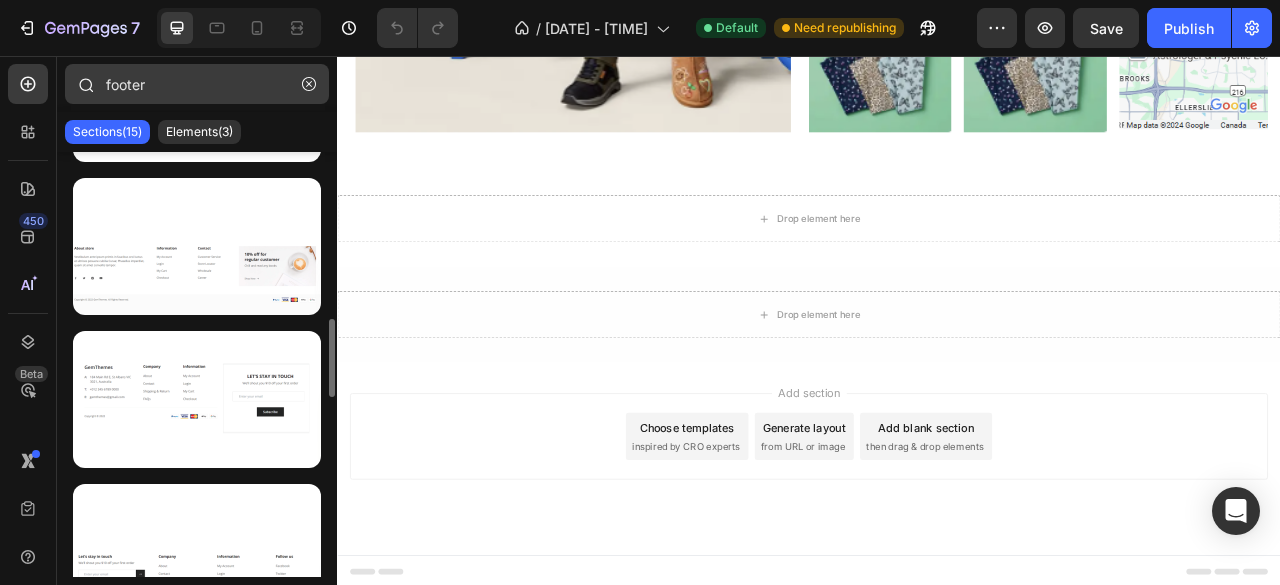 click 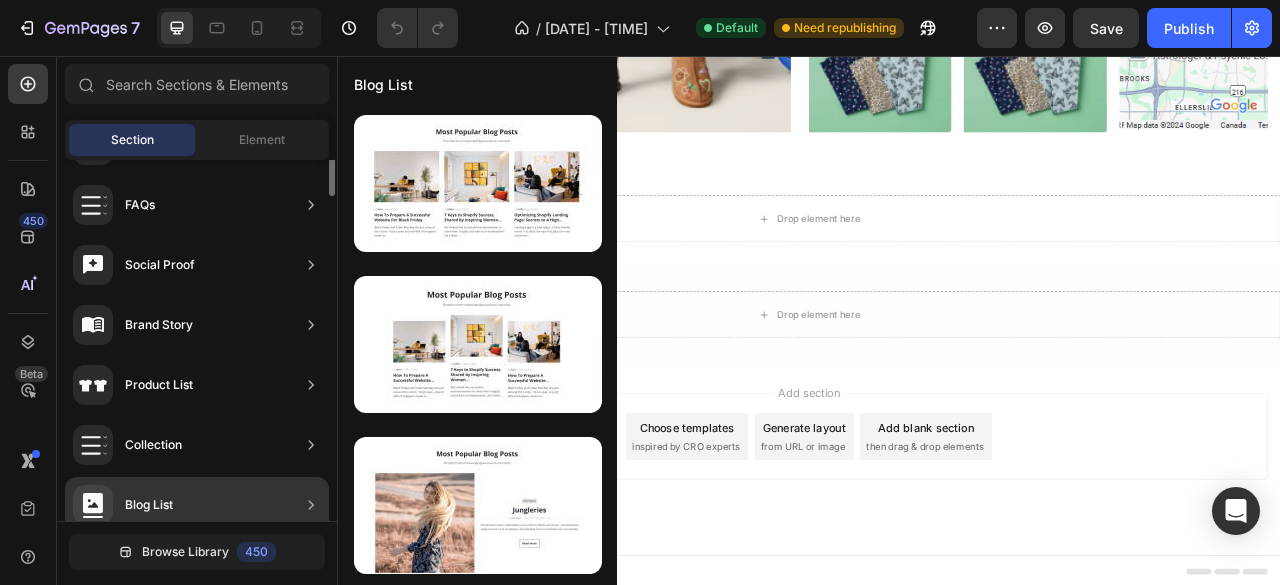 scroll, scrollTop: 199, scrollLeft: 0, axis: vertical 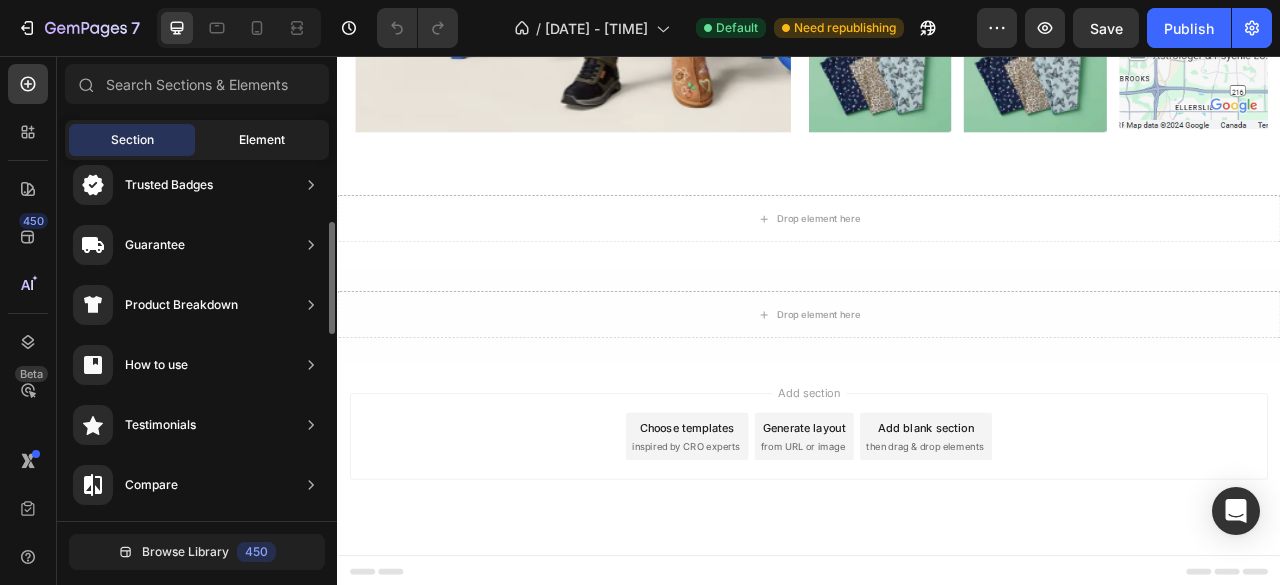 click on "Element" at bounding box center (262, 140) 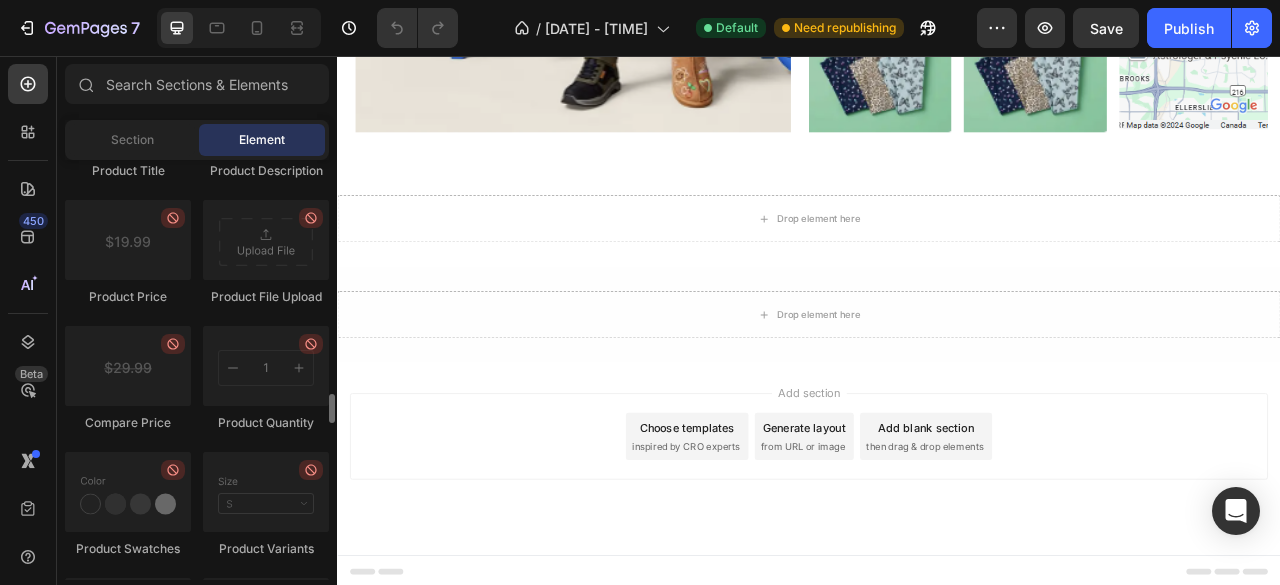 scroll, scrollTop: 3006, scrollLeft: 0, axis: vertical 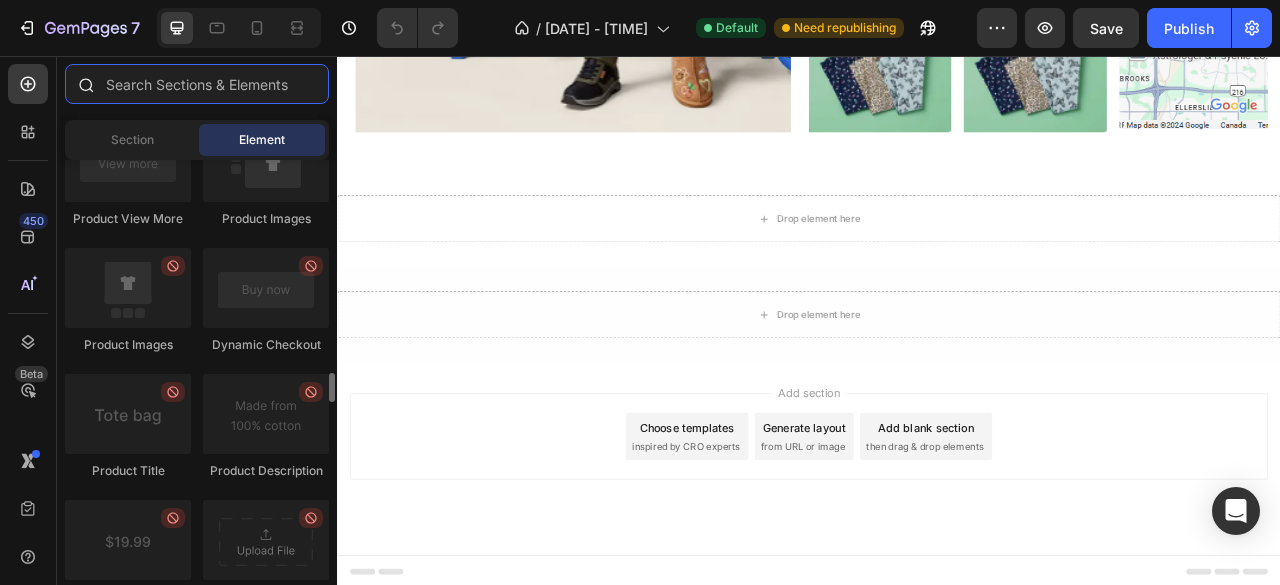 click at bounding box center [197, 84] 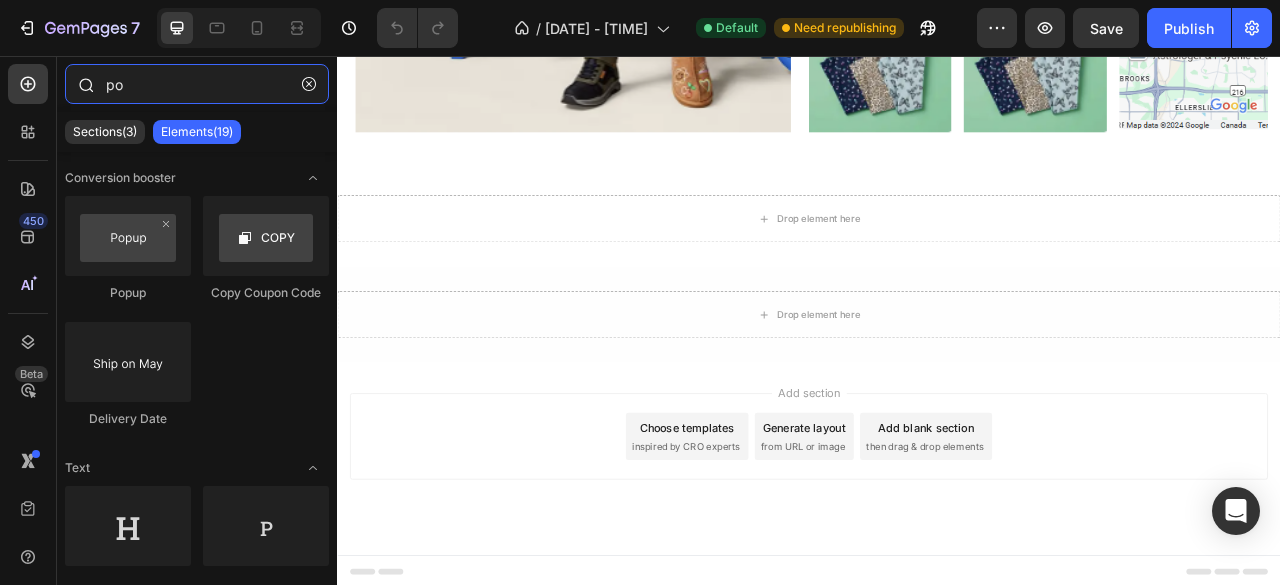 type on "p" 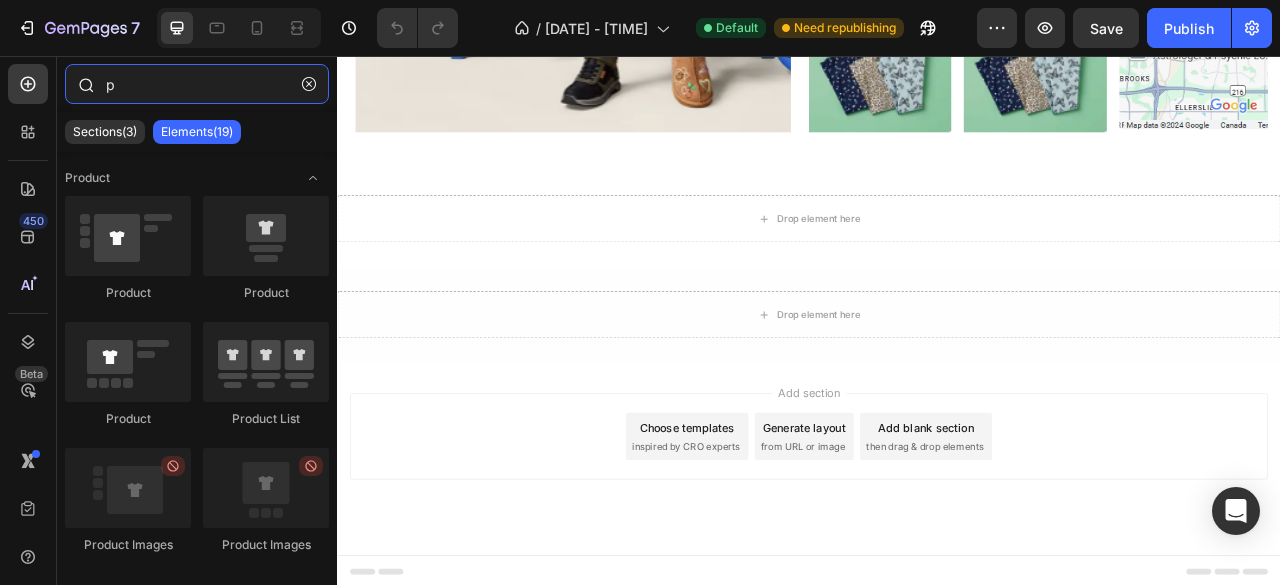 type 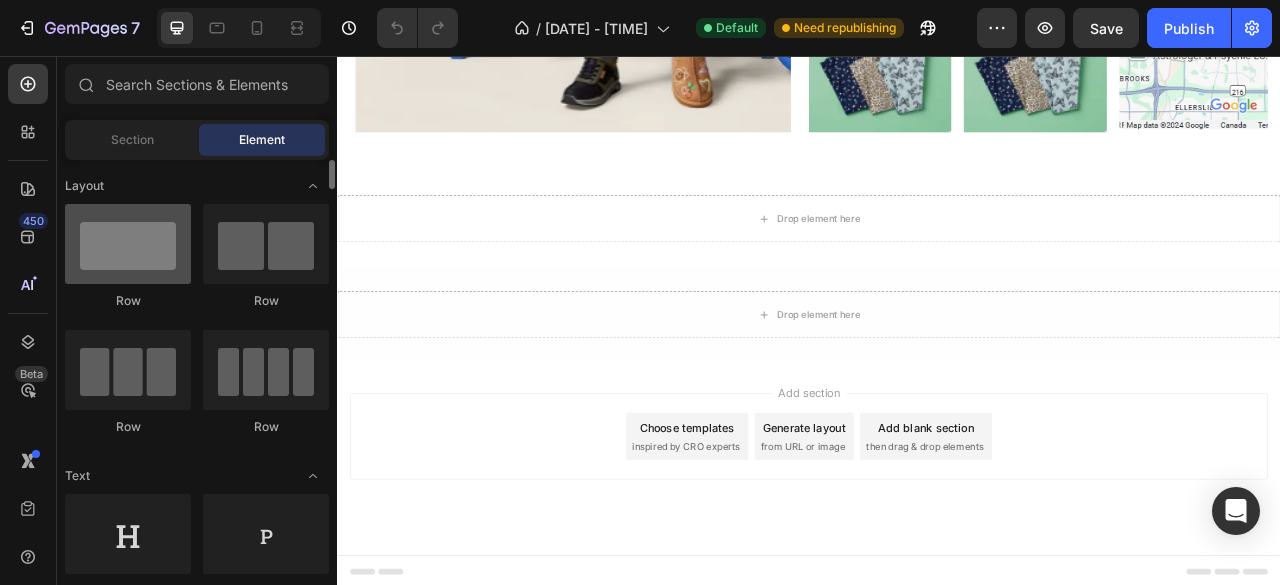 click at bounding box center (128, 244) 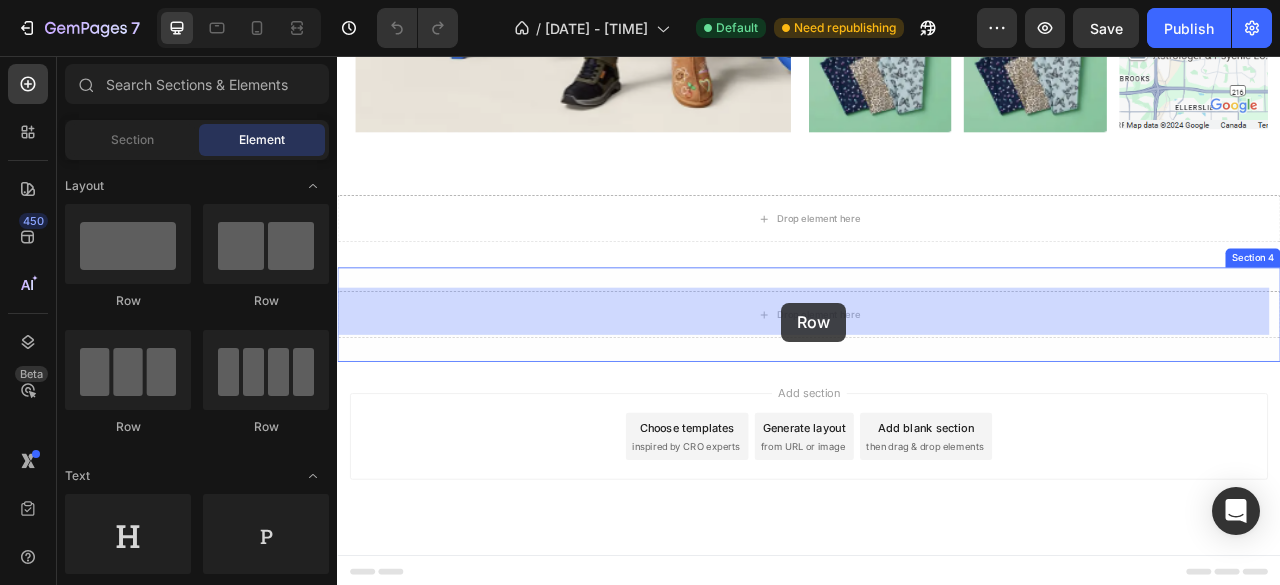 drag, startPoint x: 485, startPoint y: 310, endPoint x: 905, endPoint y: 379, distance: 425.63013 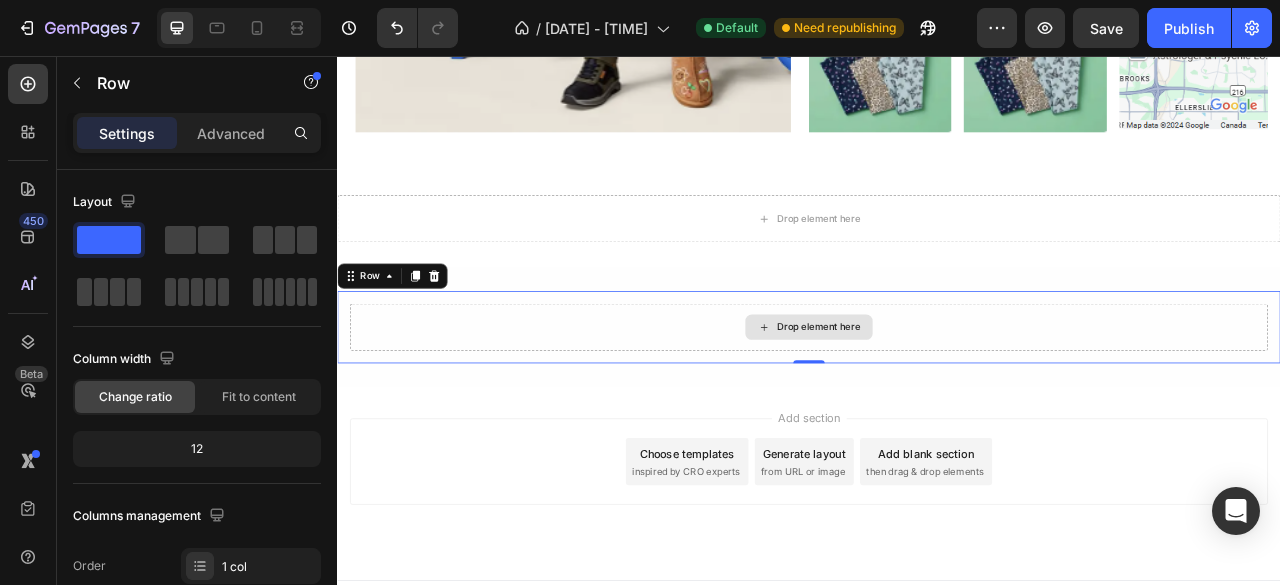 click on "Drop element here" at bounding box center (937, 401) 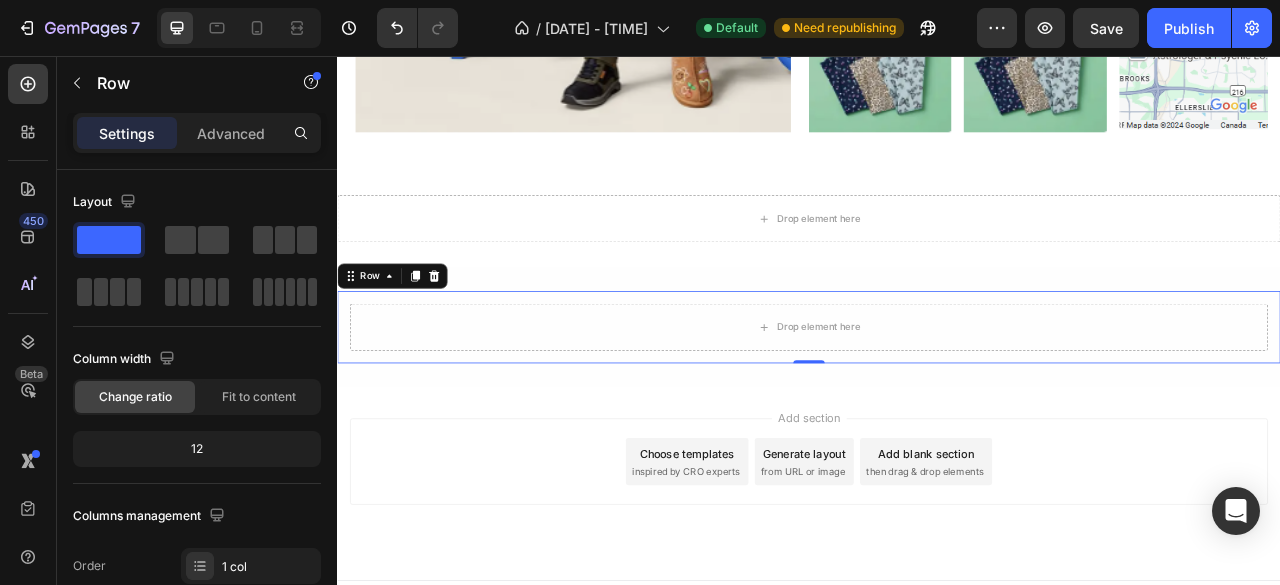 click on "Add section Choose templates inspired by CRO experts Generate layout from URL or image Add blank section then drag & drop elements" at bounding box center (937, 572) 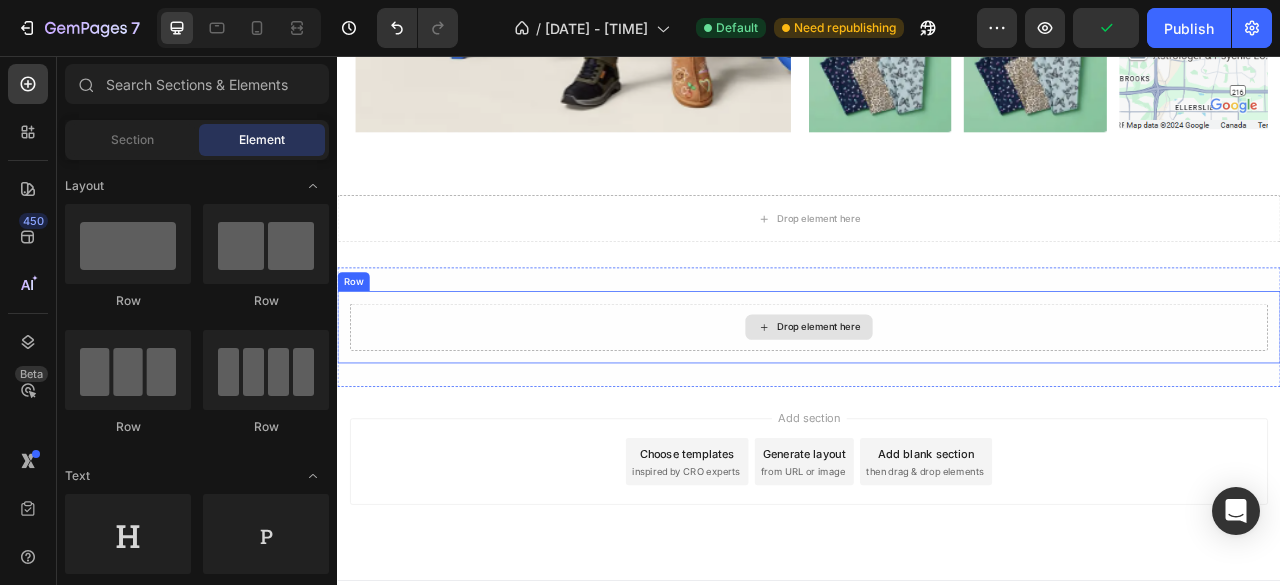 click on "Drop element here" at bounding box center (937, 401) 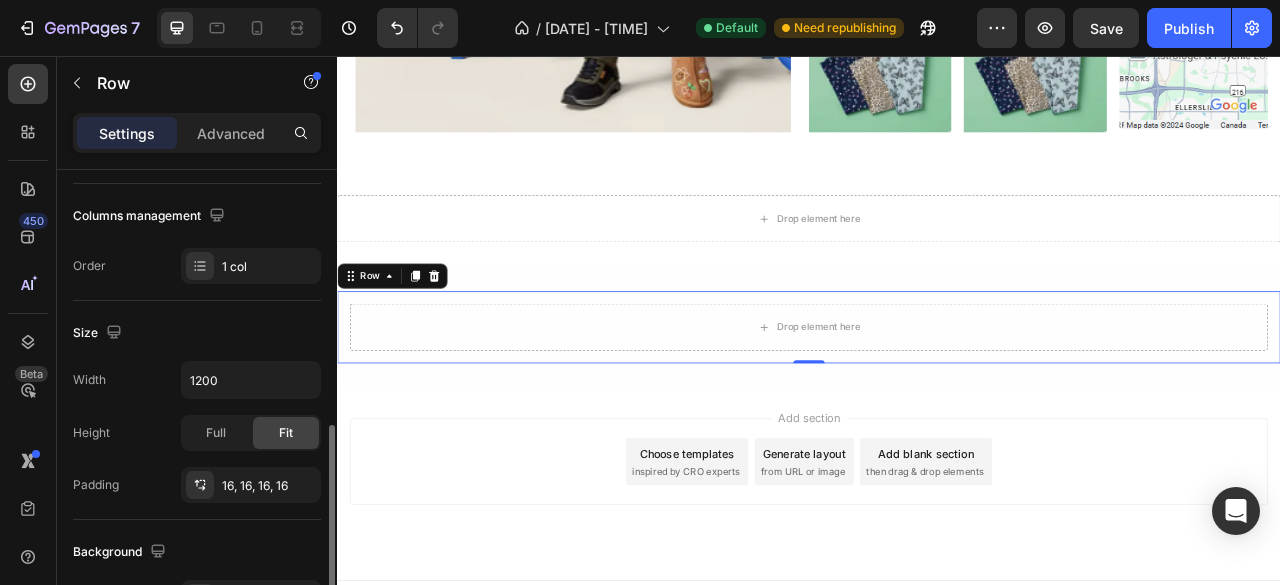scroll, scrollTop: 400, scrollLeft: 0, axis: vertical 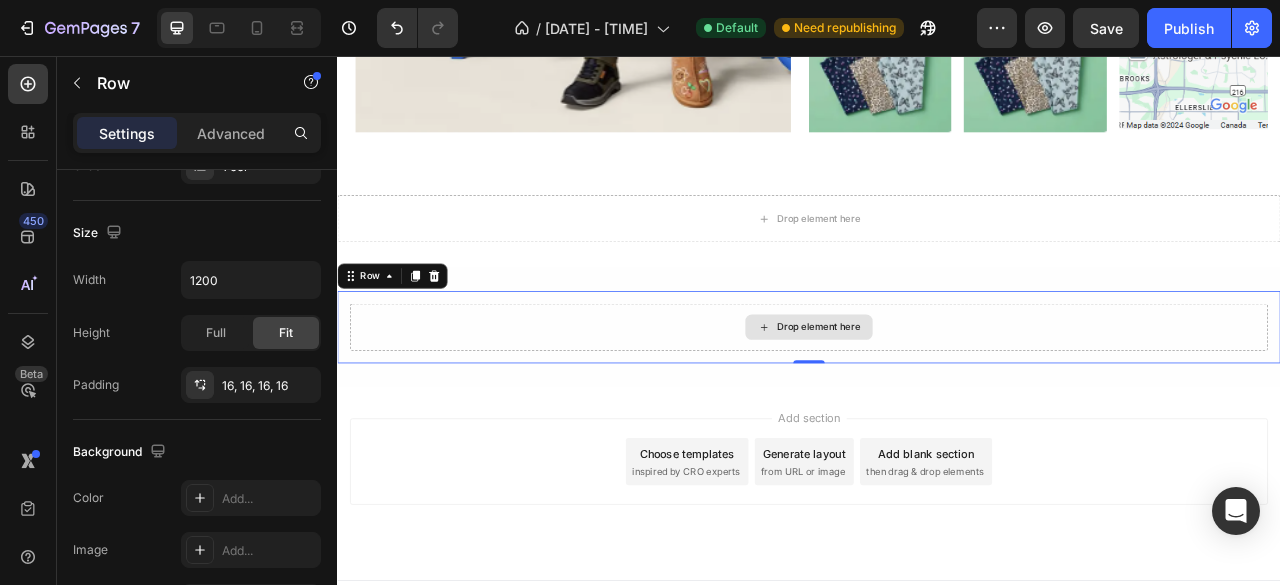click on "Drop element here" at bounding box center [937, 401] 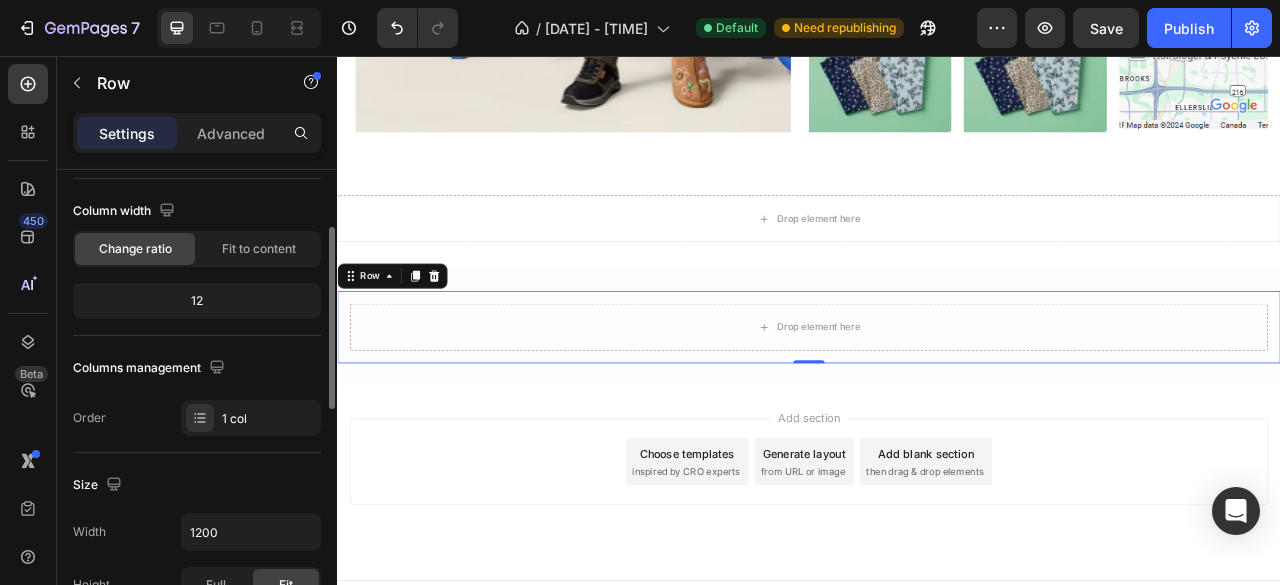 scroll, scrollTop: 0, scrollLeft: 0, axis: both 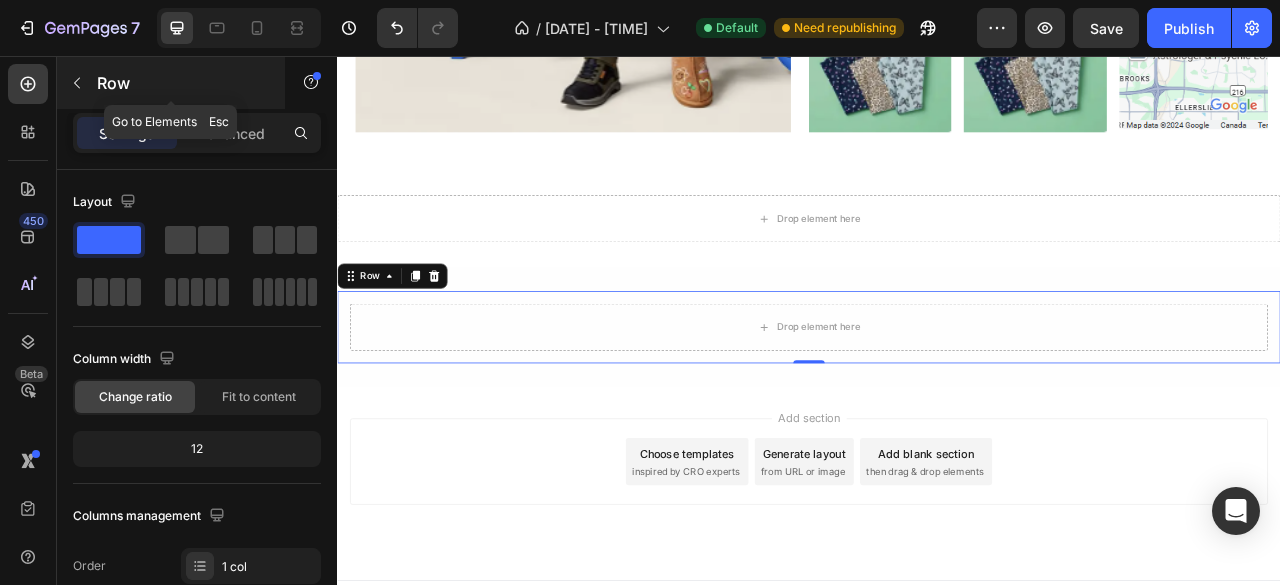 click at bounding box center (77, 83) 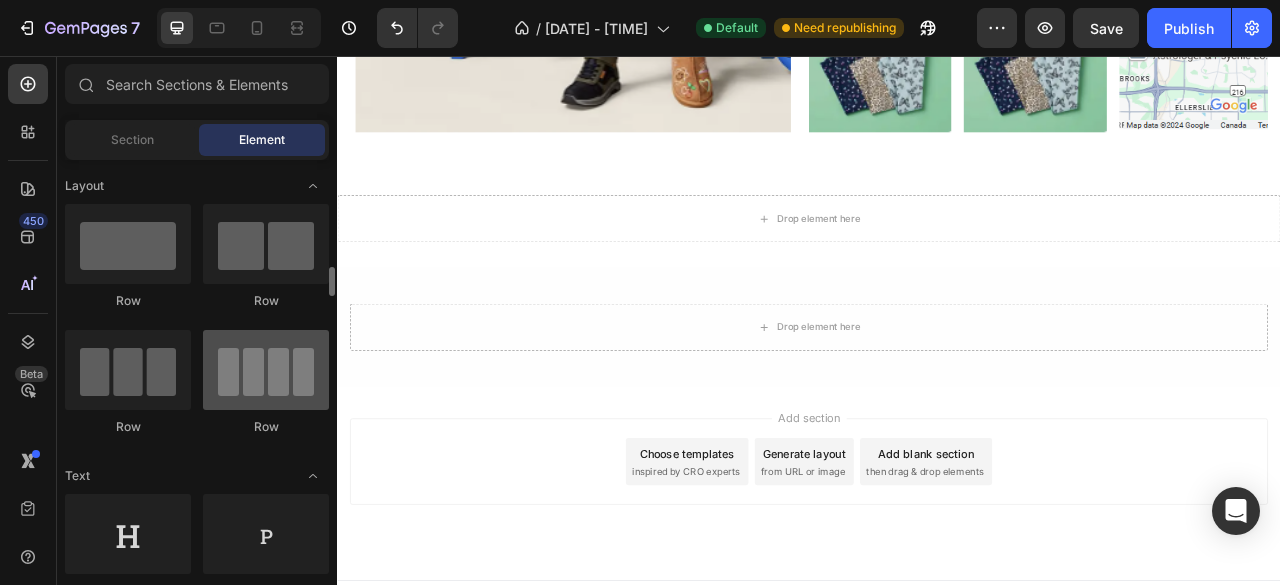 scroll, scrollTop: 200, scrollLeft: 0, axis: vertical 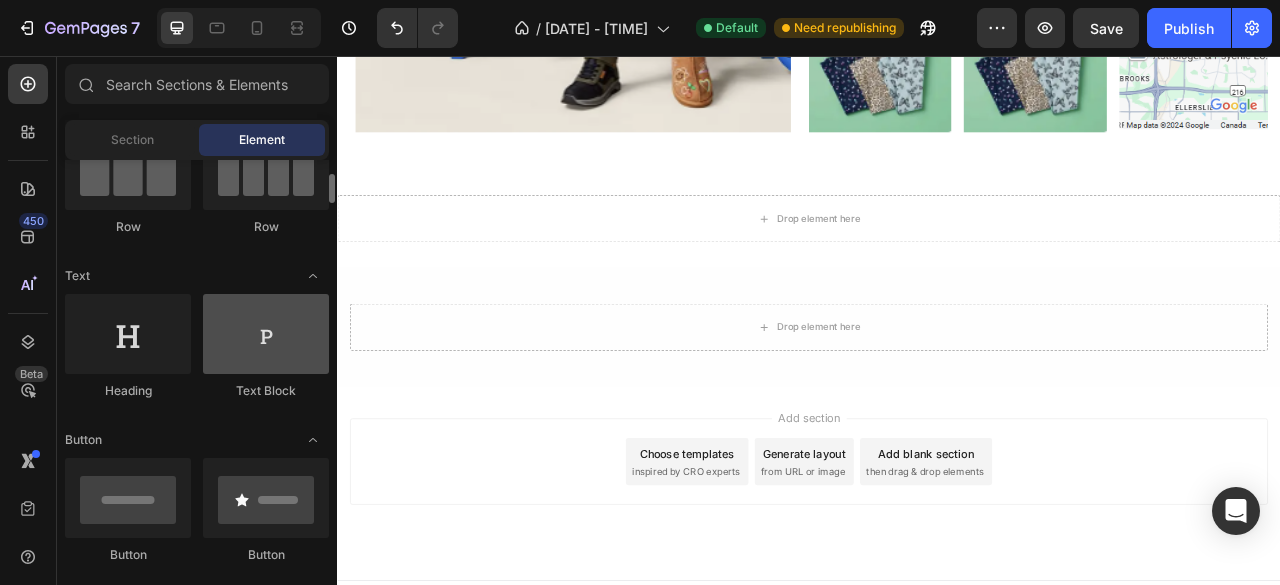 click at bounding box center [266, 334] 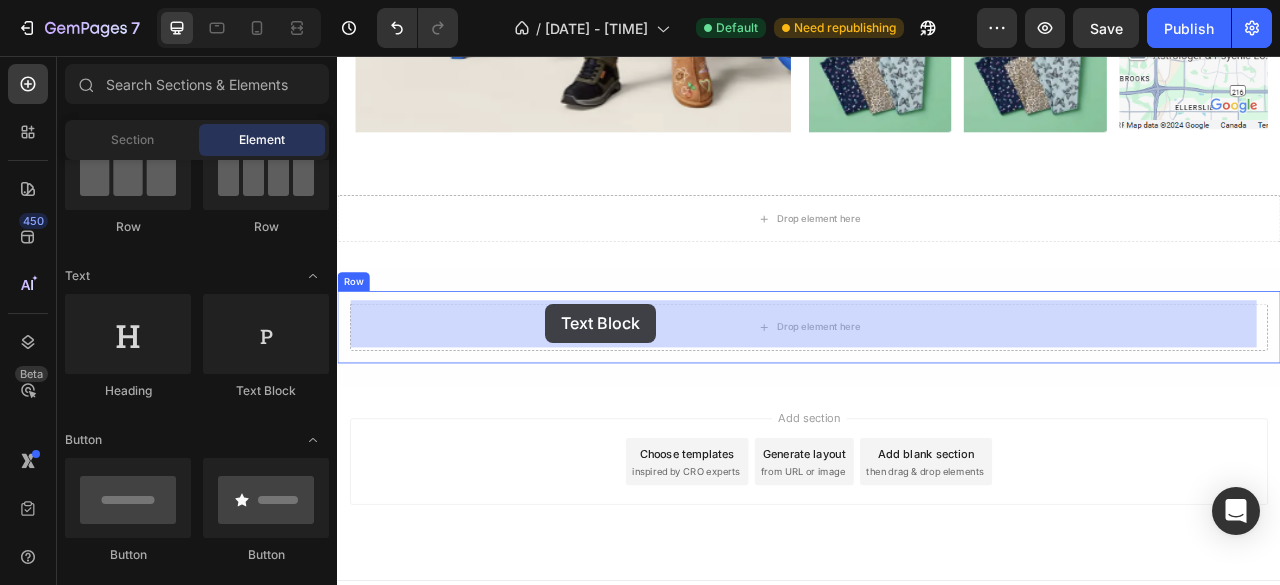 drag, startPoint x: 622, startPoint y: 399, endPoint x: 602, endPoint y: 371, distance: 34.4093 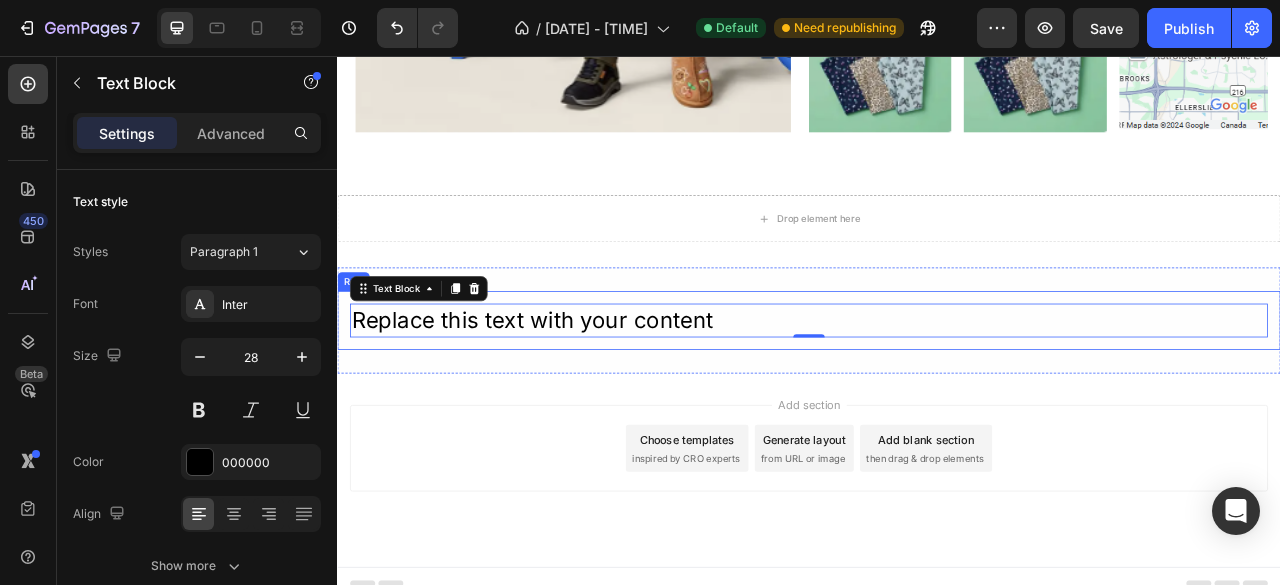 click on "Replace this text with your content" at bounding box center [937, 392] 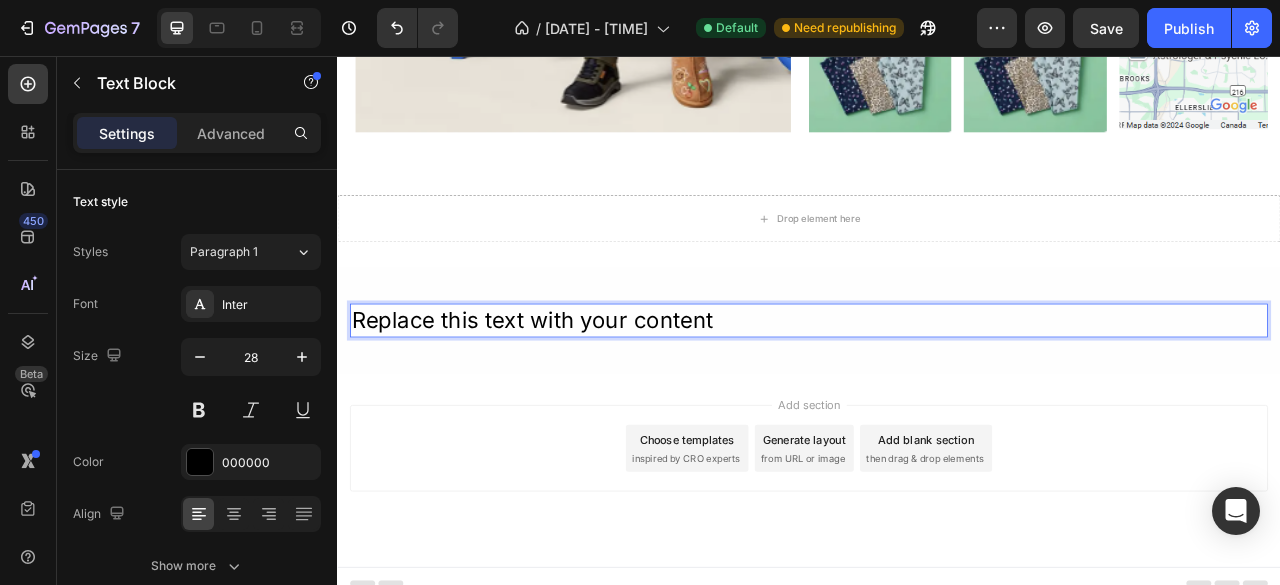 click on "Replace this text with your content" at bounding box center [937, 392] 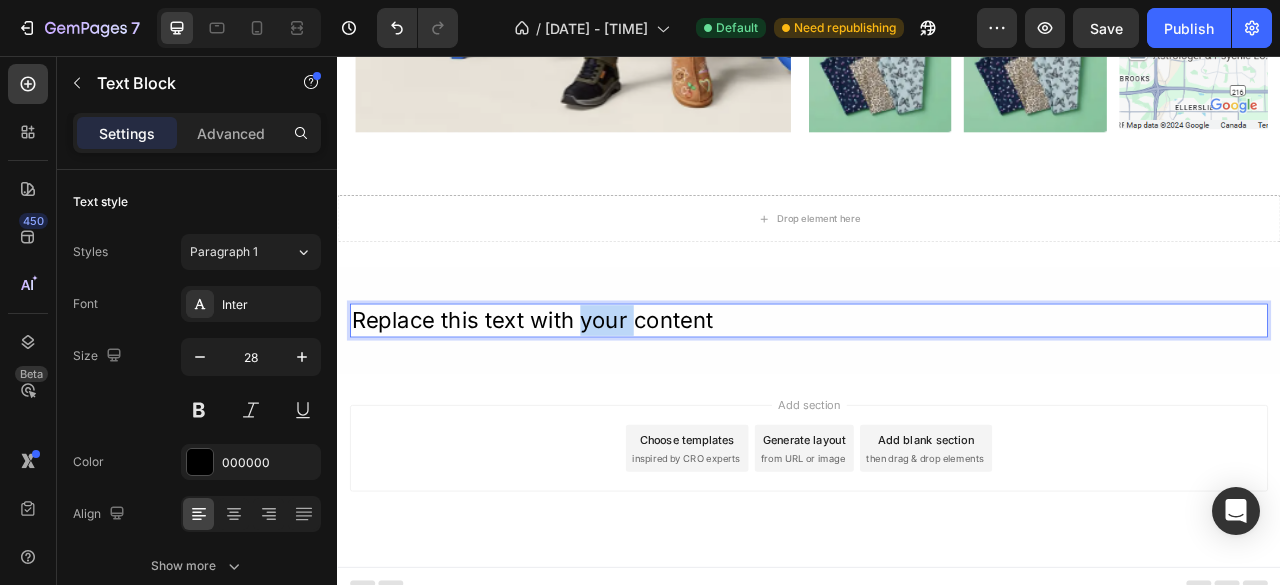 click on "Replace this text with your content" at bounding box center (937, 392) 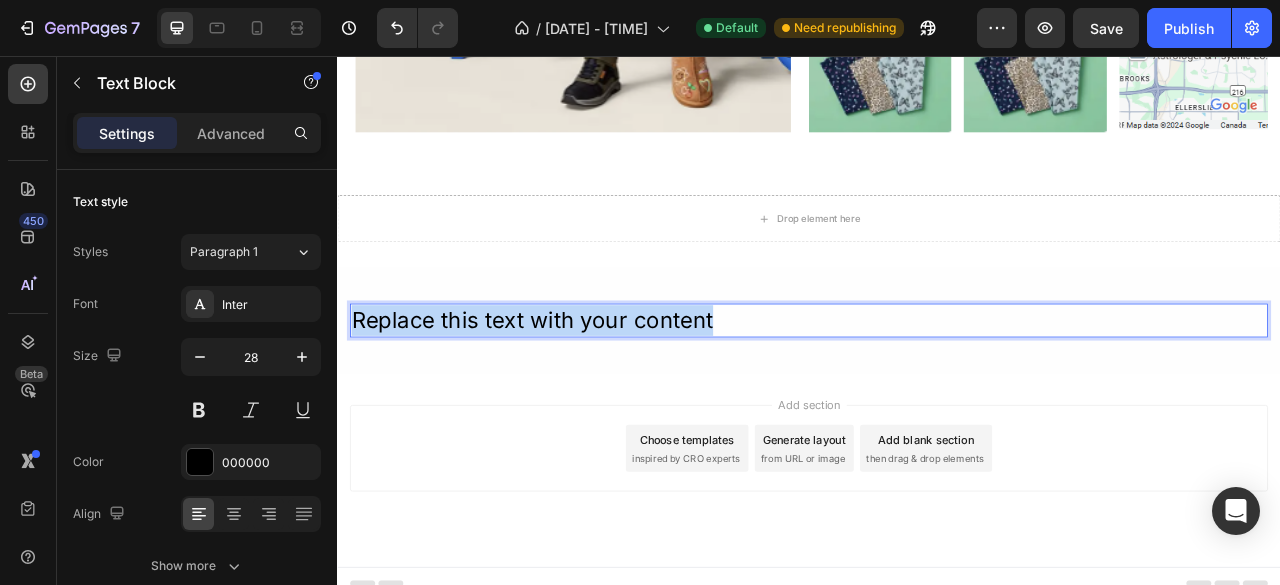 click on "Replace this text with your content" at bounding box center [937, 392] 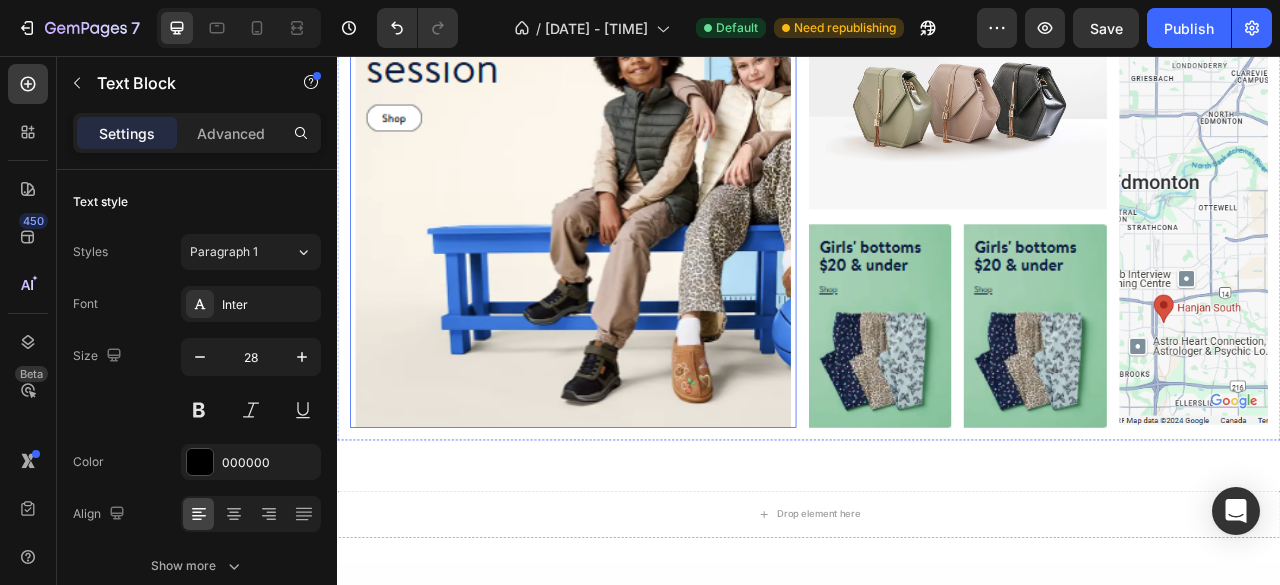scroll, scrollTop: 1031, scrollLeft: 0, axis: vertical 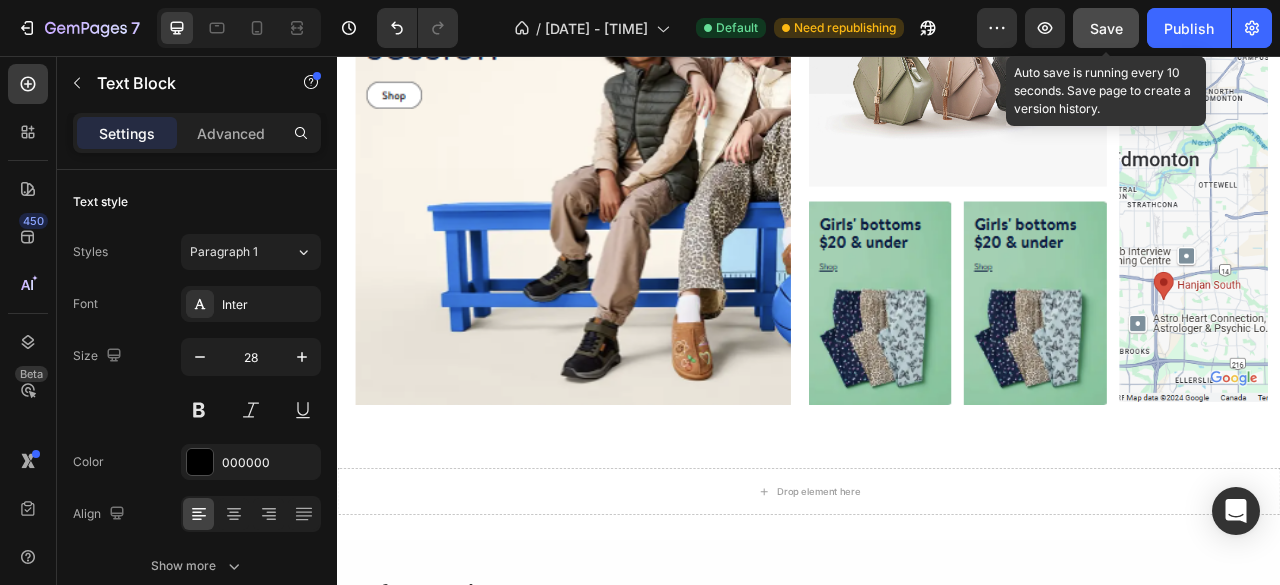 click on "Save" at bounding box center (1106, 28) 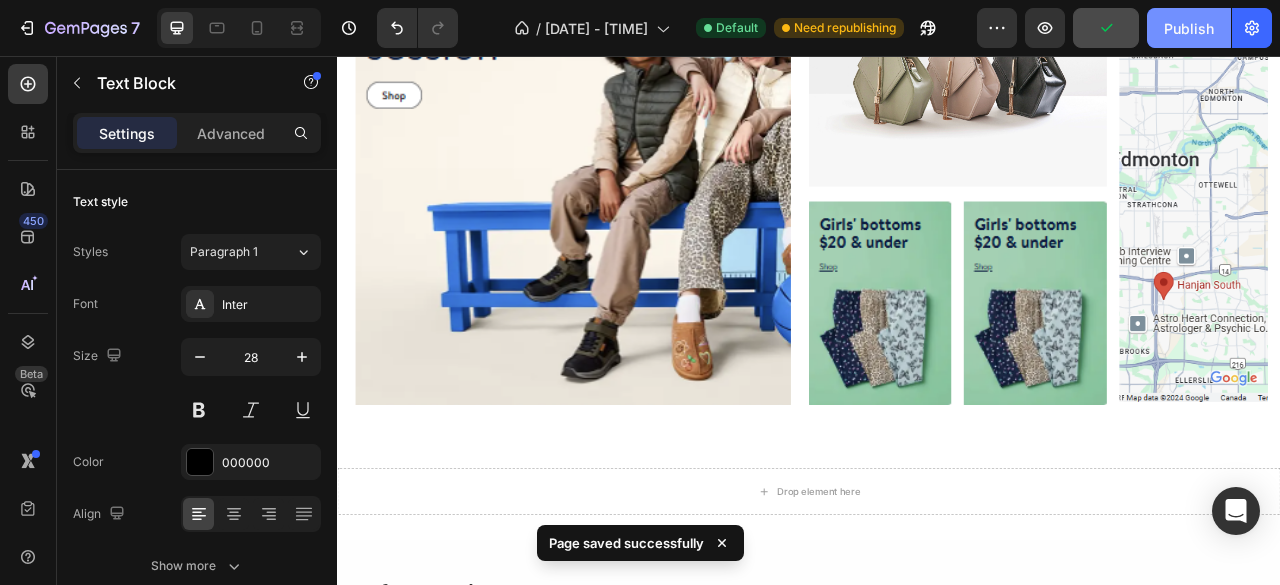 click on "Publish" at bounding box center (1189, 28) 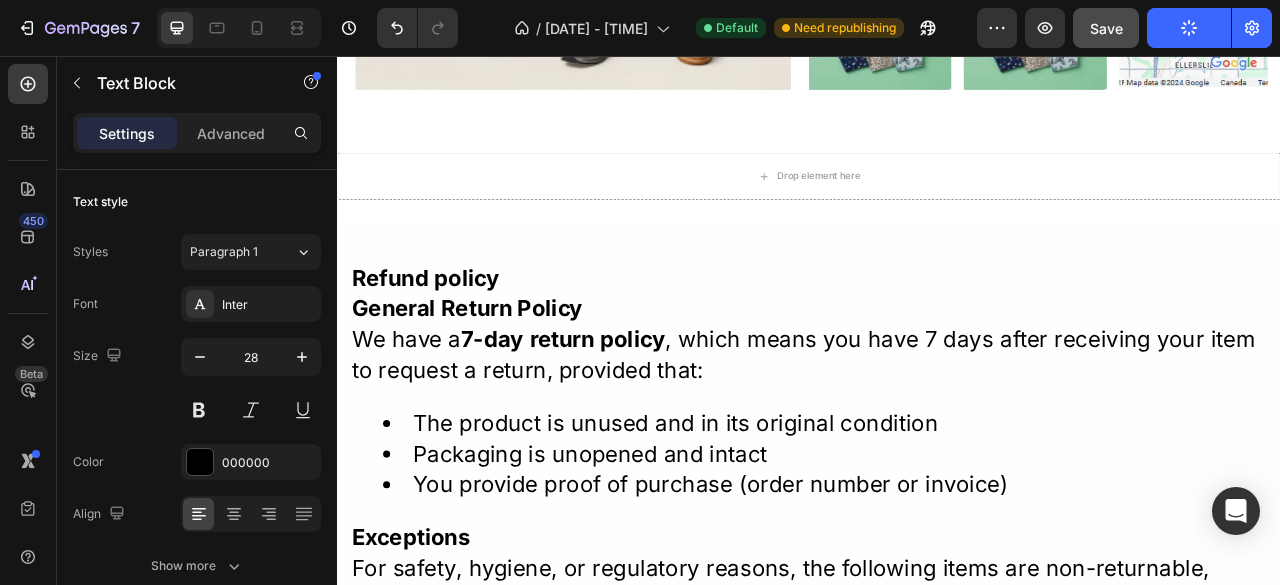 scroll, scrollTop: 1431, scrollLeft: 0, axis: vertical 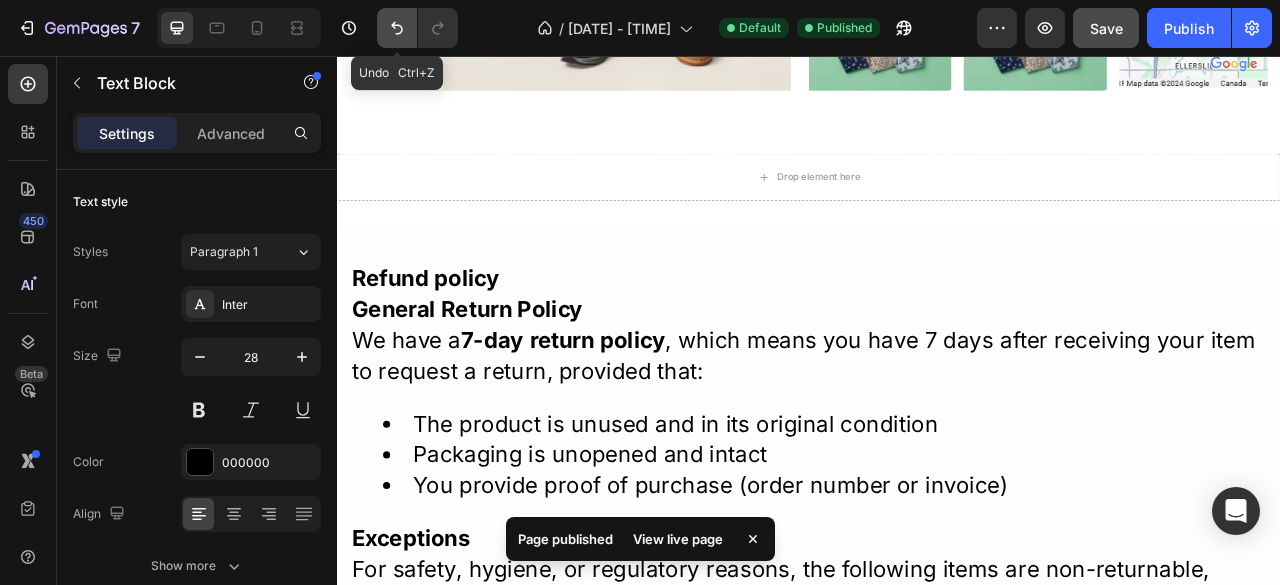 click 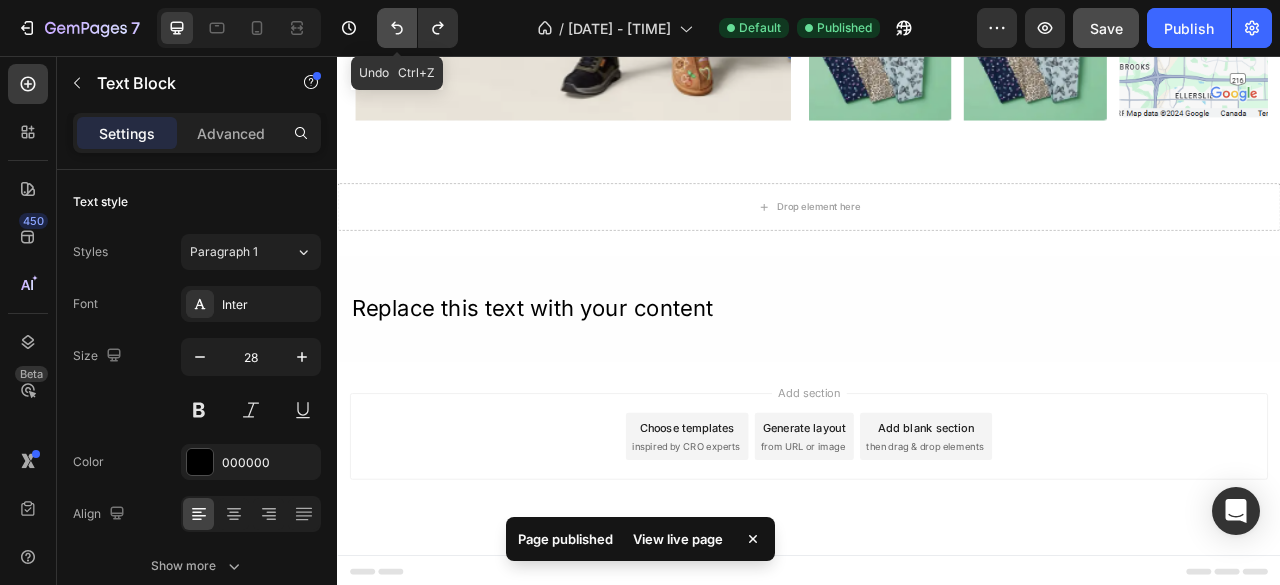 click 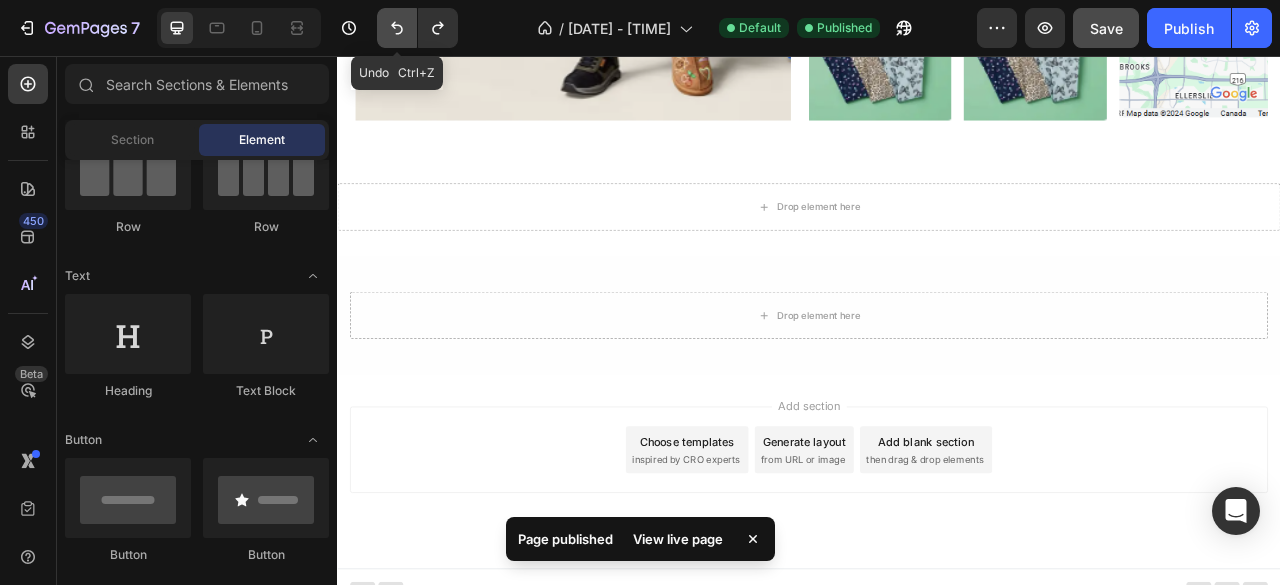 scroll, scrollTop: 1410, scrollLeft: 0, axis: vertical 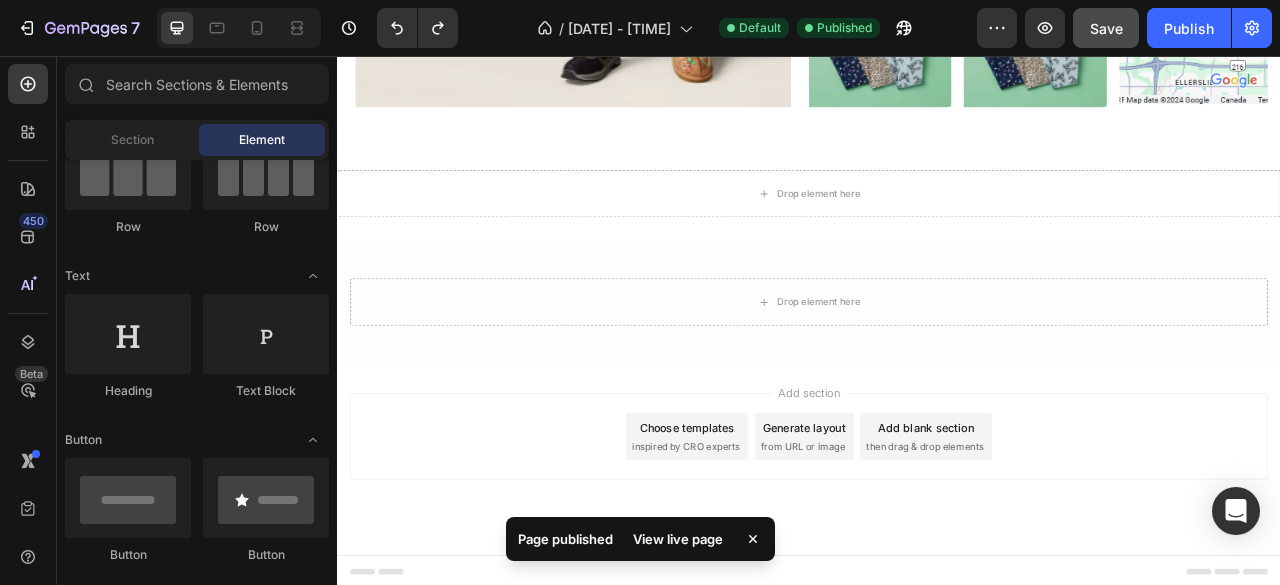 type 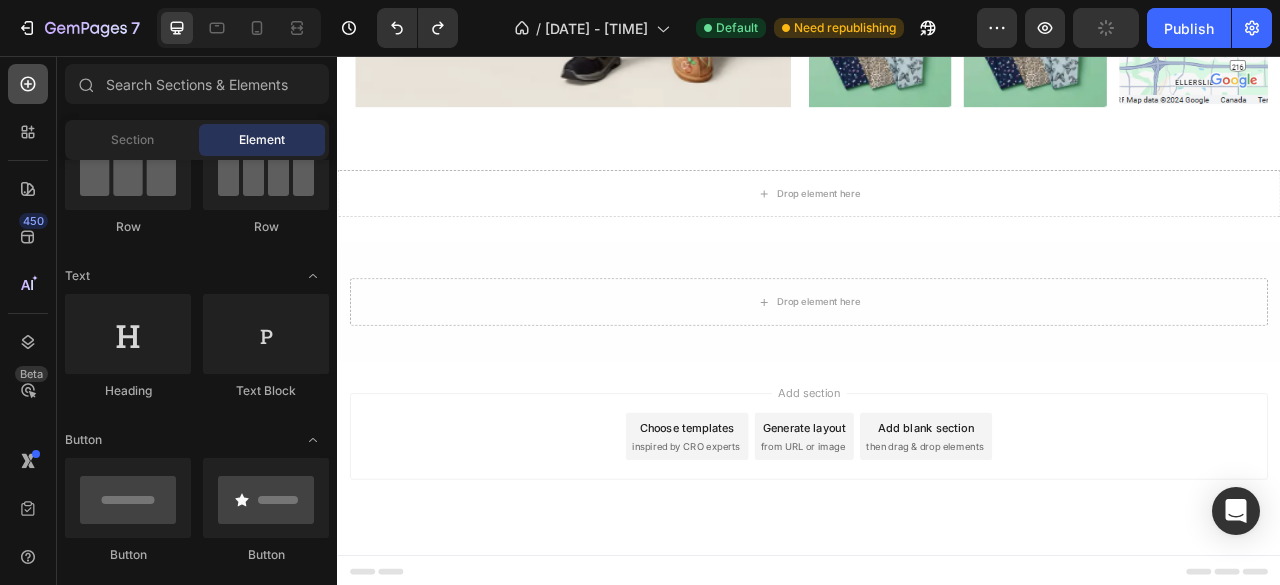 click 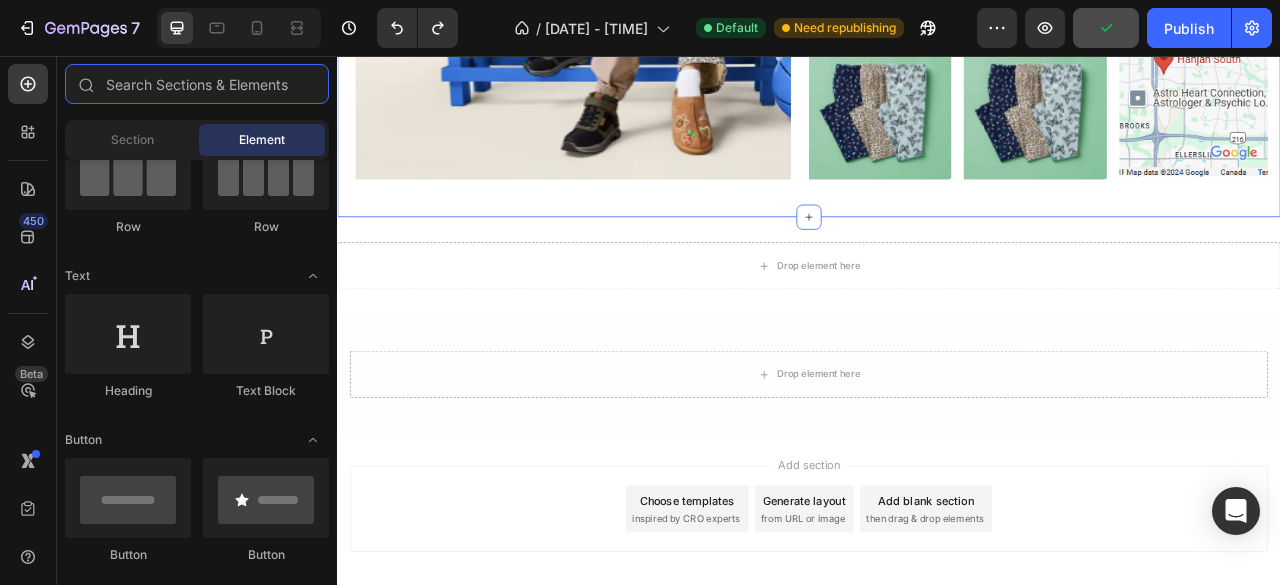 scroll, scrollTop: 1310, scrollLeft: 0, axis: vertical 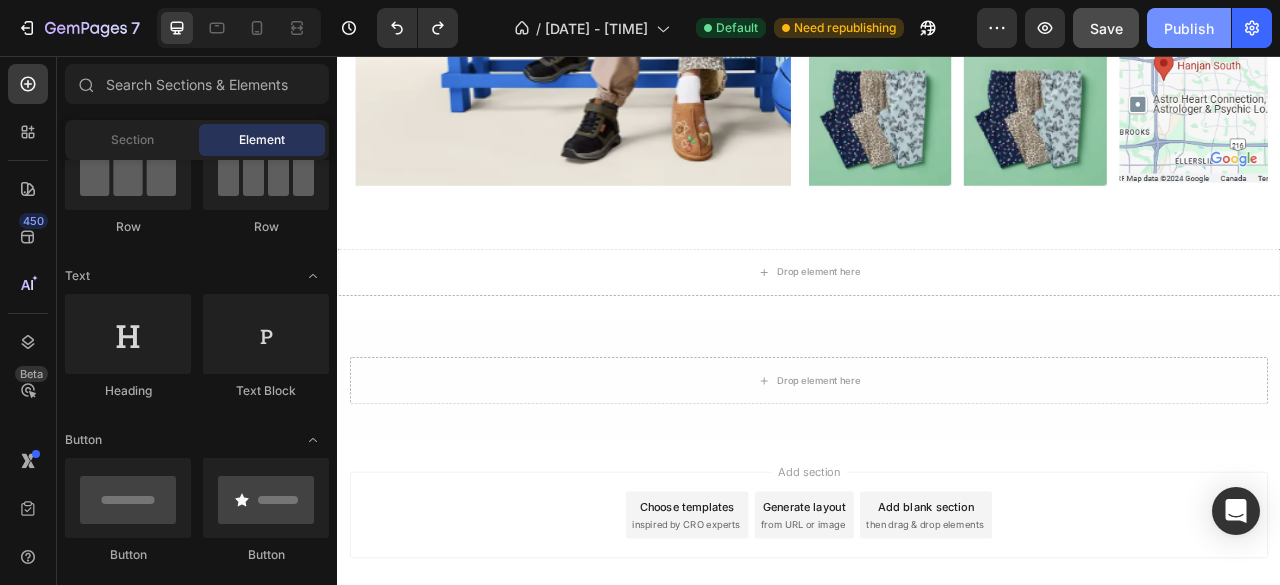 click on "Publish" at bounding box center [1189, 28] 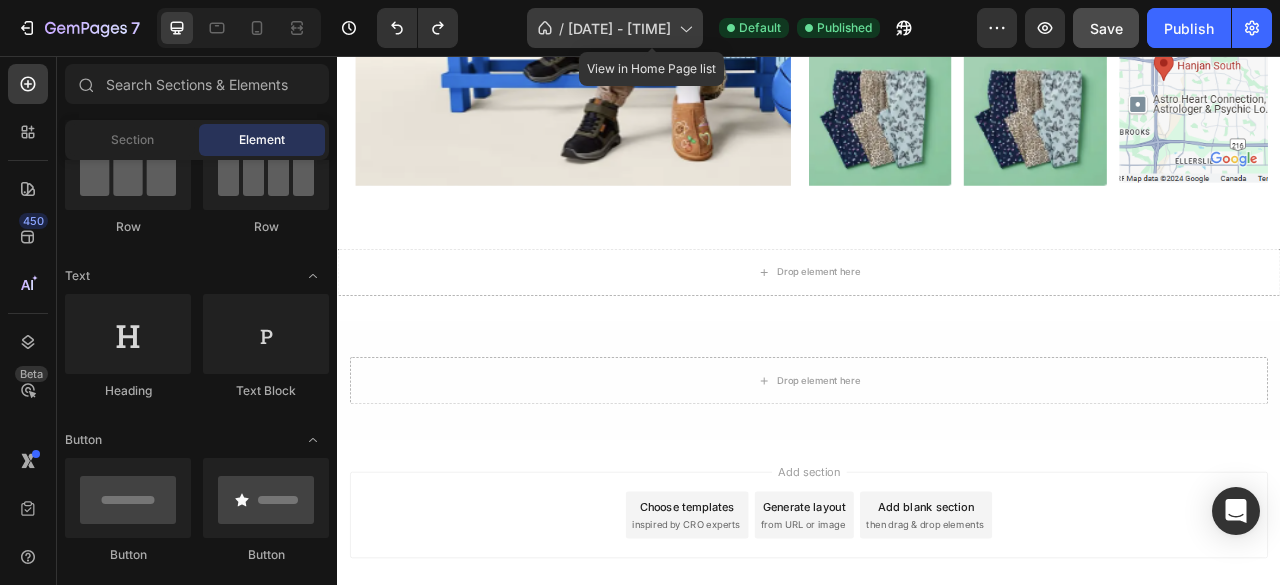 click on "/  Home Page - Aug 1, 15:14:32" 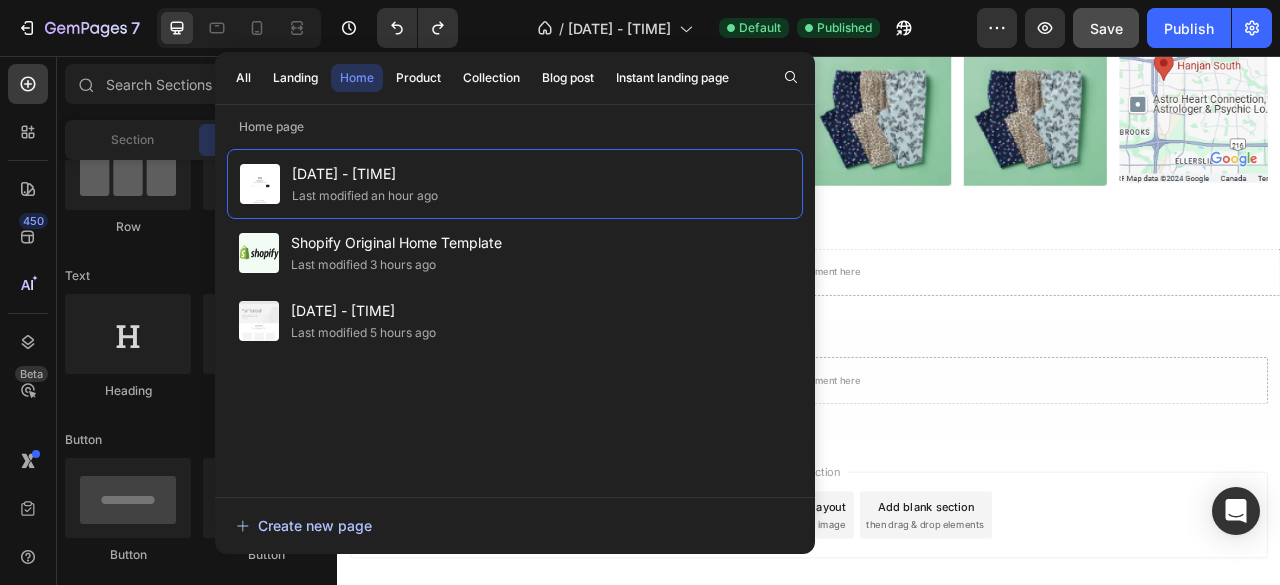 click on "Create new page" at bounding box center [304, 525] 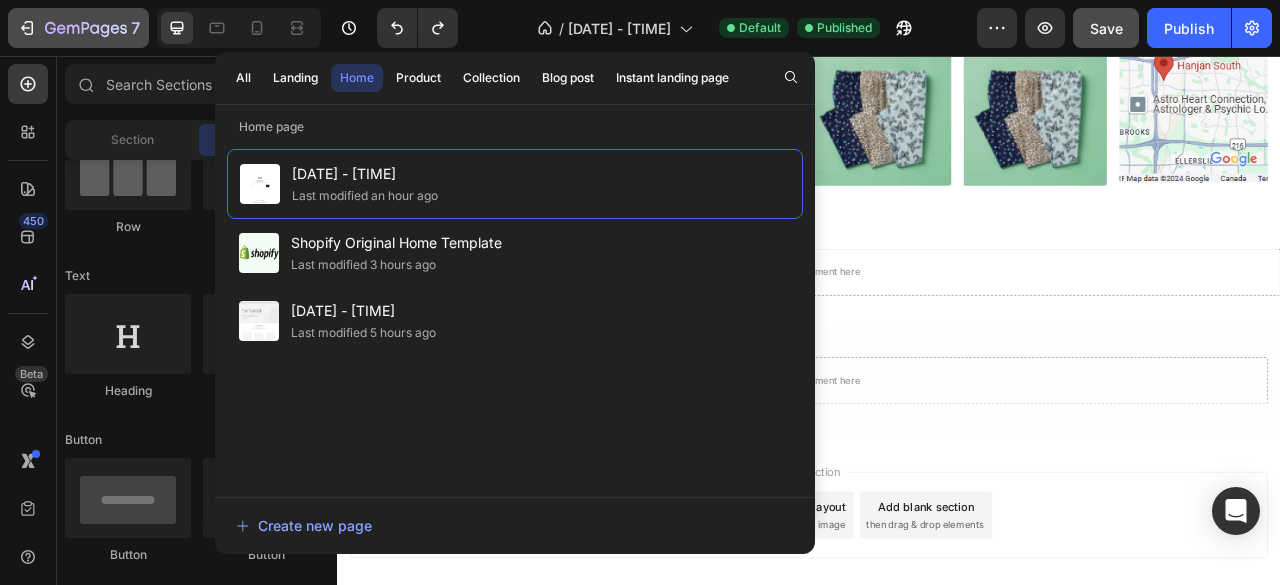click 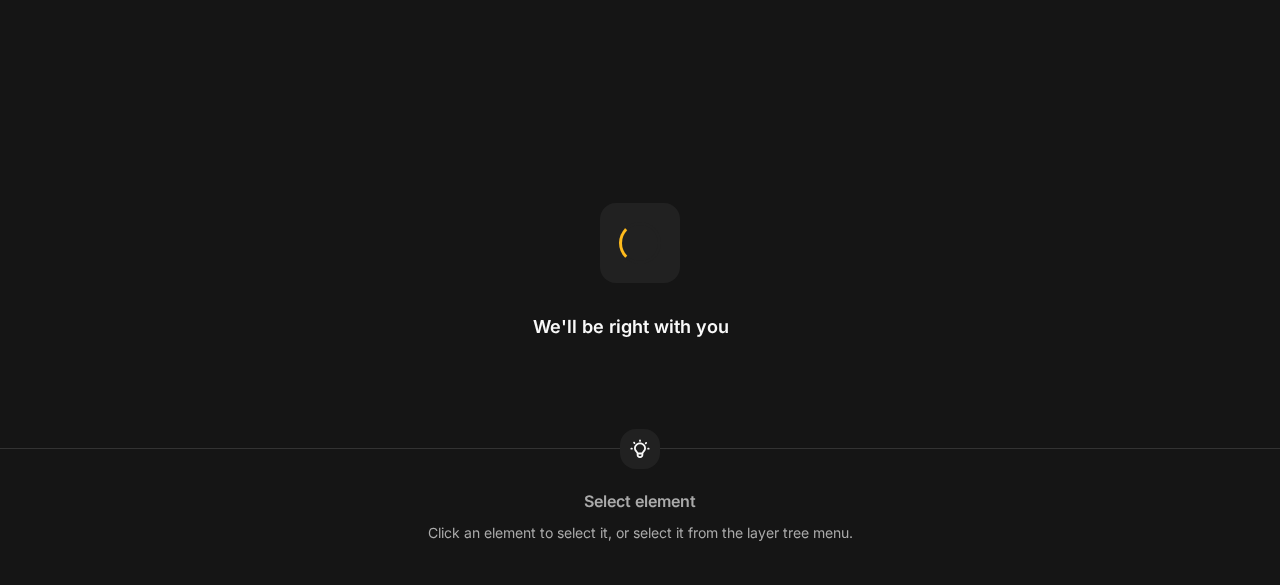 scroll, scrollTop: 0, scrollLeft: 0, axis: both 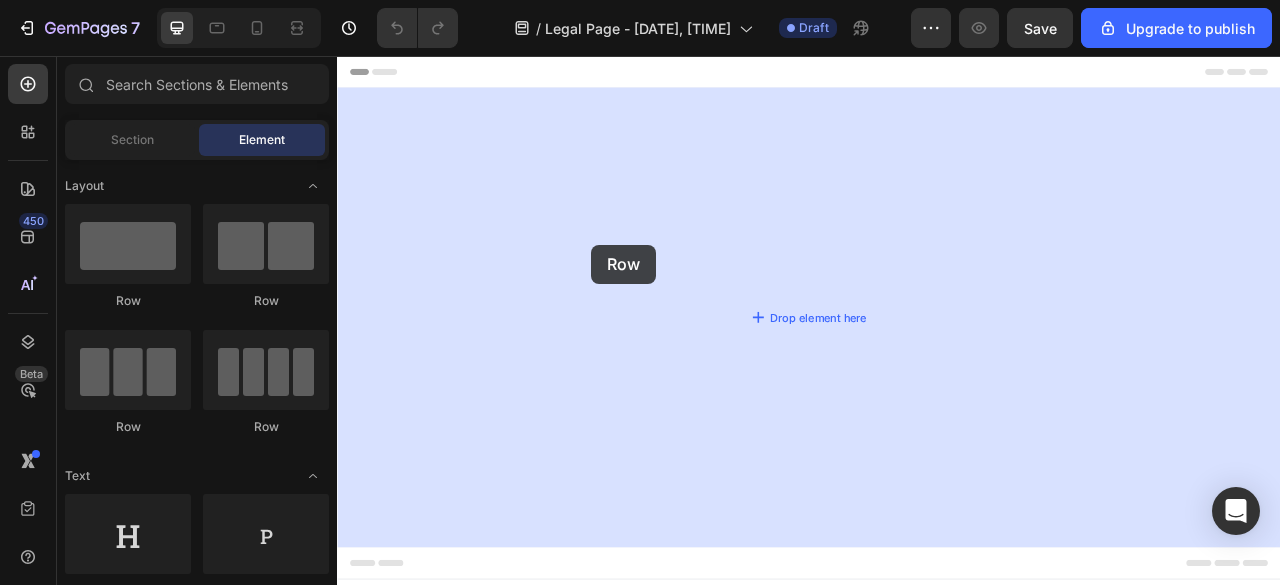 drag, startPoint x: 496, startPoint y: 312, endPoint x: 672, endPoint y: 296, distance: 176.72577 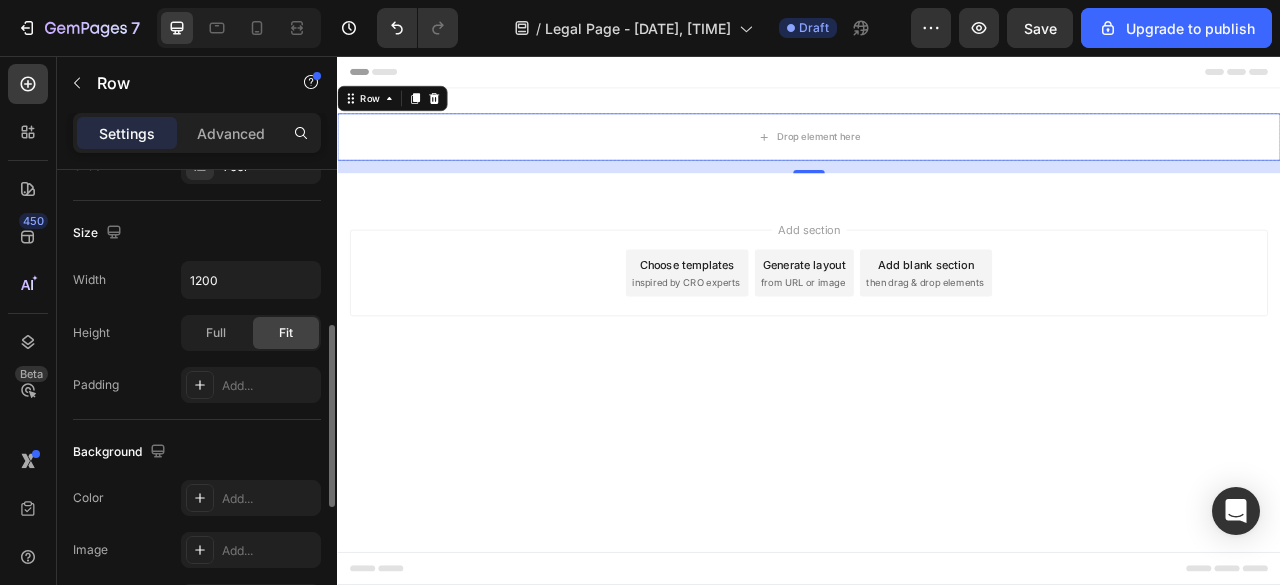 scroll, scrollTop: 0, scrollLeft: 0, axis: both 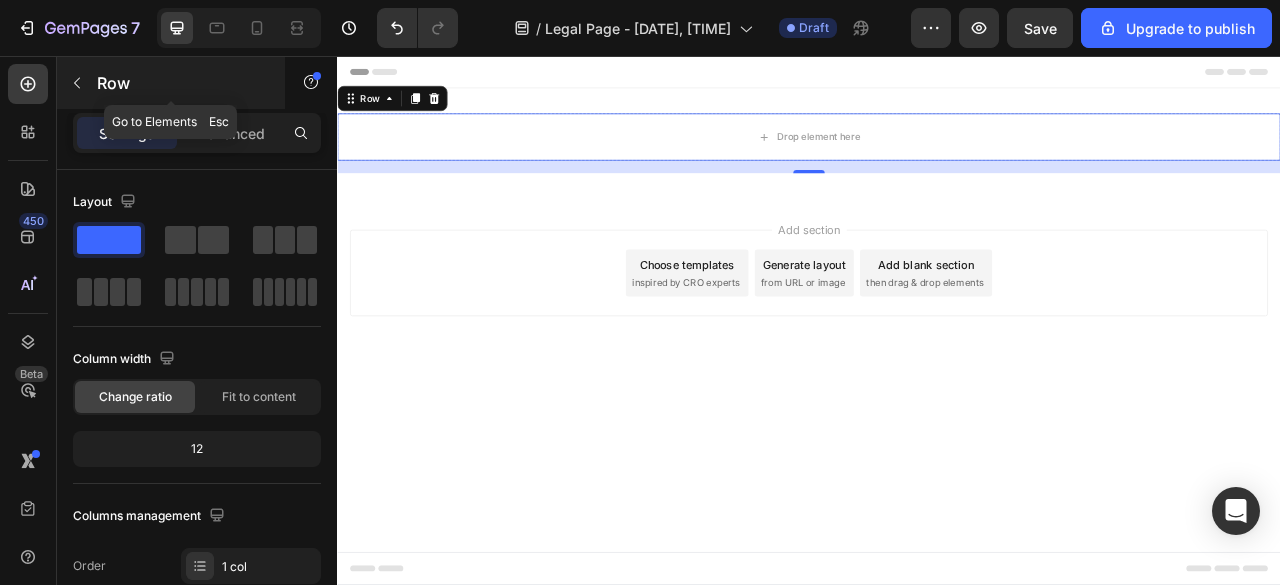 click 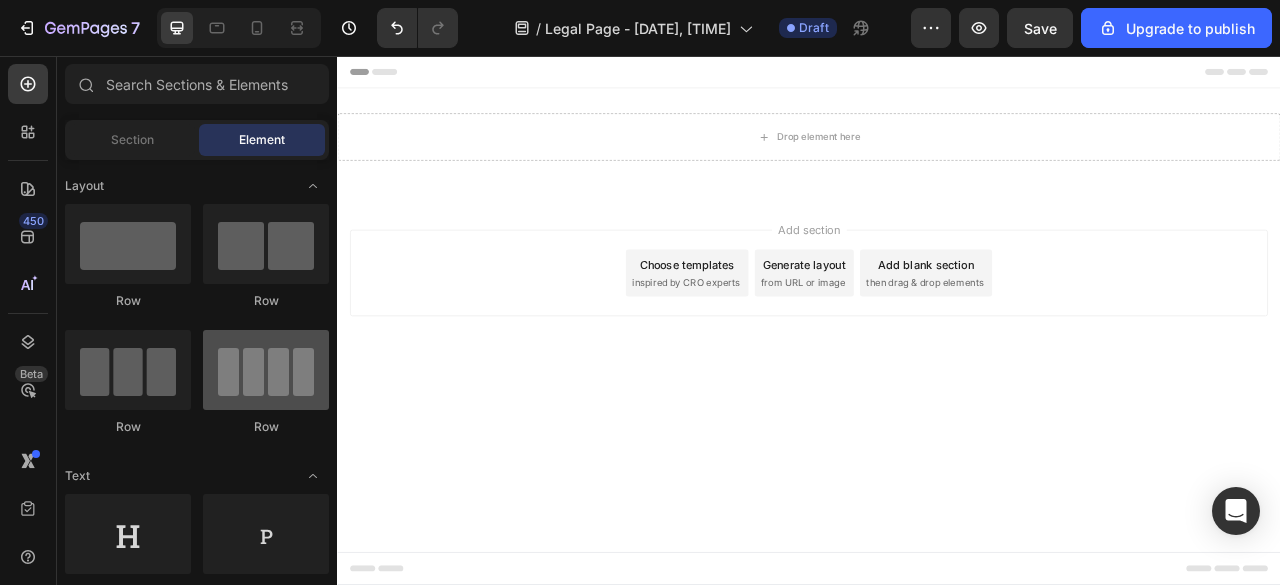 scroll, scrollTop: 100, scrollLeft: 0, axis: vertical 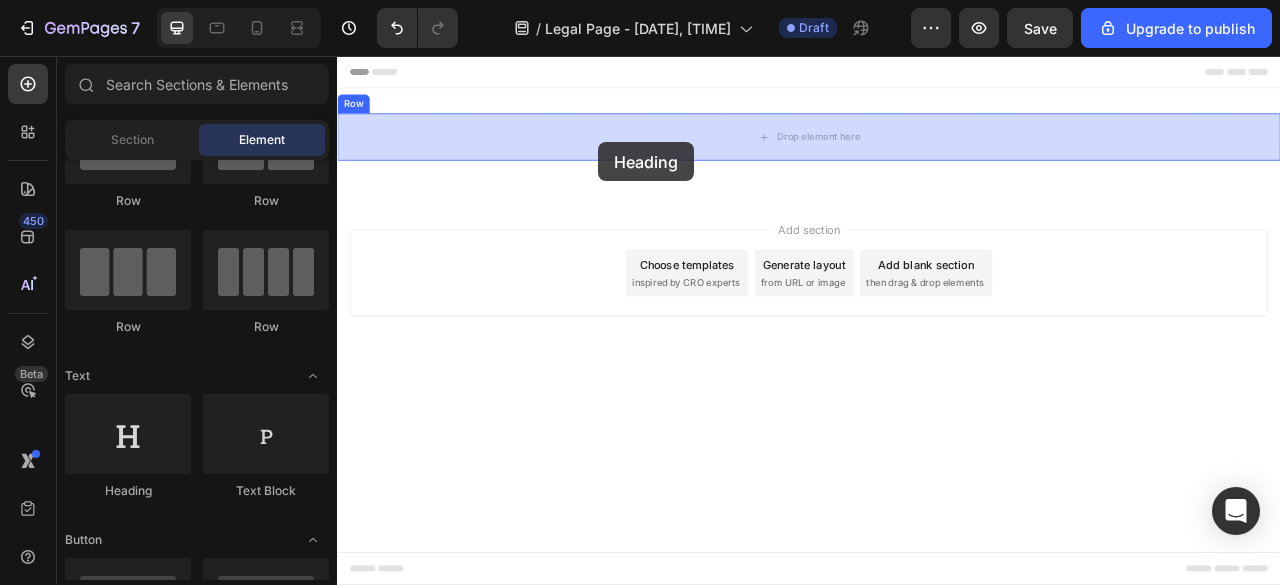 drag, startPoint x: 488, startPoint y: 514, endPoint x: 669, endPoint y: 166, distance: 392.2563 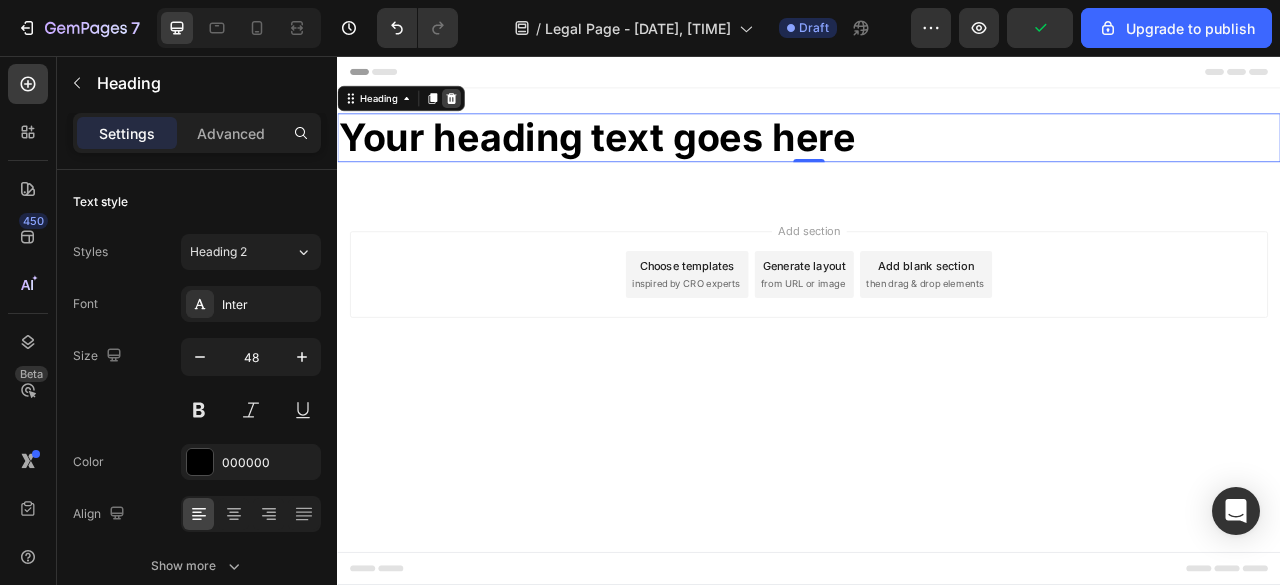 click 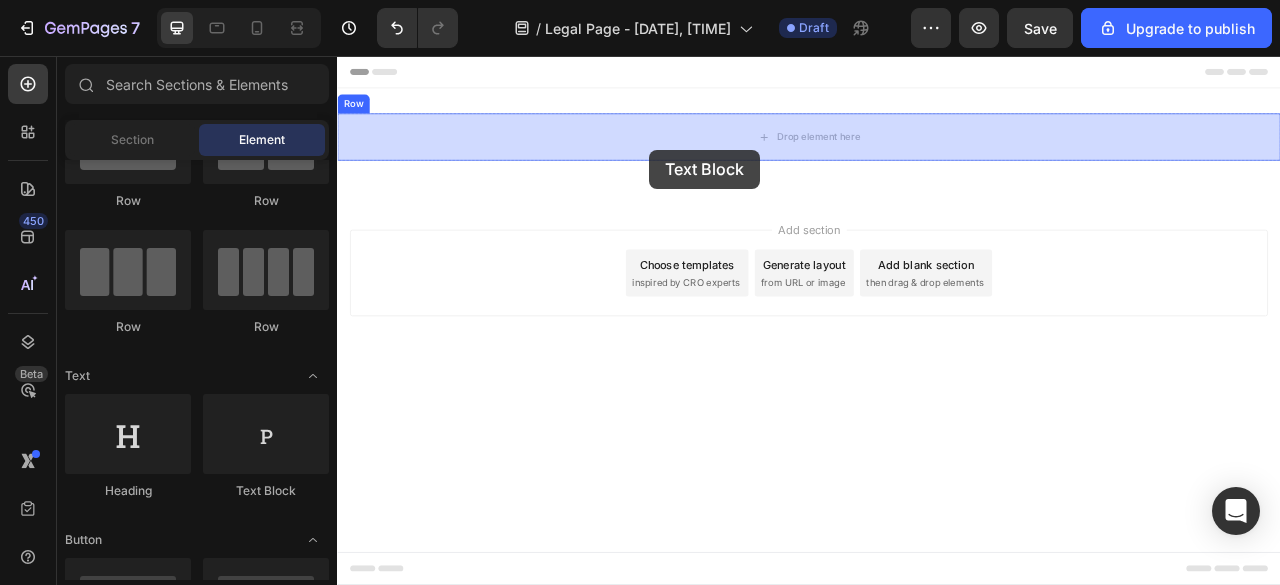 drag, startPoint x: 589, startPoint y: 497, endPoint x: 739, endPoint y: 167, distance: 362.4914 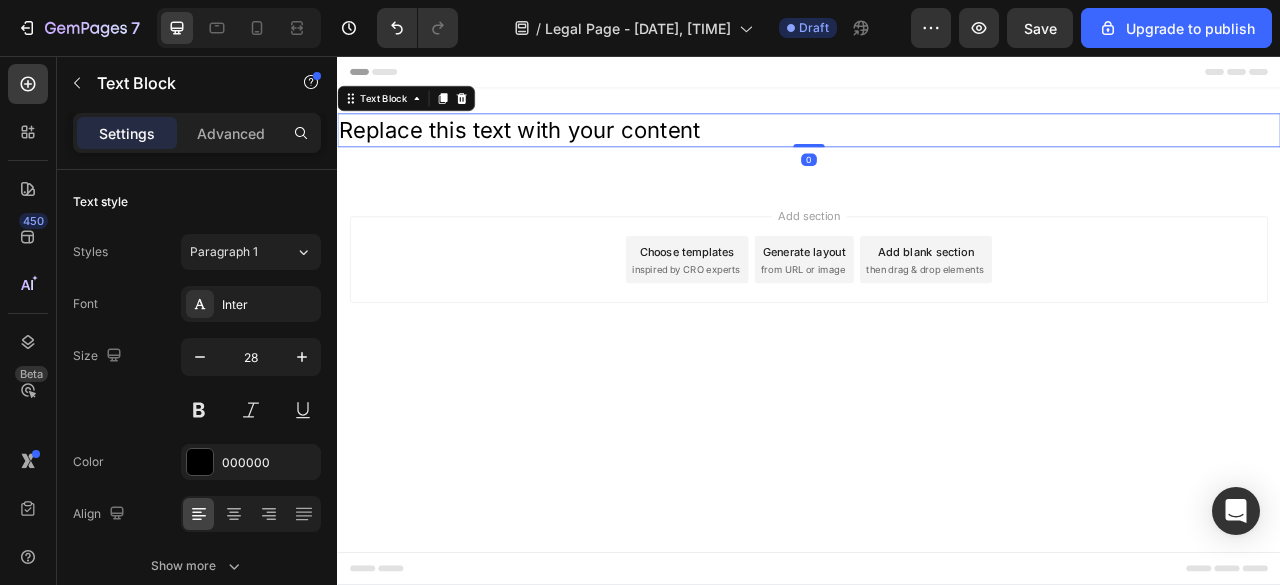 click on "Replace this text with your content" at bounding box center [937, 150] 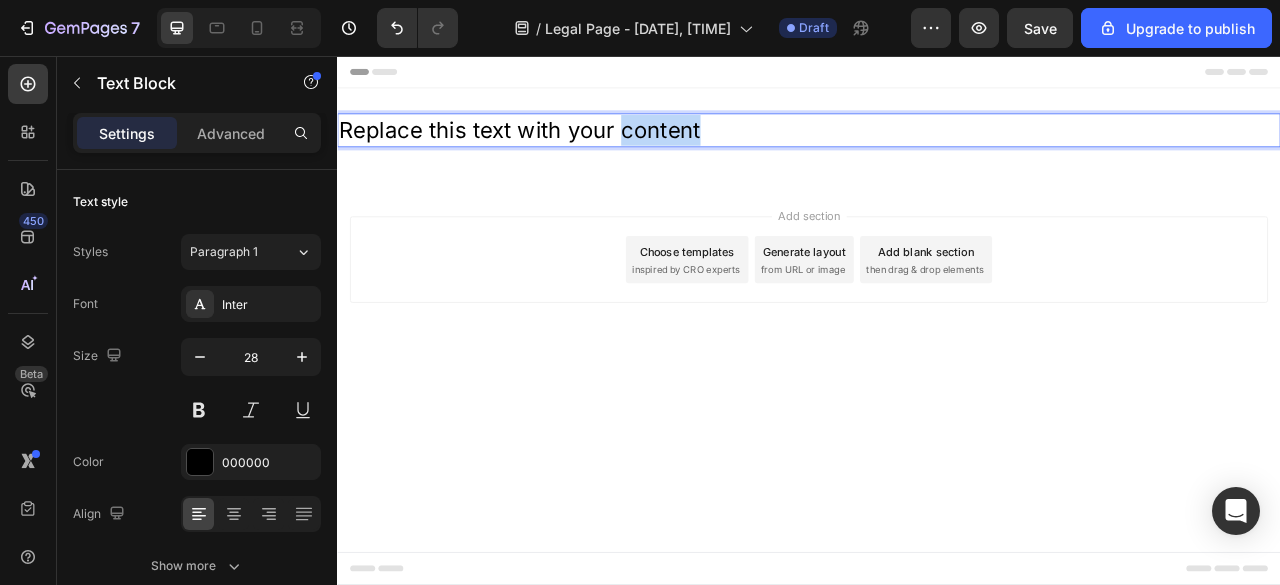 click on "Replace this text with your content" at bounding box center [937, 150] 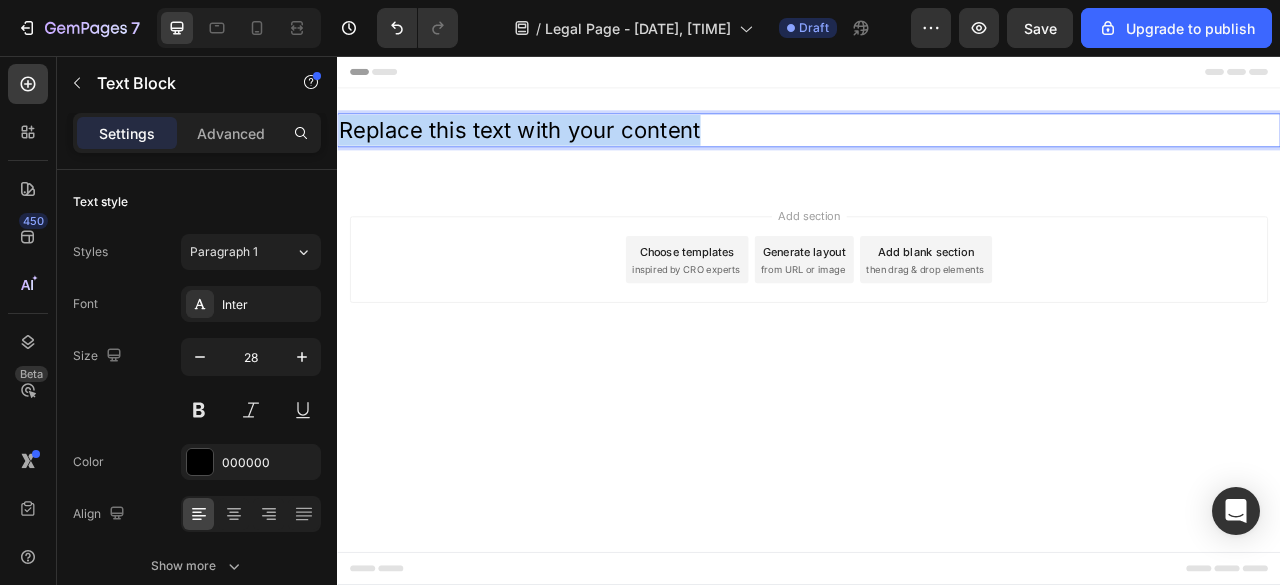click on "Replace this text with your content" at bounding box center (937, 150) 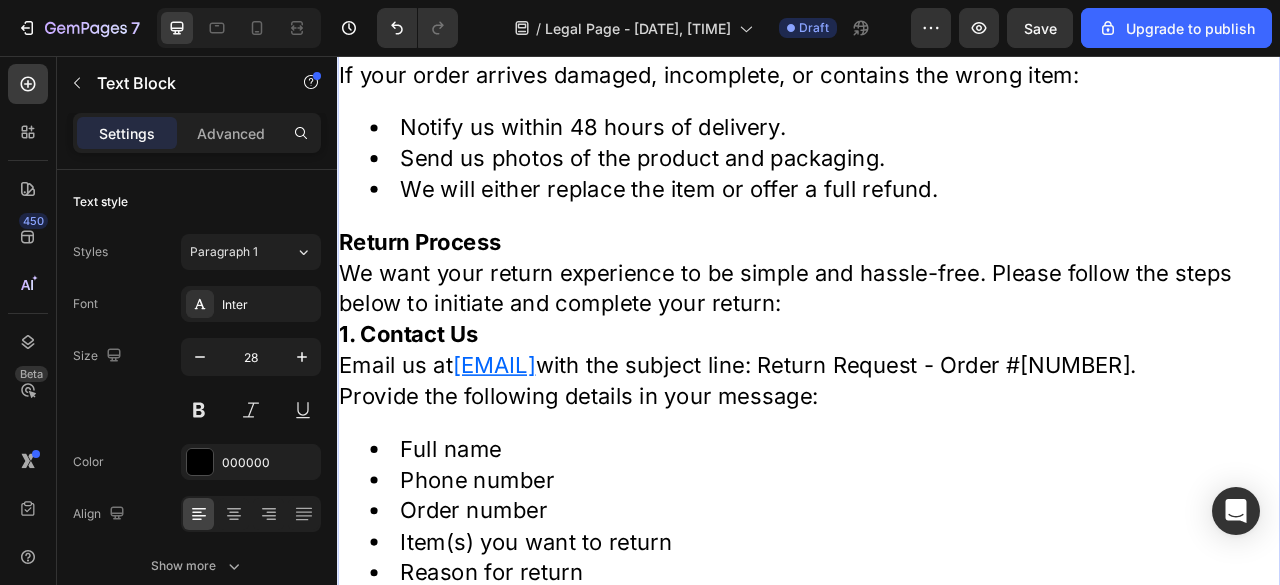 scroll, scrollTop: 859, scrollLeft: 0, axis: vertical 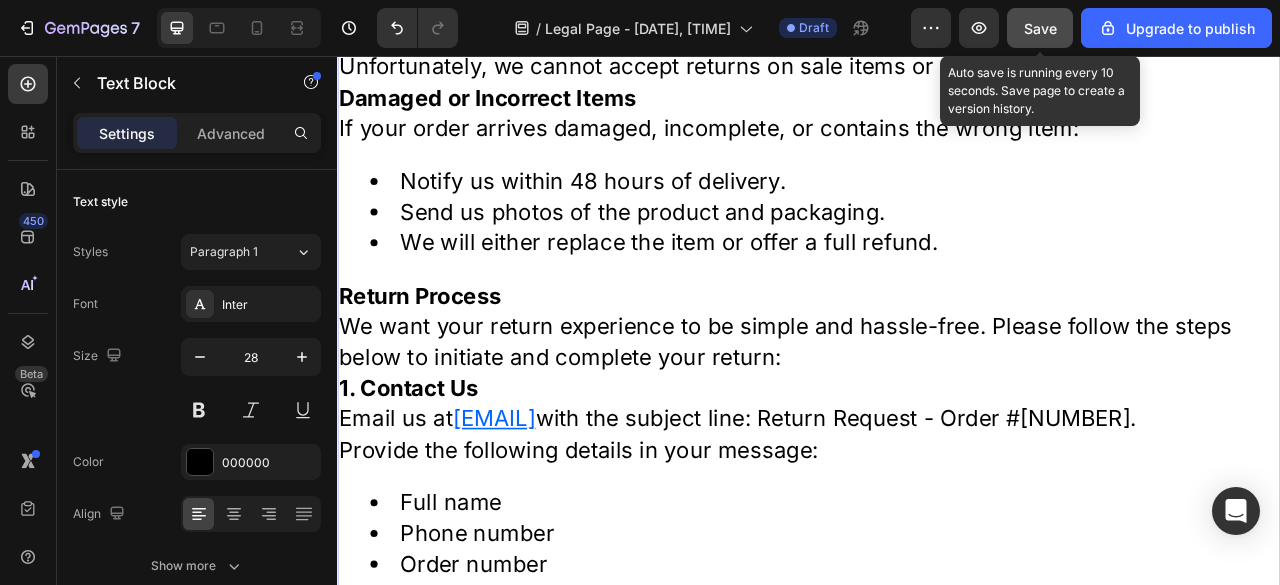 click on "Save" 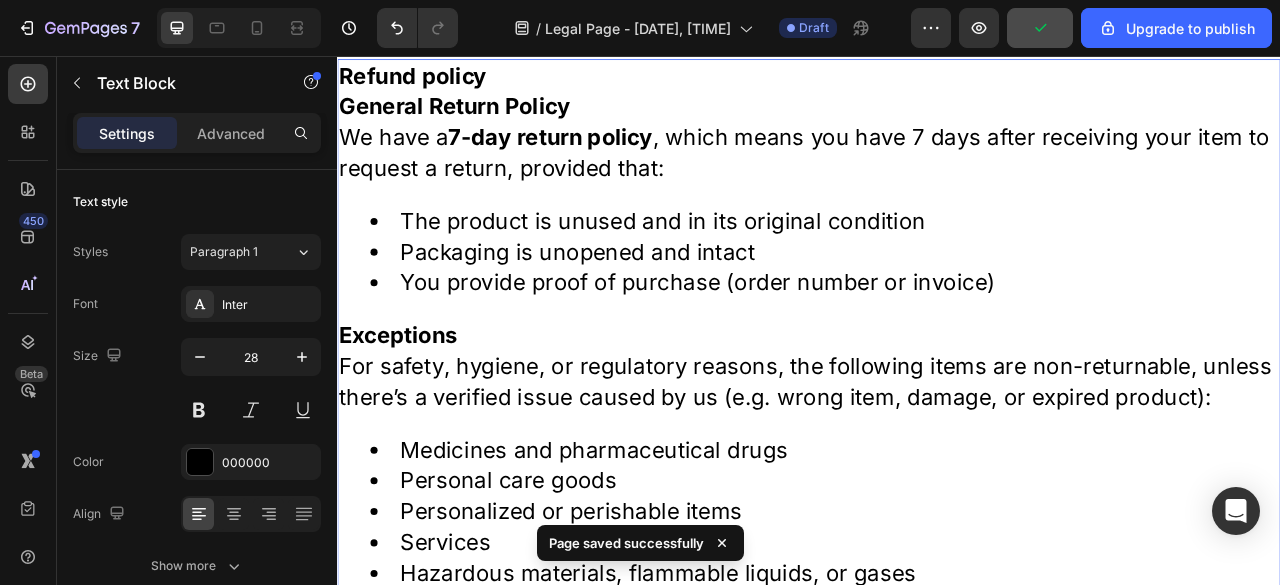 scroll, scrollTop: 0, scrollLeft: 0, axis: both 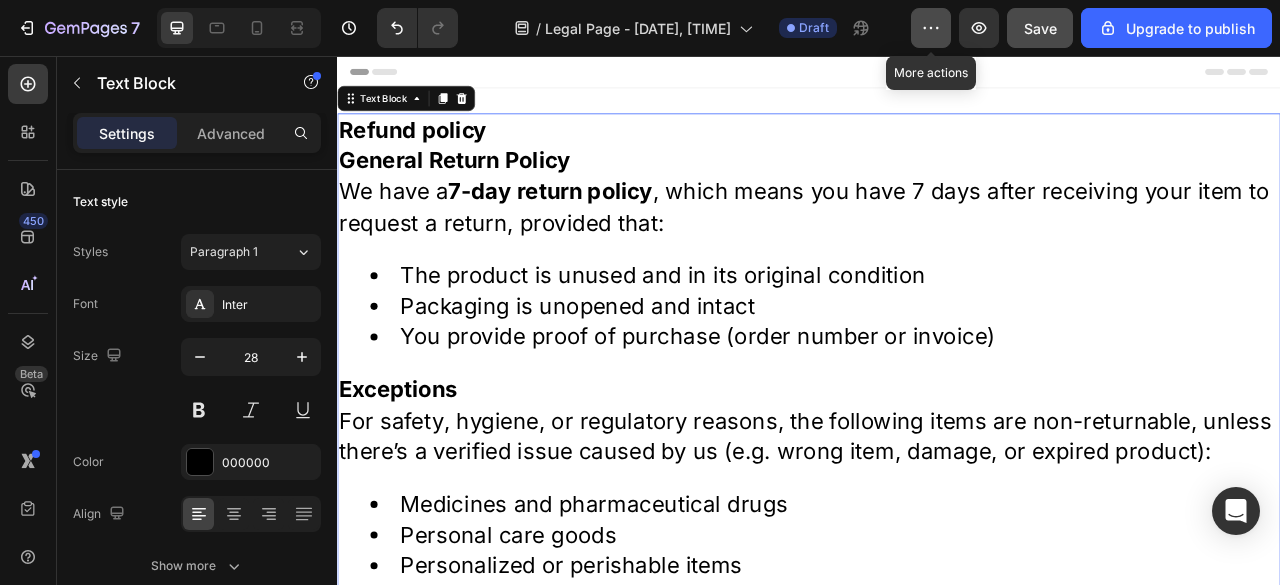 click 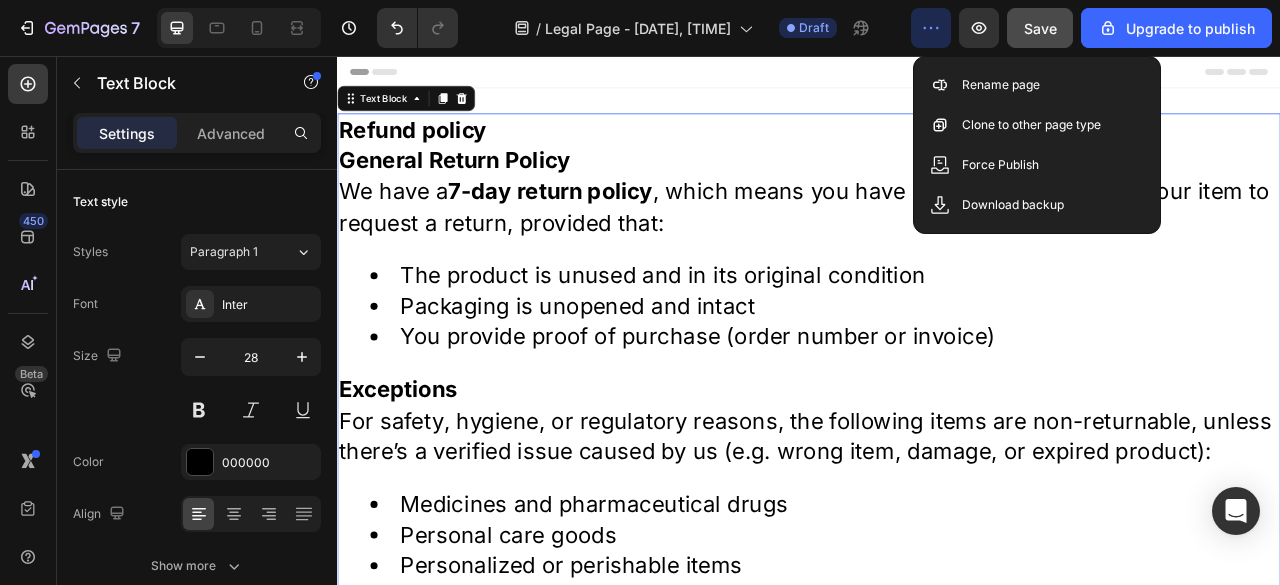 click 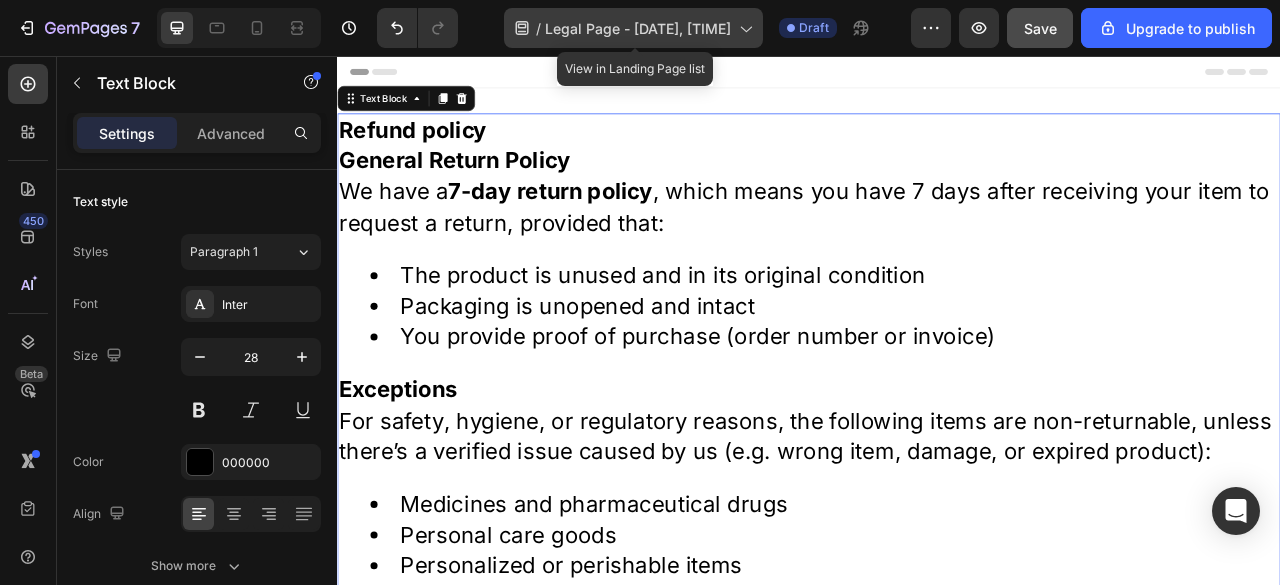 click on "Legal Page - Aug 1, 19:58:08" at bounding box center (638, 28) 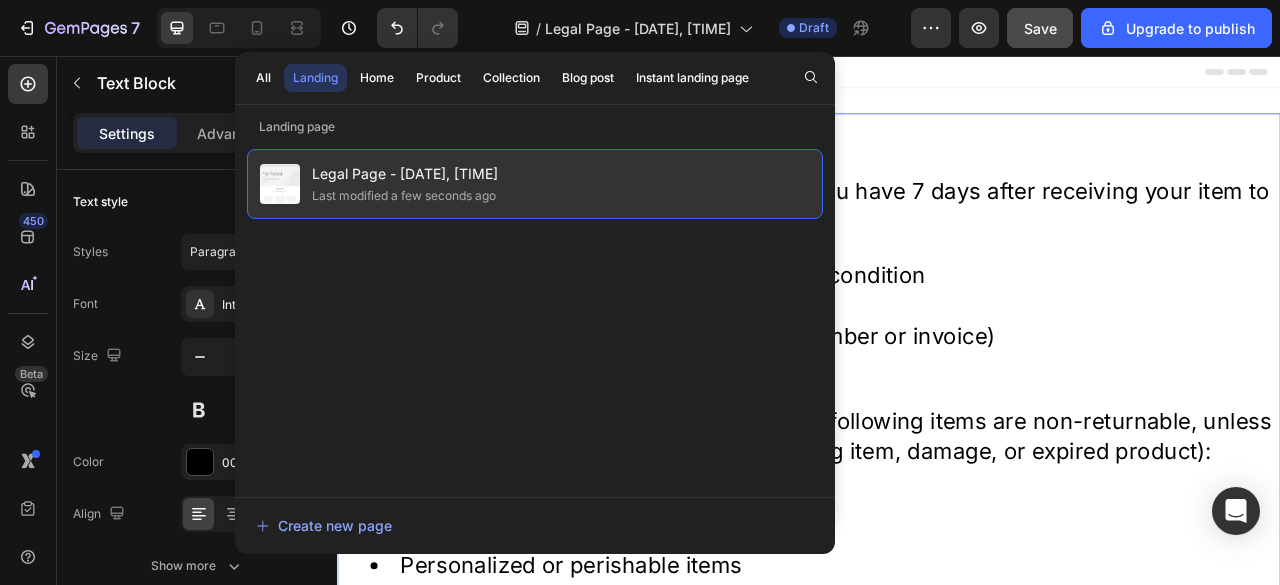 click on "Legal Page - Aug 1, 19:58:08 Last modified a few seconds ago" 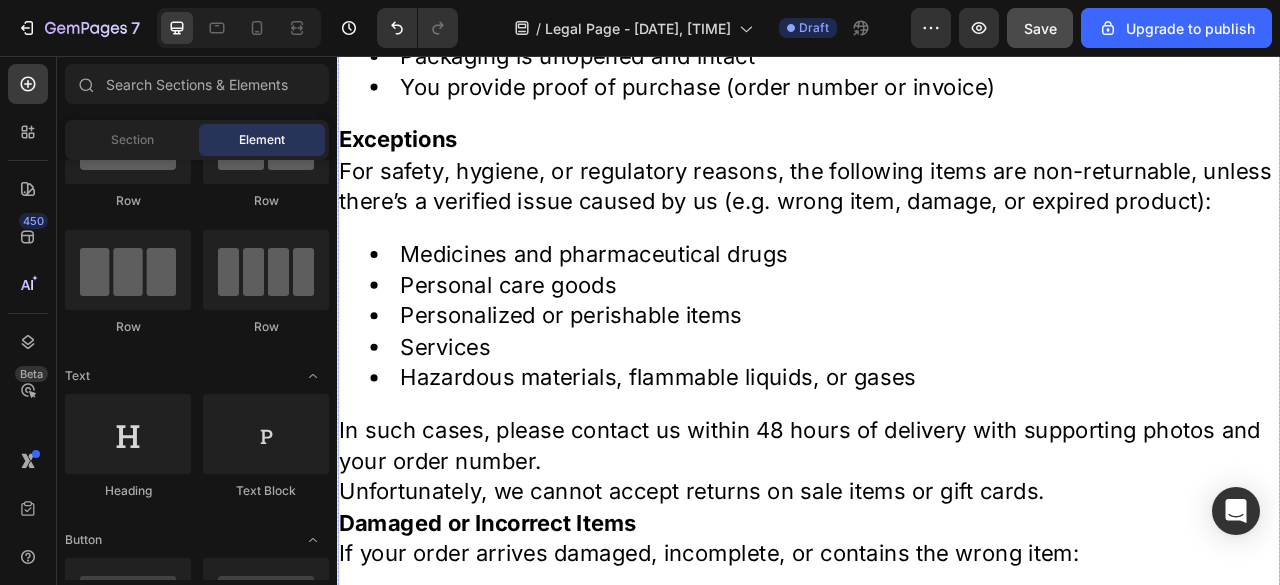 scroll, scrollTop: 0, scrollLeft: 0, axis: both 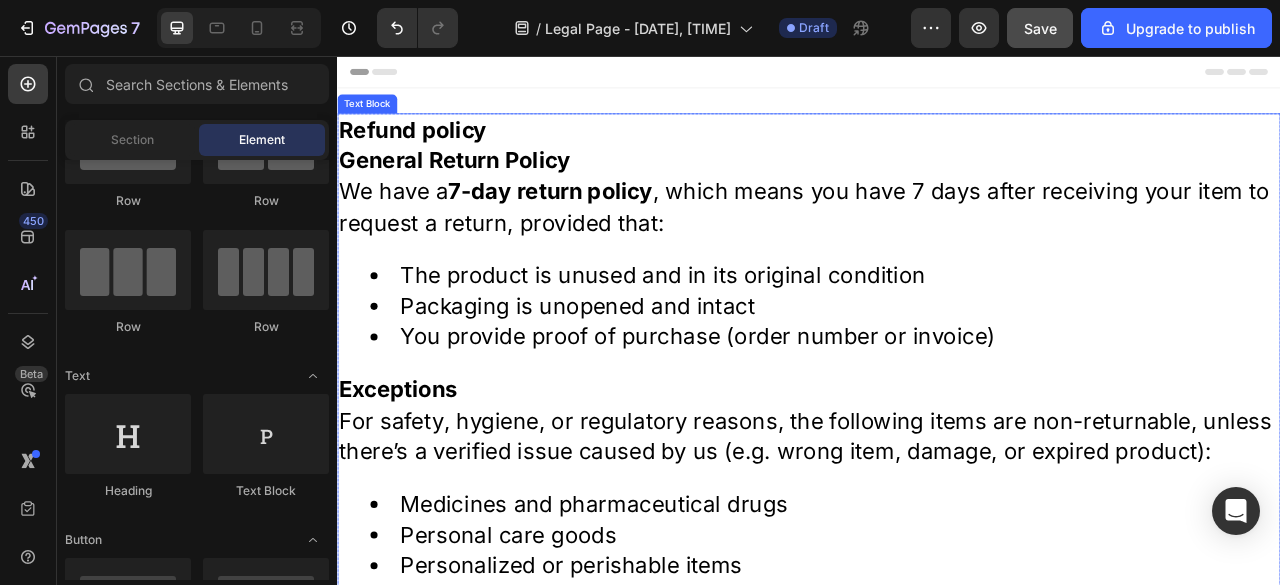 click on "return policy" at bounding box center (652, 228) 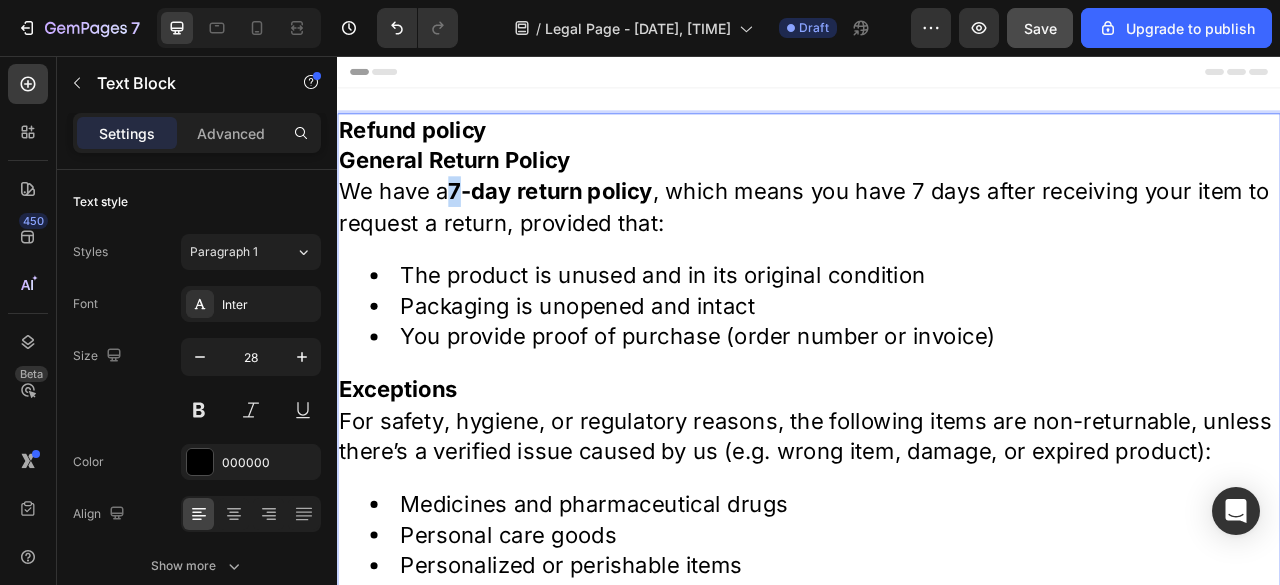 click on "We have a  7-day   return policy , which means you have 7 days after receiving your item to request a return, provided that:" at bounding box center [937, 248] 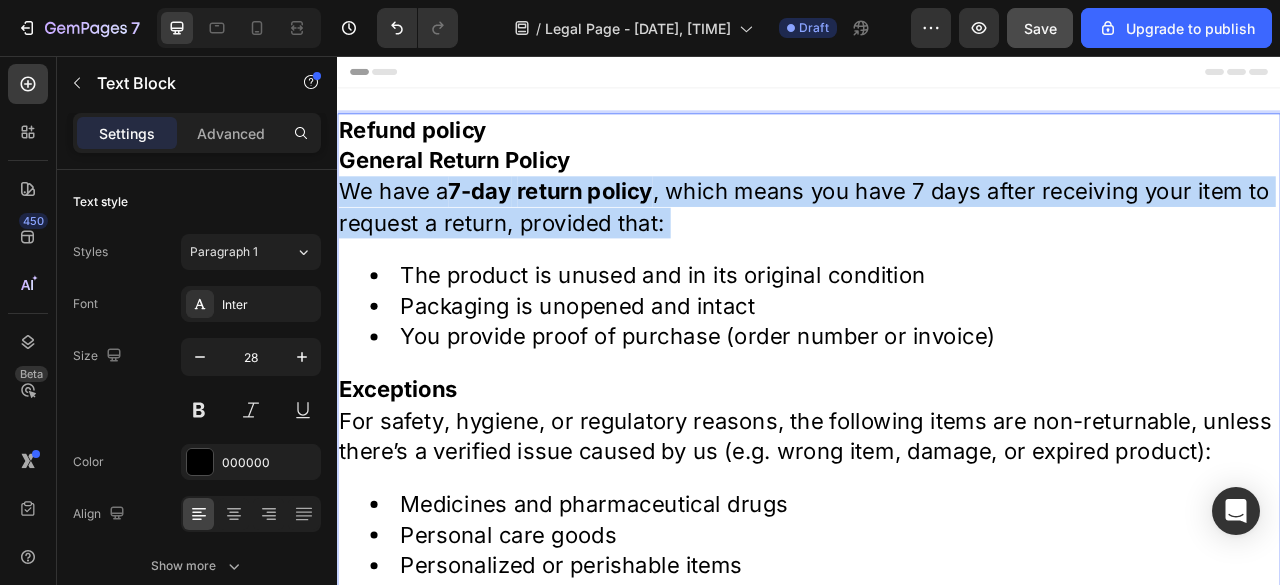 click on "We have a  7-day   return policy , which means you have 7 days after receiving your item to request a return, provided that:" at bounding box center (937, 248) 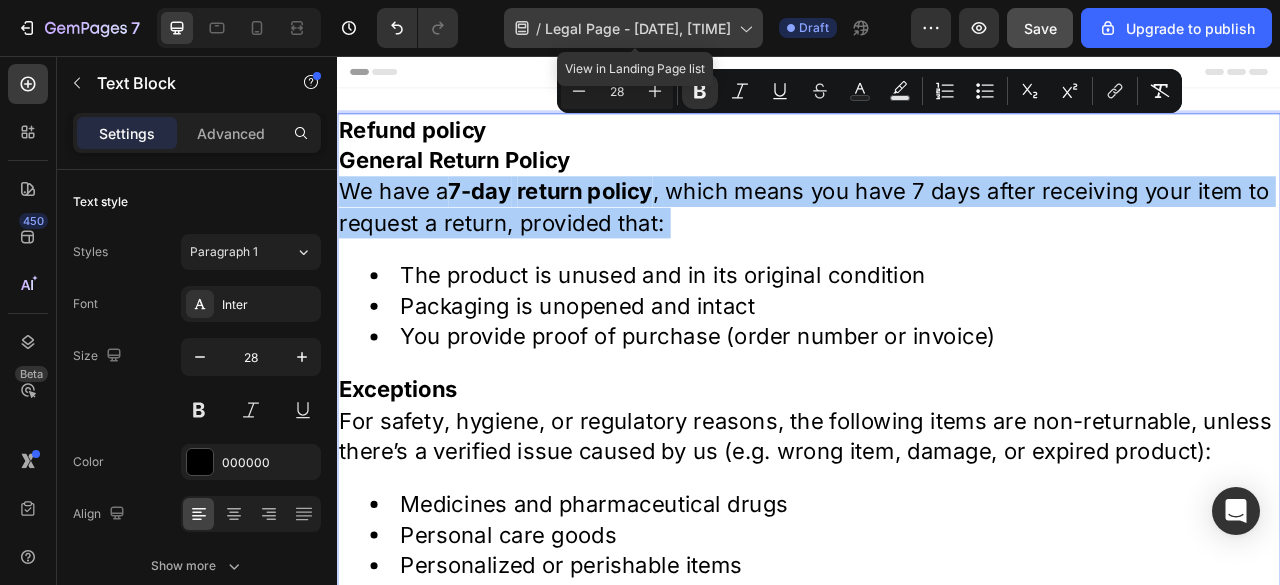 click on "Legal Page - Aug 1, 19:58:08" at bounding box center [638, 28] 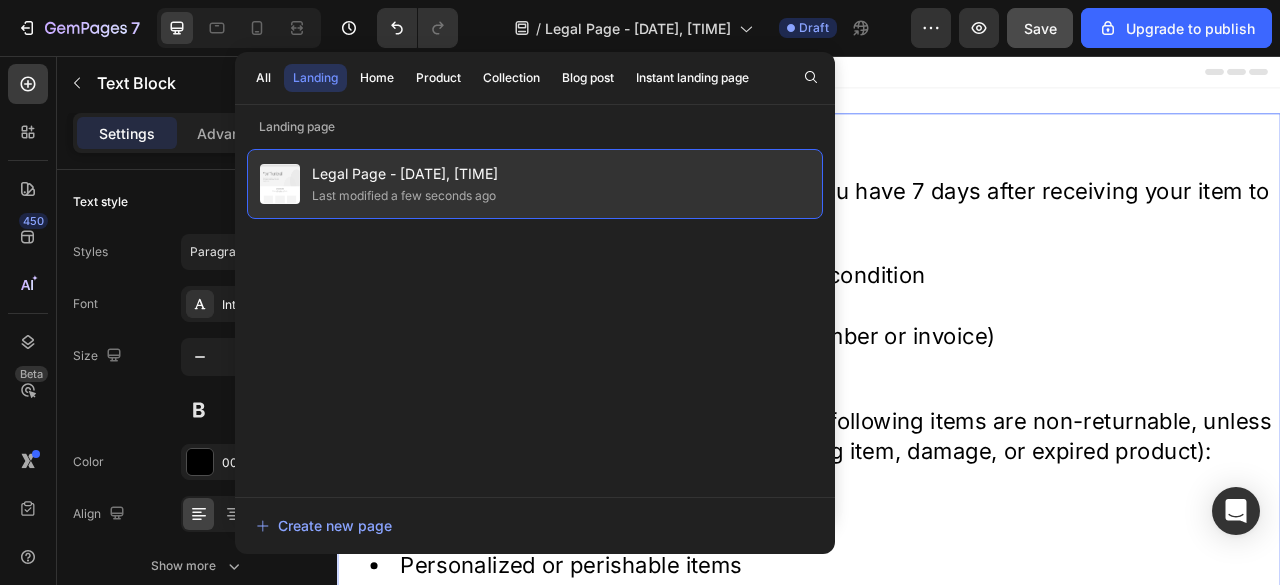 drag, startPoint x: 282, startPoint y: 190, endPoint x: 606, endPoint y: 199, distance: 324.12497 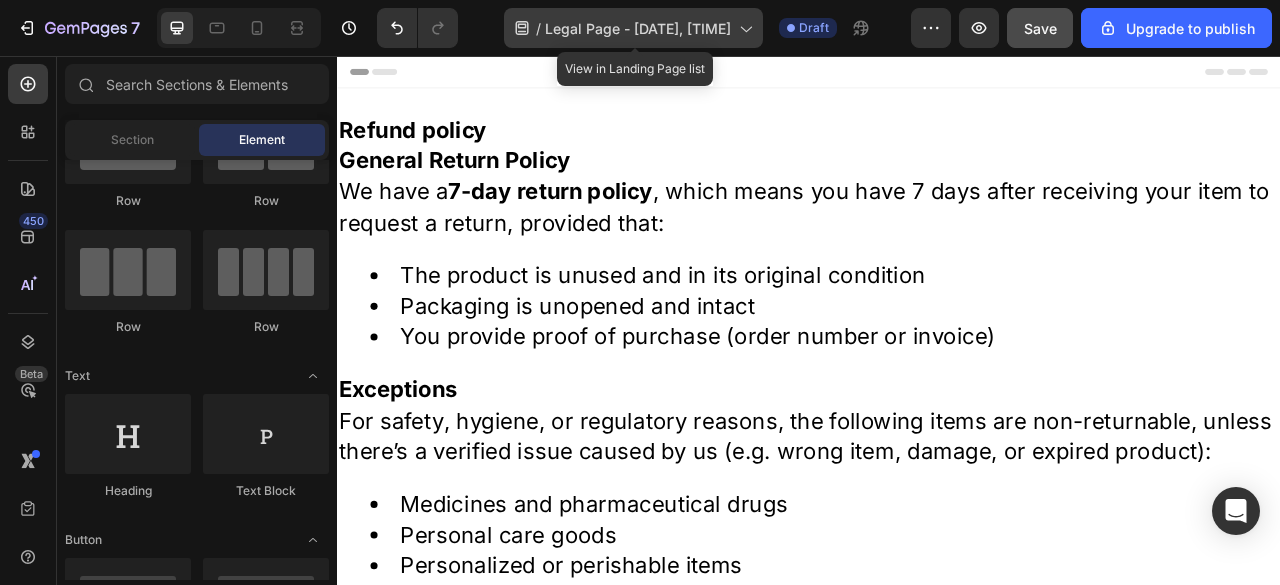 click on "Legal Page - Aug 1, 19:58:08" at bounding box center (638, 28) 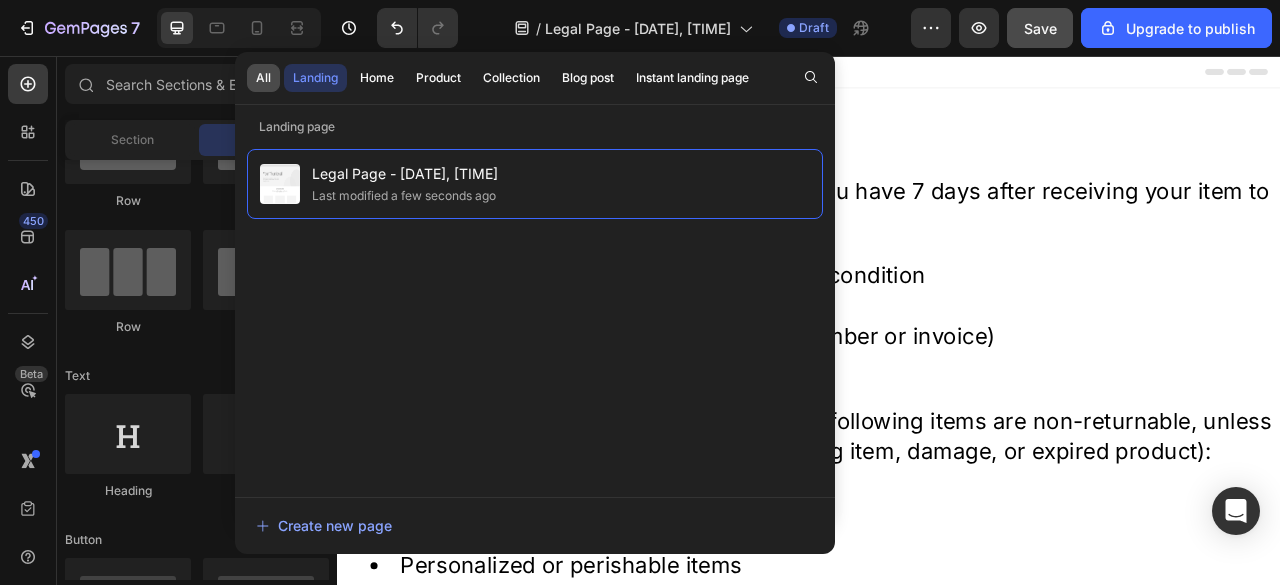 click on "All" at bounding box center (263, 78) 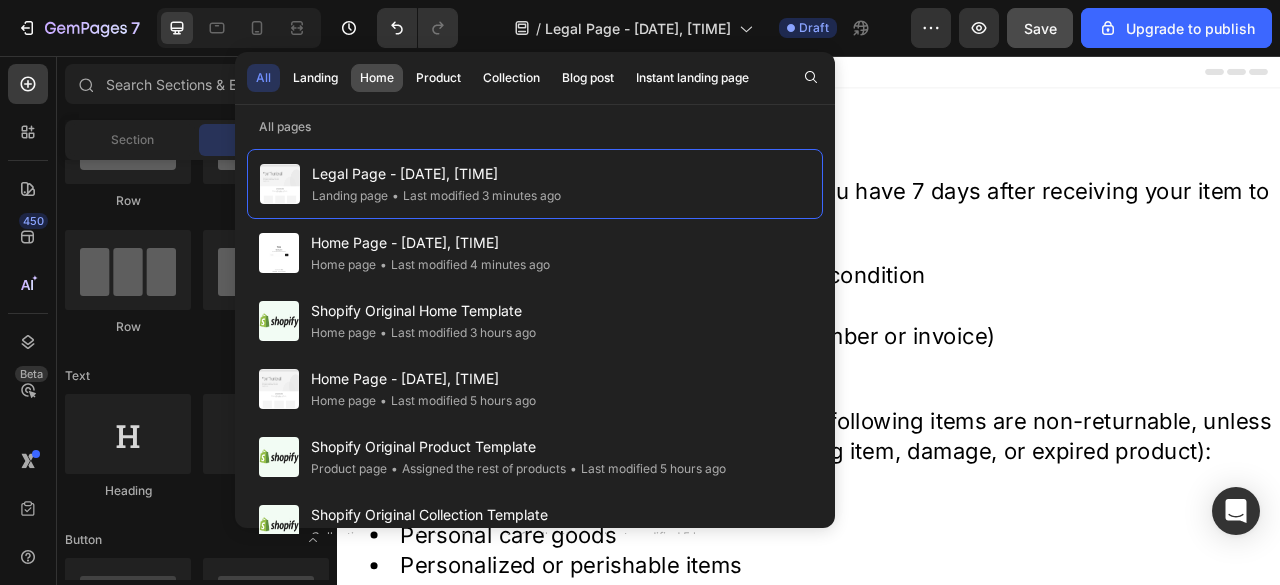 click on "Home" at bounding box center [377, 78] 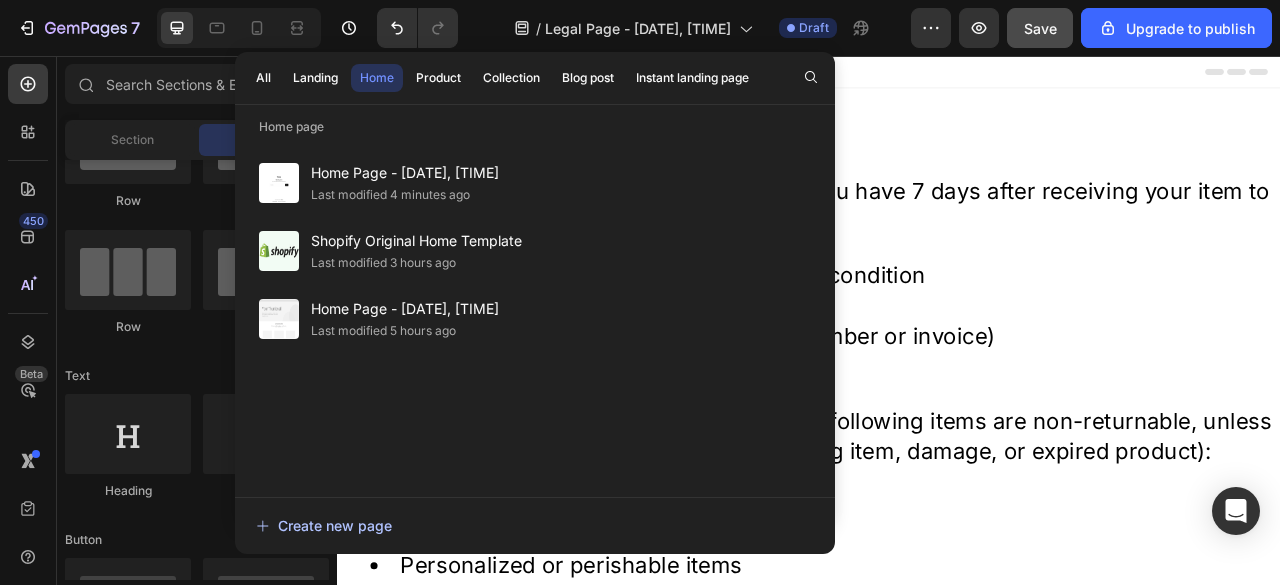 click on "Create new page" at bounding box center [324, 525] 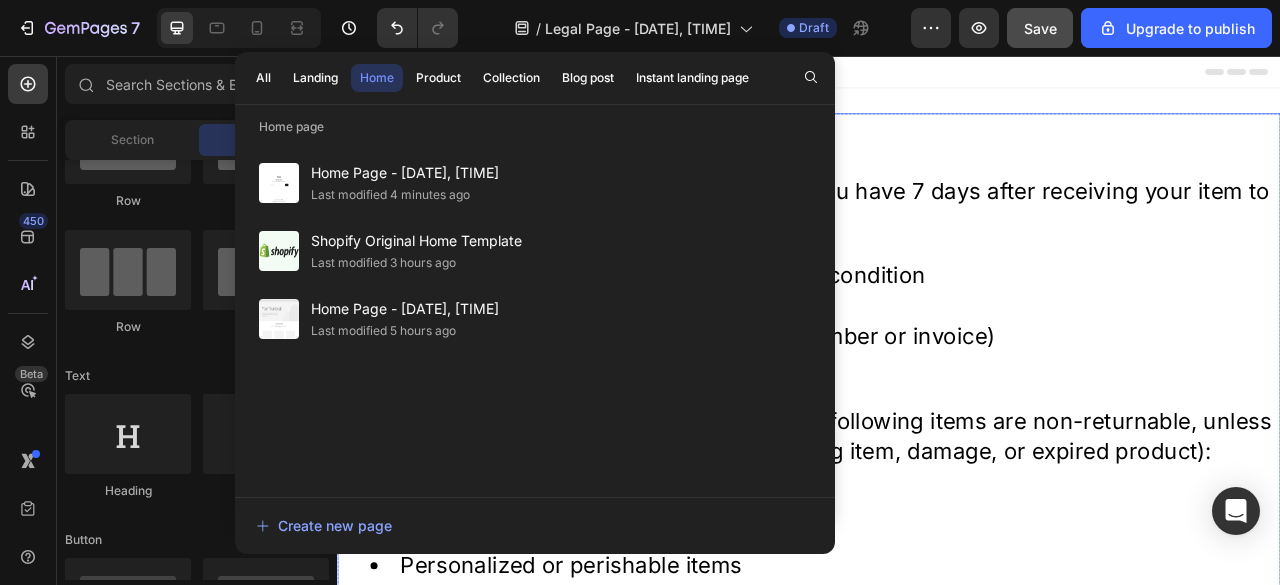 click on "Refund policy" at bounding box center [937, 150] 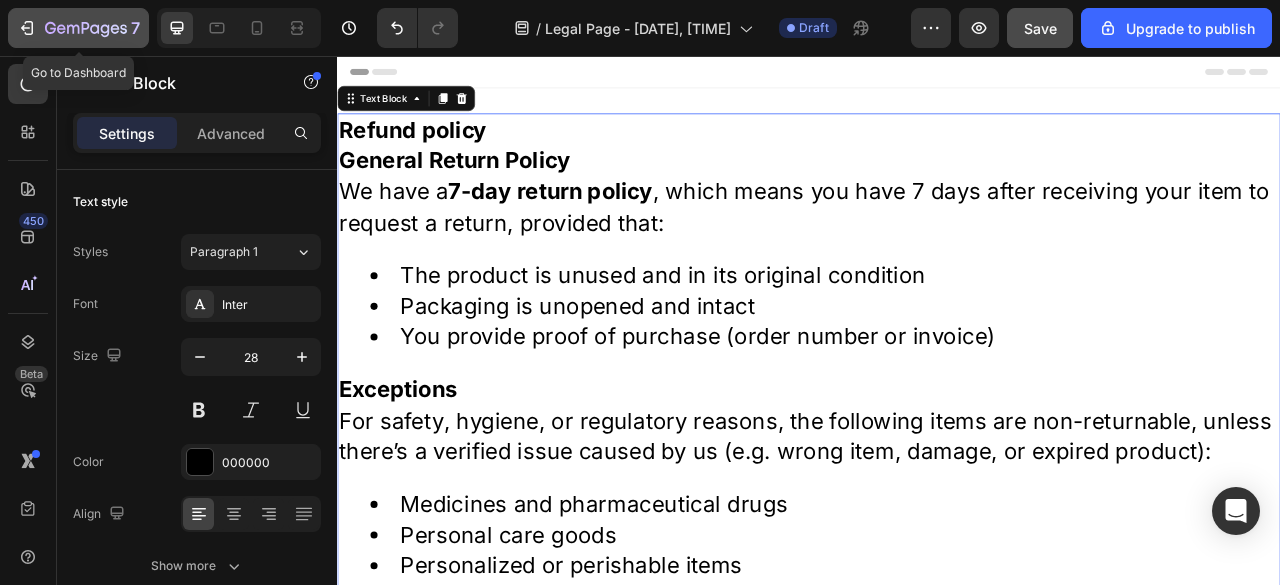 click on "7" 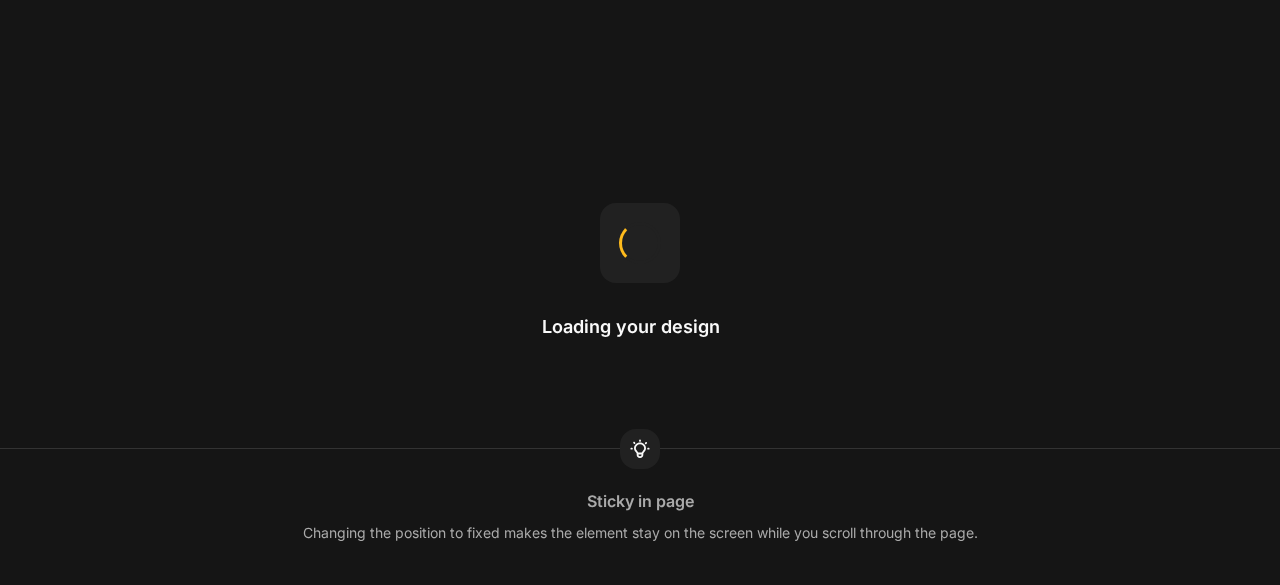 scroll, scrollTop: 0, scrollLeft: 0, axis: both 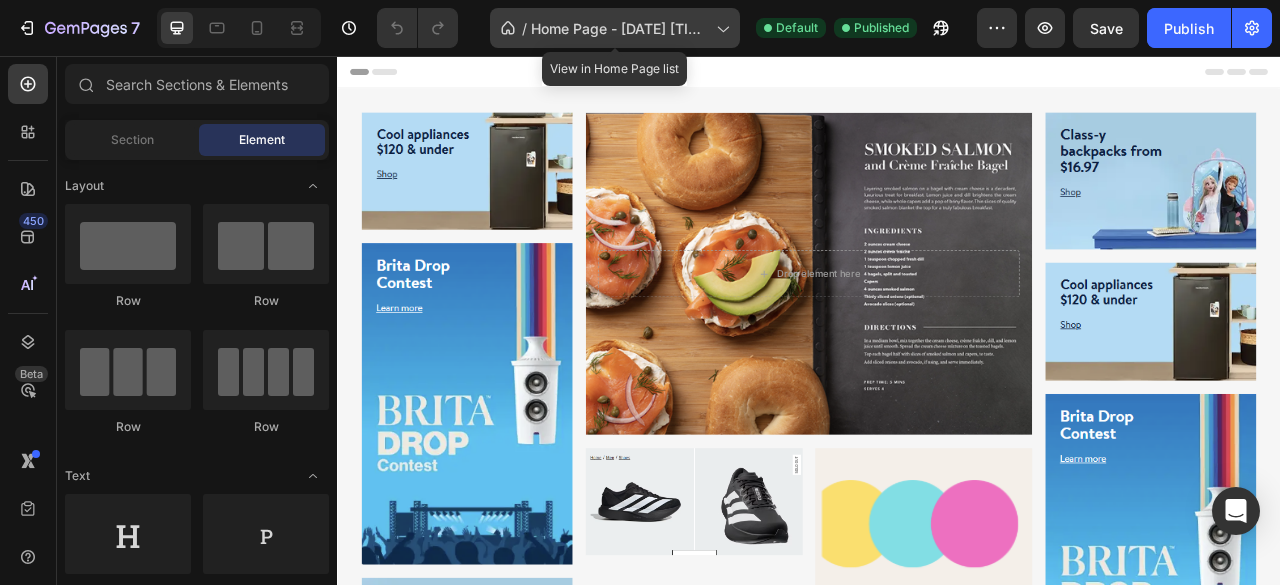click on "Home Page - Aug 1, 15:14:32" at bounding box center (619, 28) 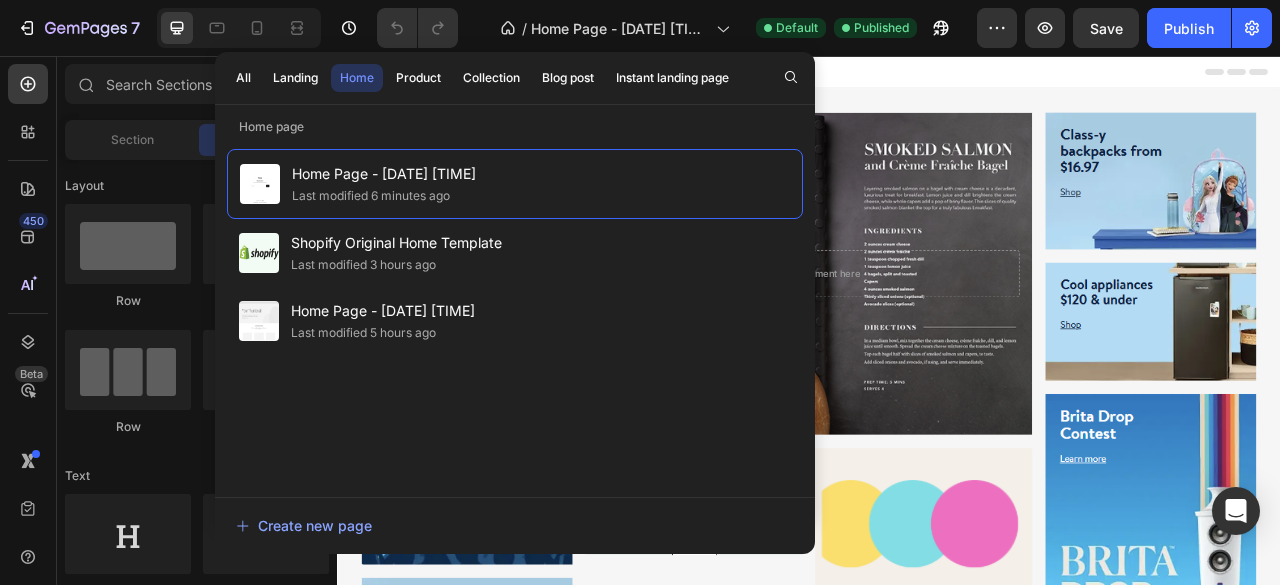 click on "Create new page" at bounding box center [515, 525] 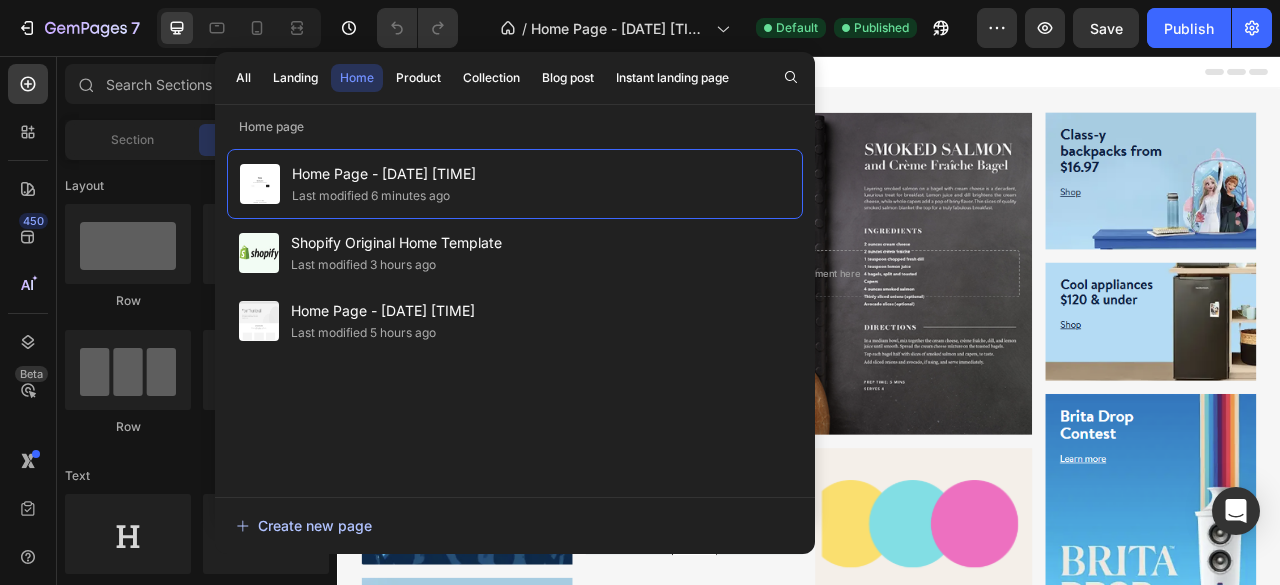click on "Create new page" at bounding box center [304, 525] 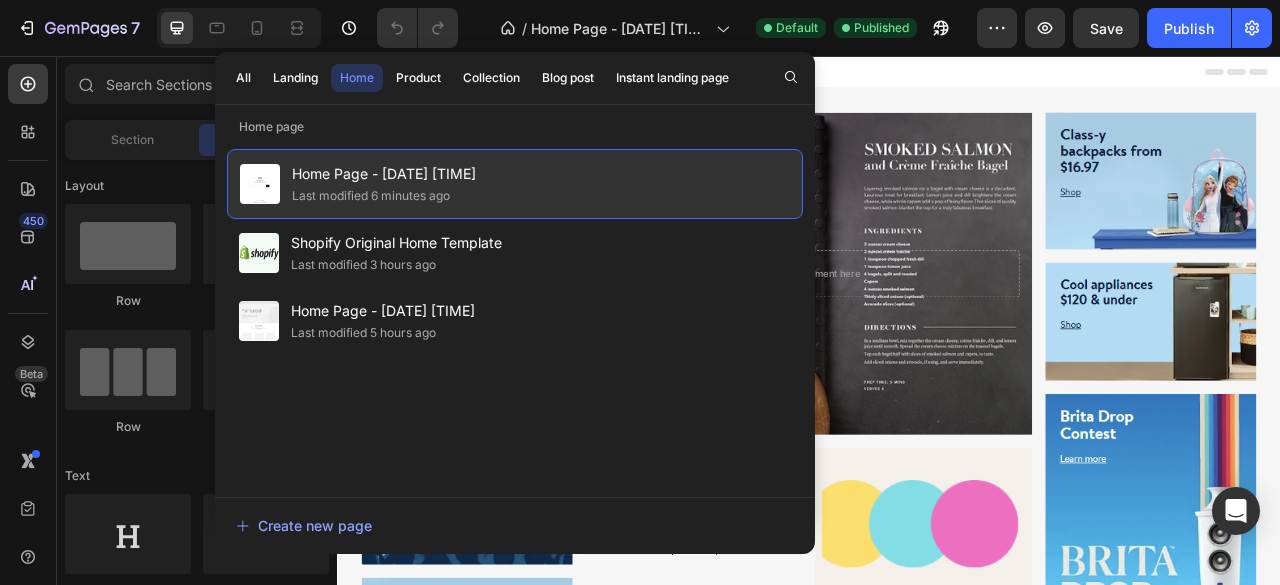 click on "Last modified 6 minutes ago" 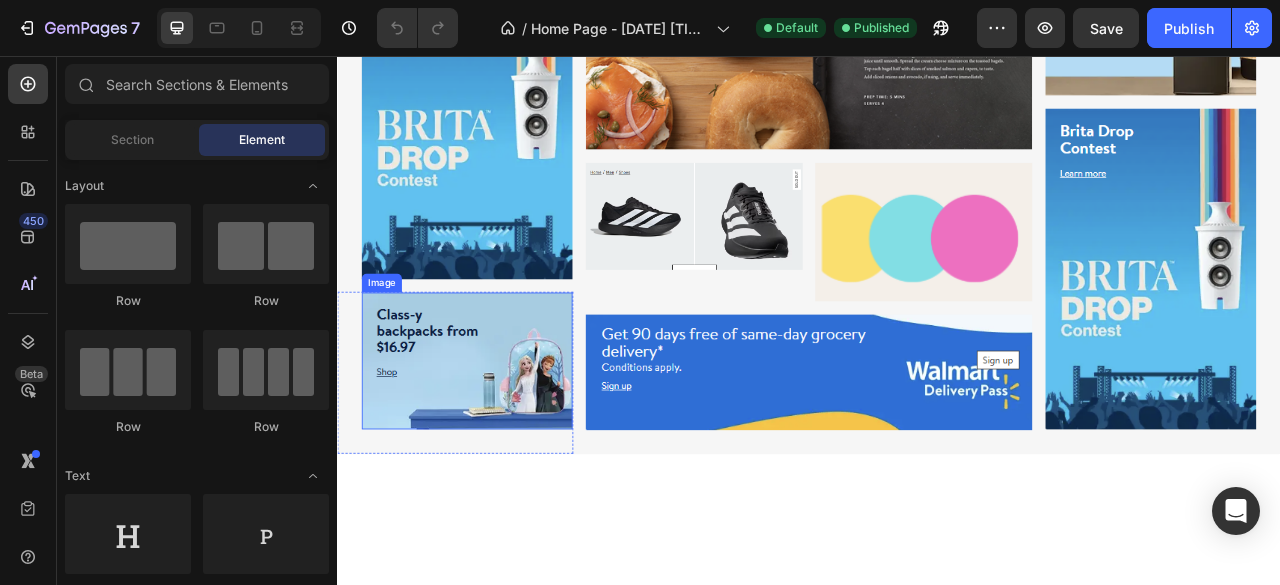scroll, scrollTop: 0, scrollLeft: 0, axis: both 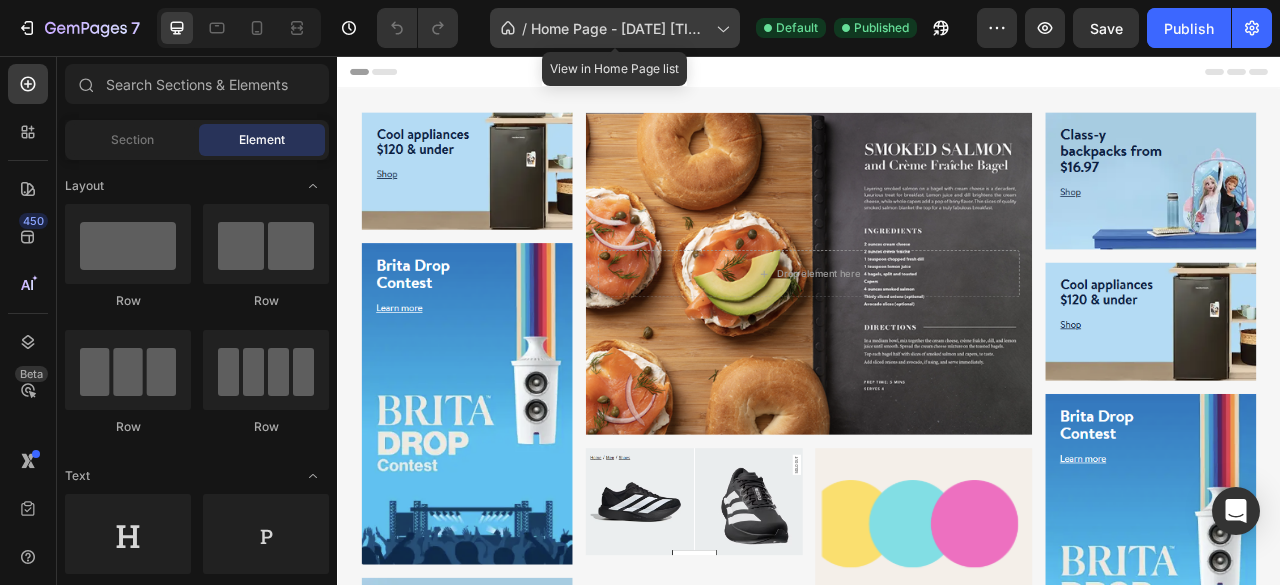 click on "Home Page - Aug 1, 15:14:32" at bounding box center (619, 28) 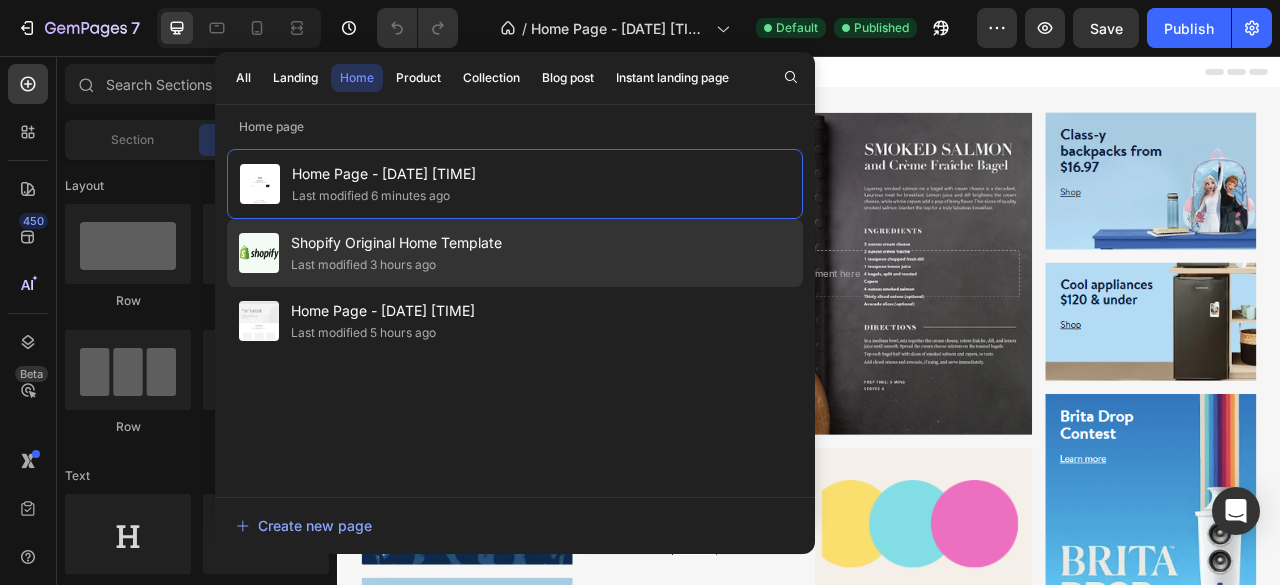 click on "Shopify Original Home Template" at bounding box center (396, 243) 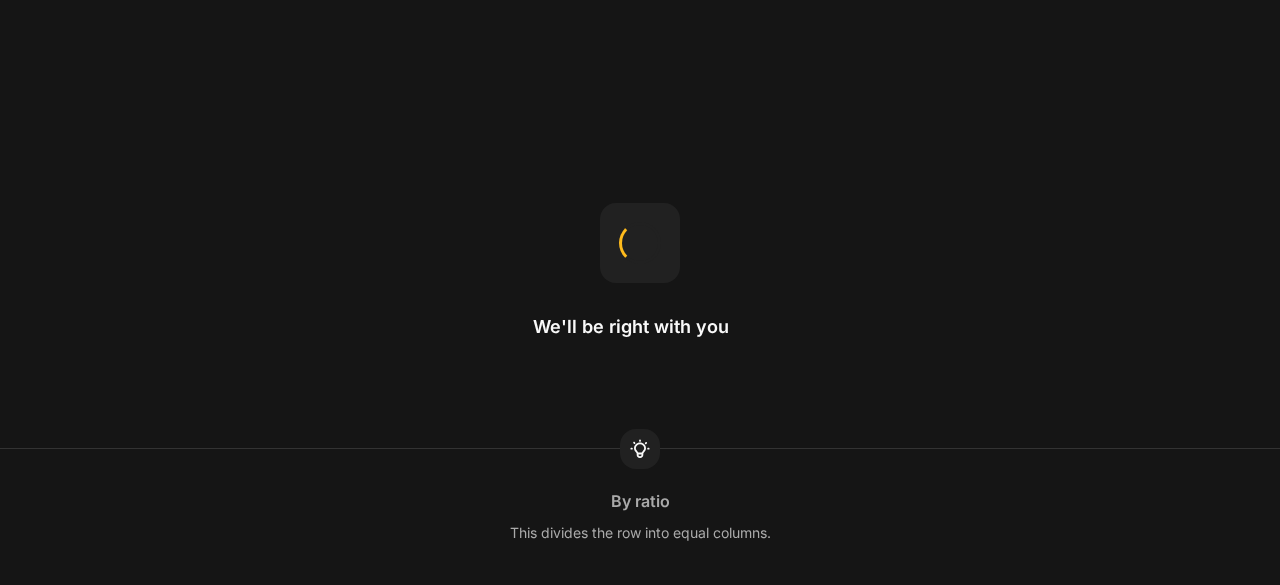 scroll, scrollTop: 0, scrollLeft: 0, axis: both 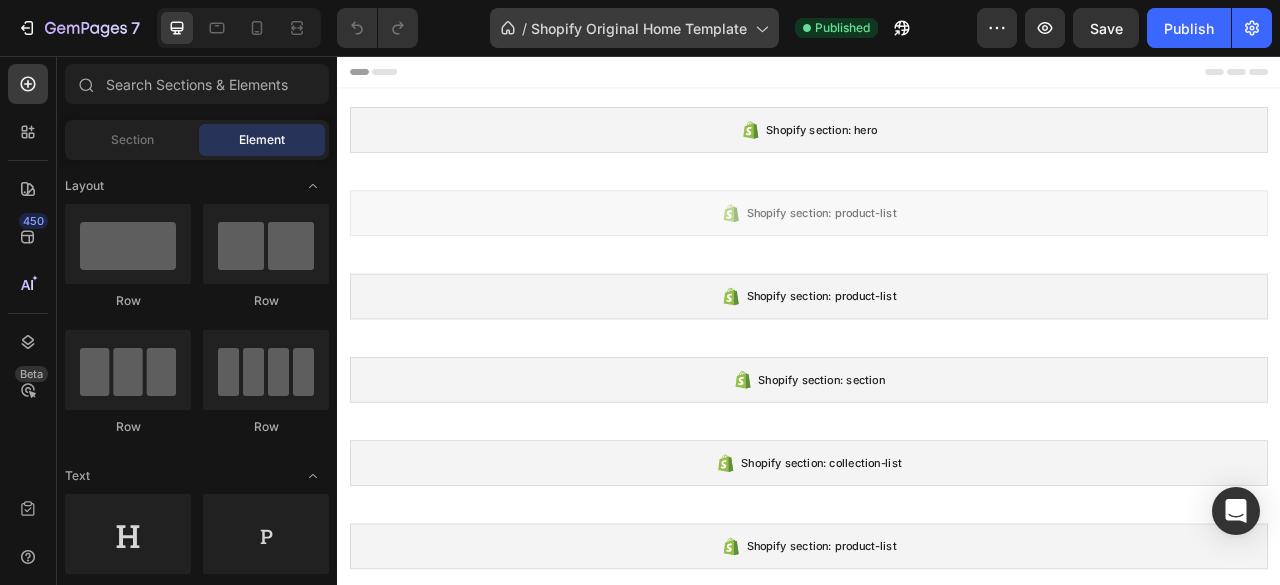 click on "Shopify Original Home Template" at bounding box center (639, 28) 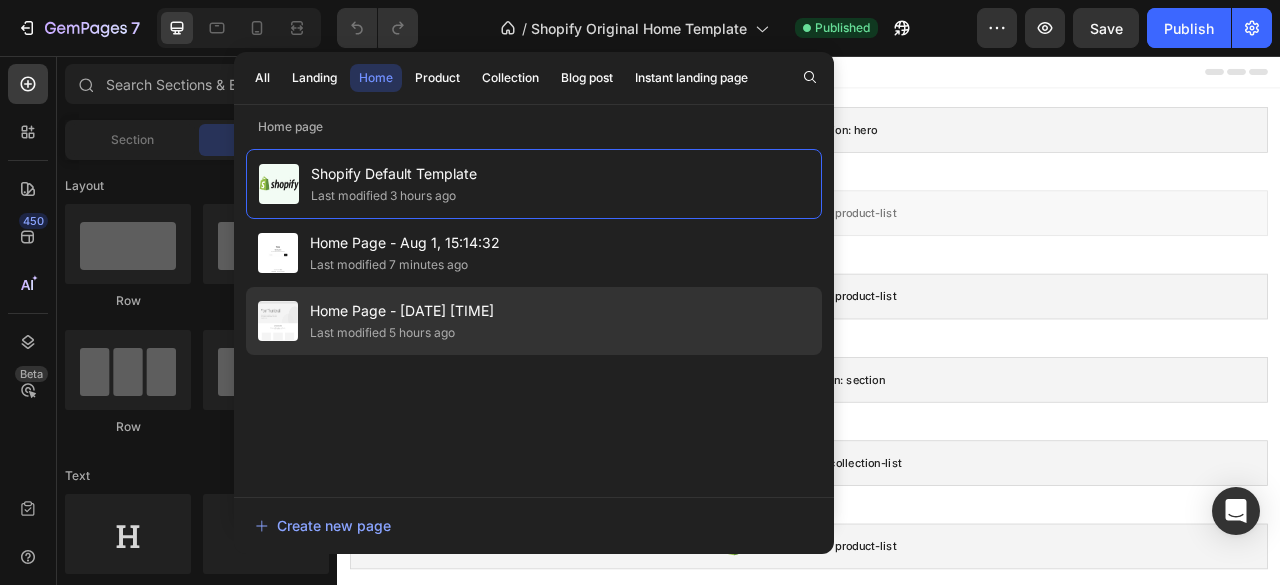 click on "Home Page - [DATE] [TIME] Last modified [DURATION] ago" 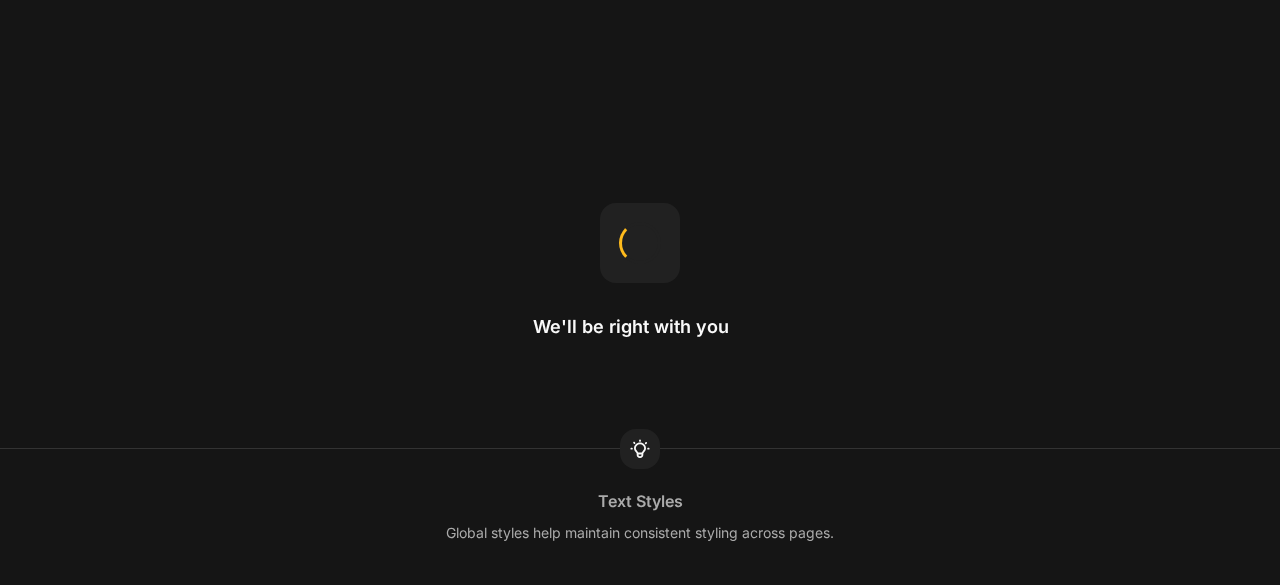 scroll, scrollTop: 0, scrollLeft: 0, axis: both 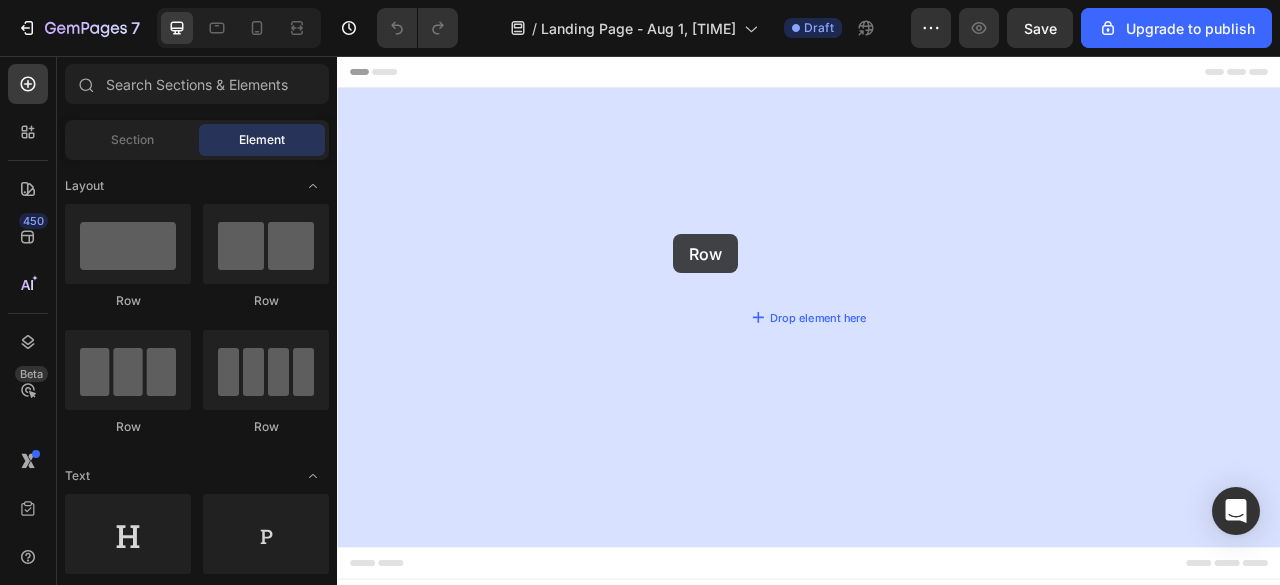 drag, startPoint x: 465, startPoint y: 315, endPoint x: 788, endPoint y: 283, distance: 324.58127 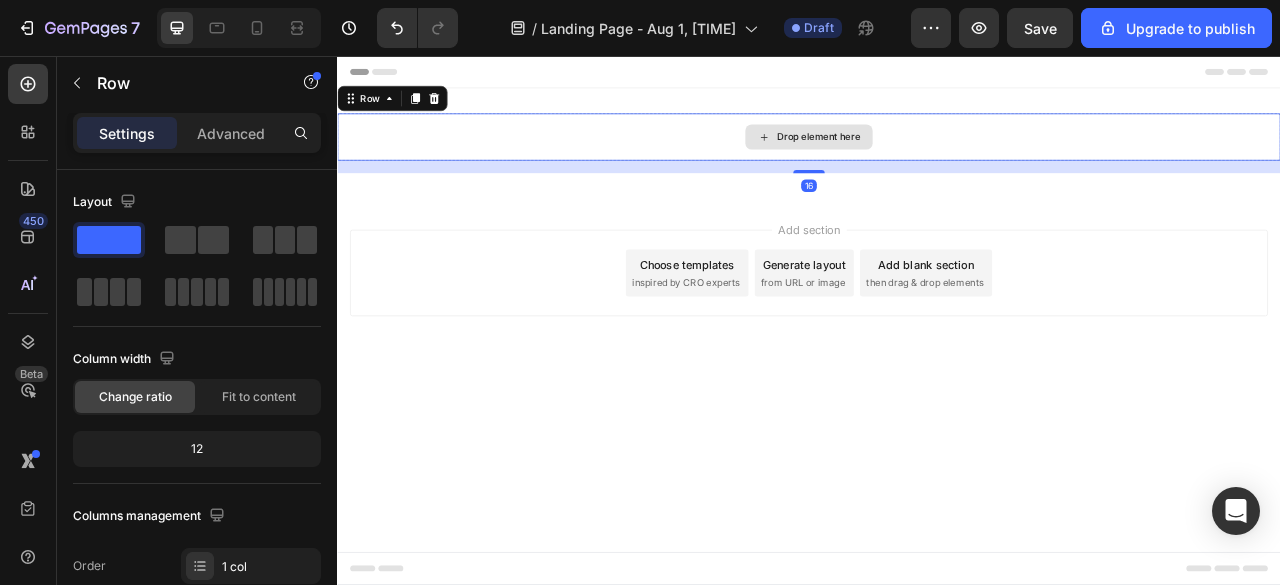 click on "Drop element here" at bounding box center [937, 159] 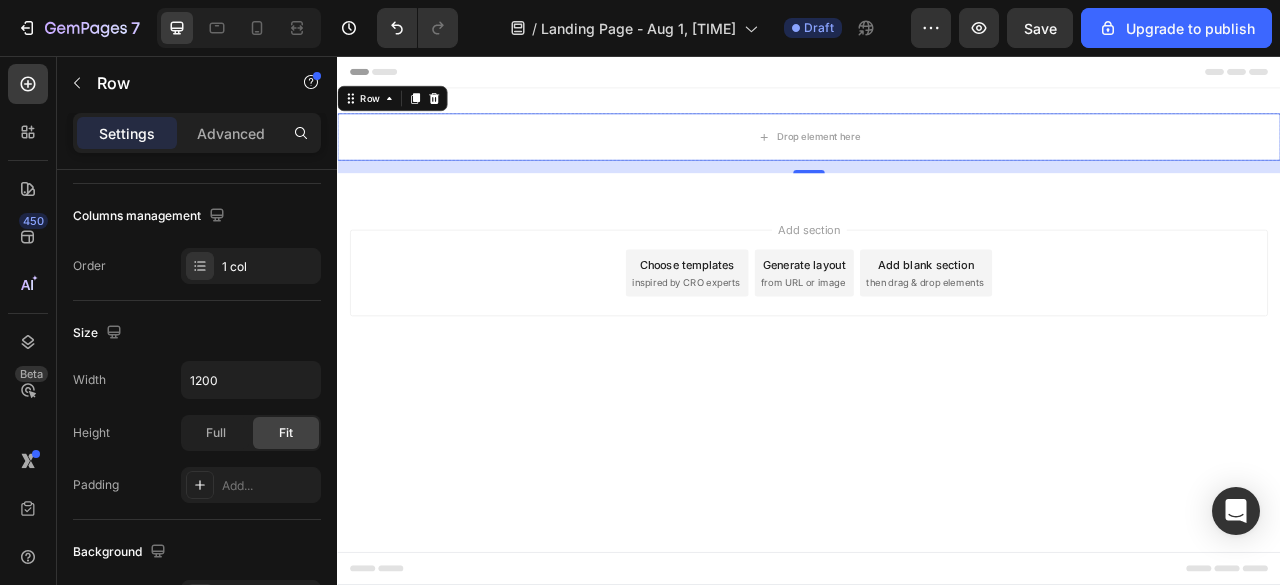 scroll, scrollTop: 0, scrollLeft: 0, axis: both 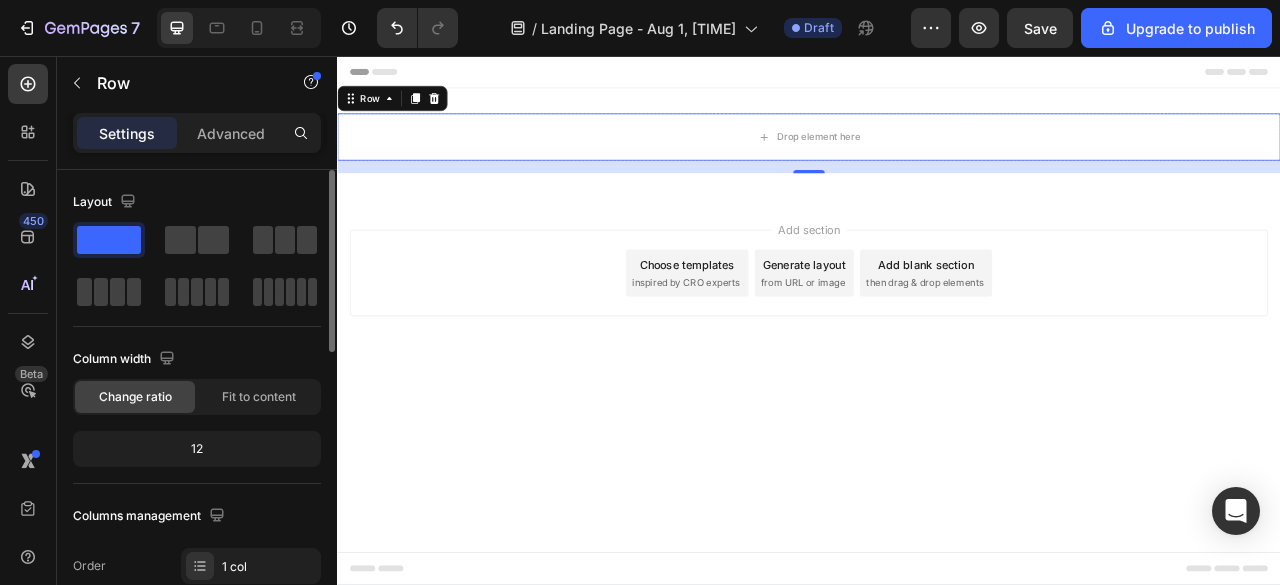 drag, startPoint x: 641, startPoint y: 418, endPoint x: 630, endPoint y: 418, distance: 11 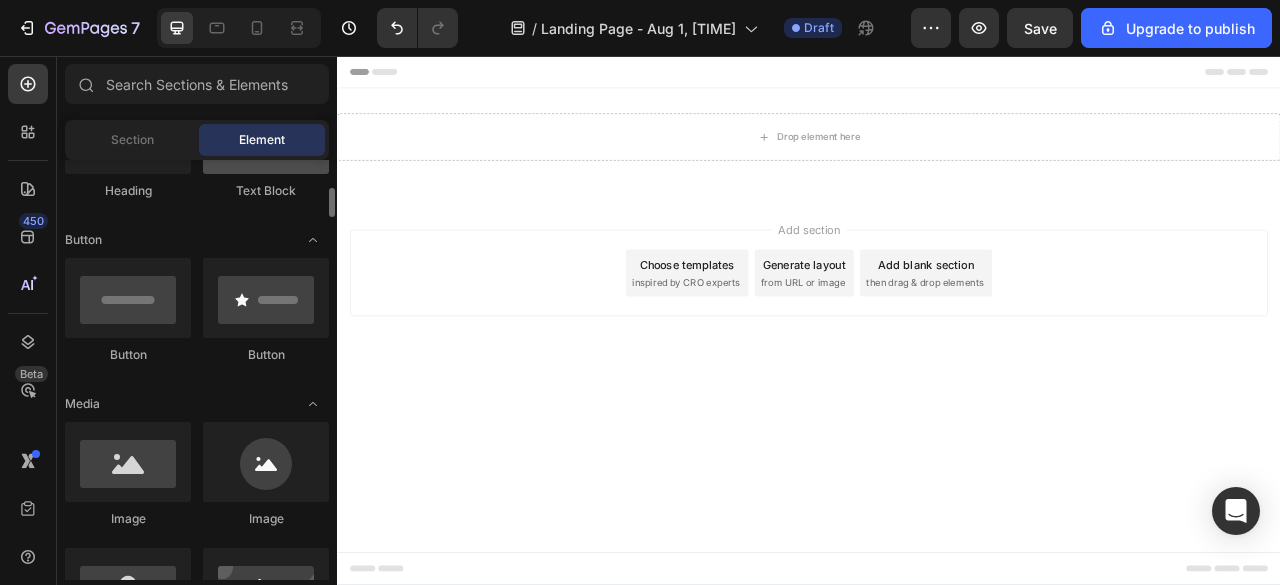 scroll, scrollTop: 300, scrollLeft: 0, axis: vertical 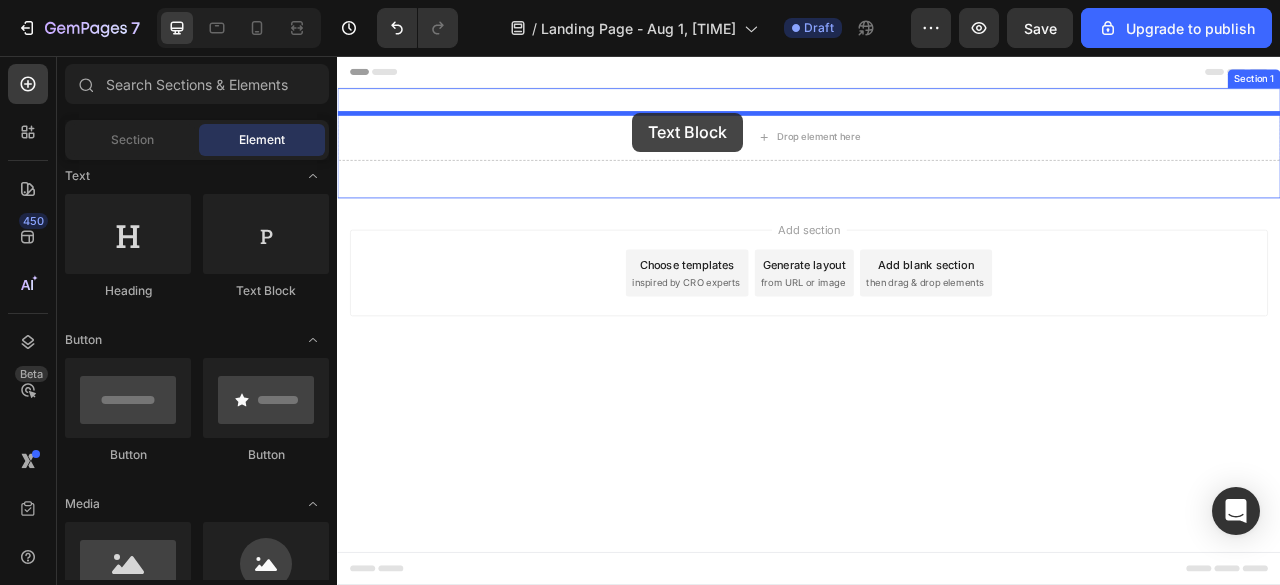 drag, startPoint x: 630, startPoint y: 323, endPoint x: 599, endPoint y: 187, distance: 139.48836 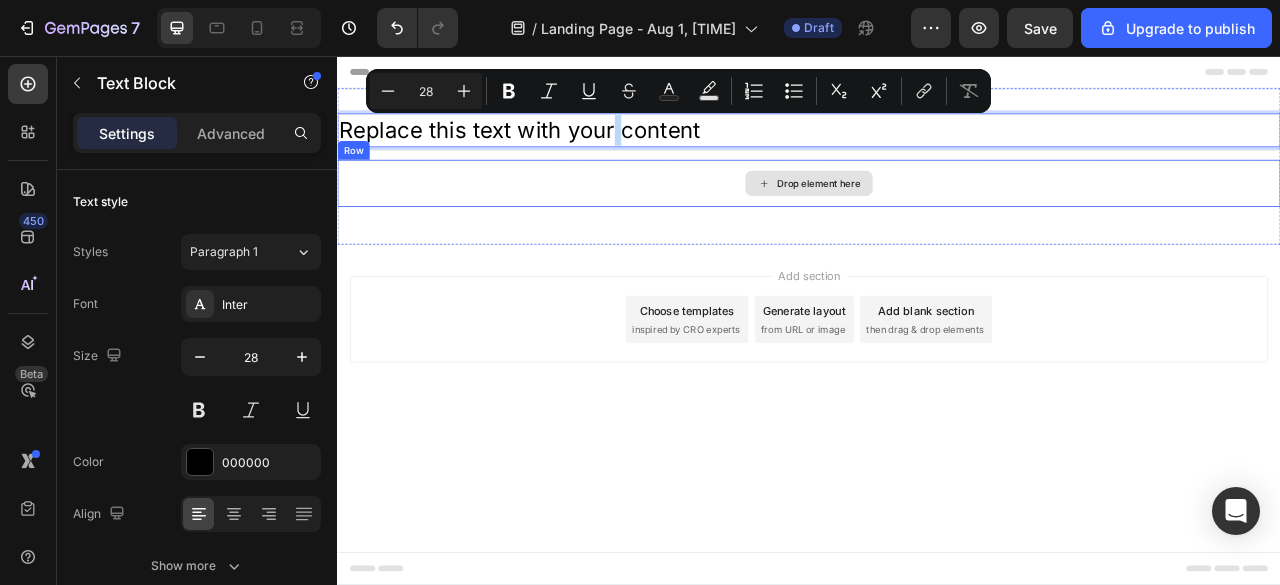 drag, startPoint x: 693, startPoint y: 150, endPoint x: 692, endPoint y: 221, distance: 71.00704 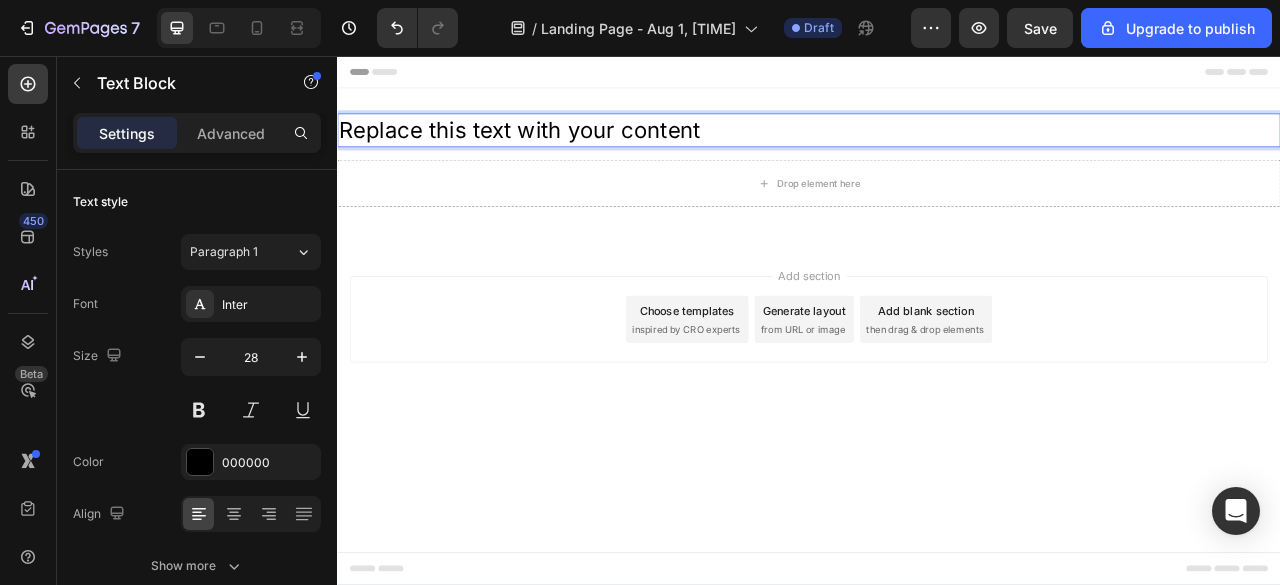 click on "Replace this text with your content" at bounding box center [937, 150] 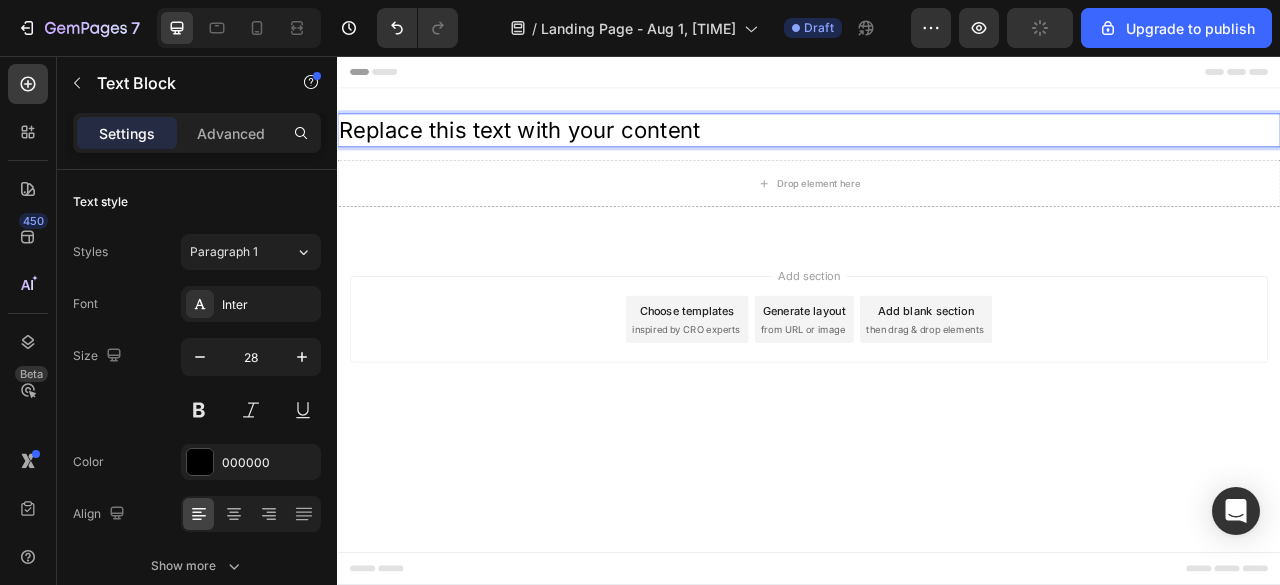 click on "Replace this text with your content" at bounding box center [937, 150] 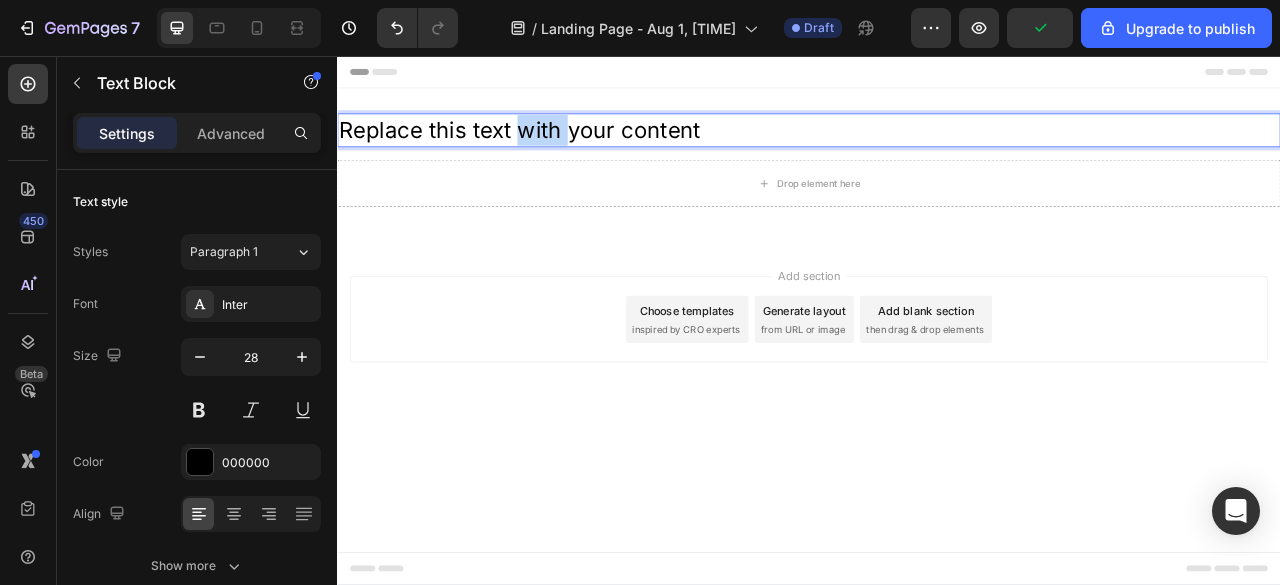 click on "Replace this text with your content" at bounding box center (937, 150) 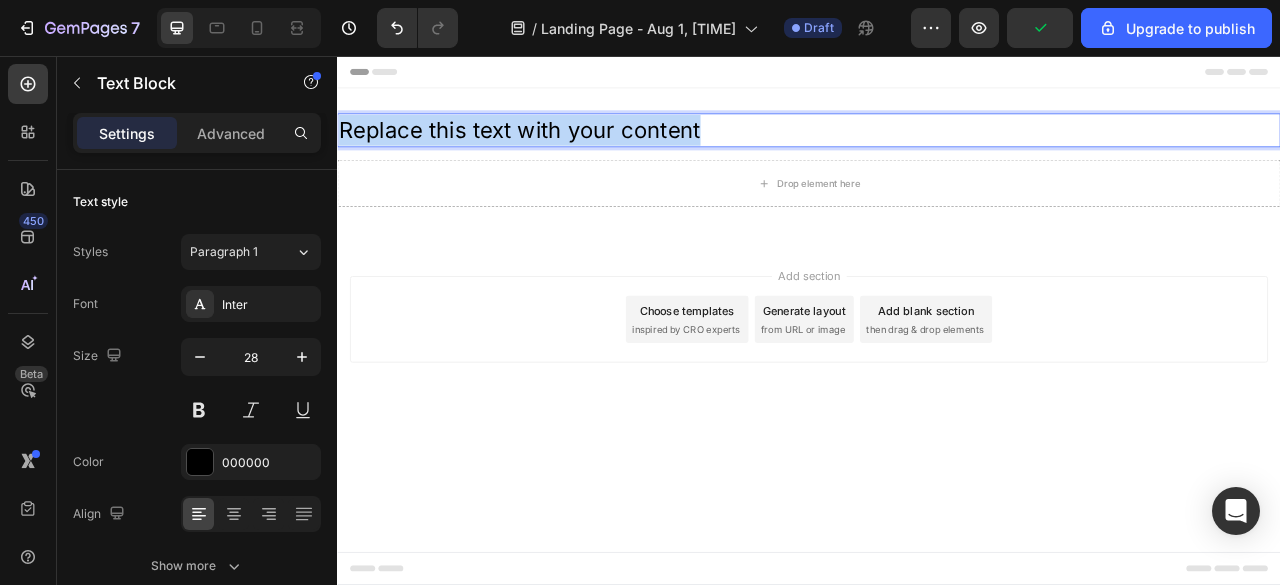 click on "Replace this text with your content" at bounding box center [937, 150] 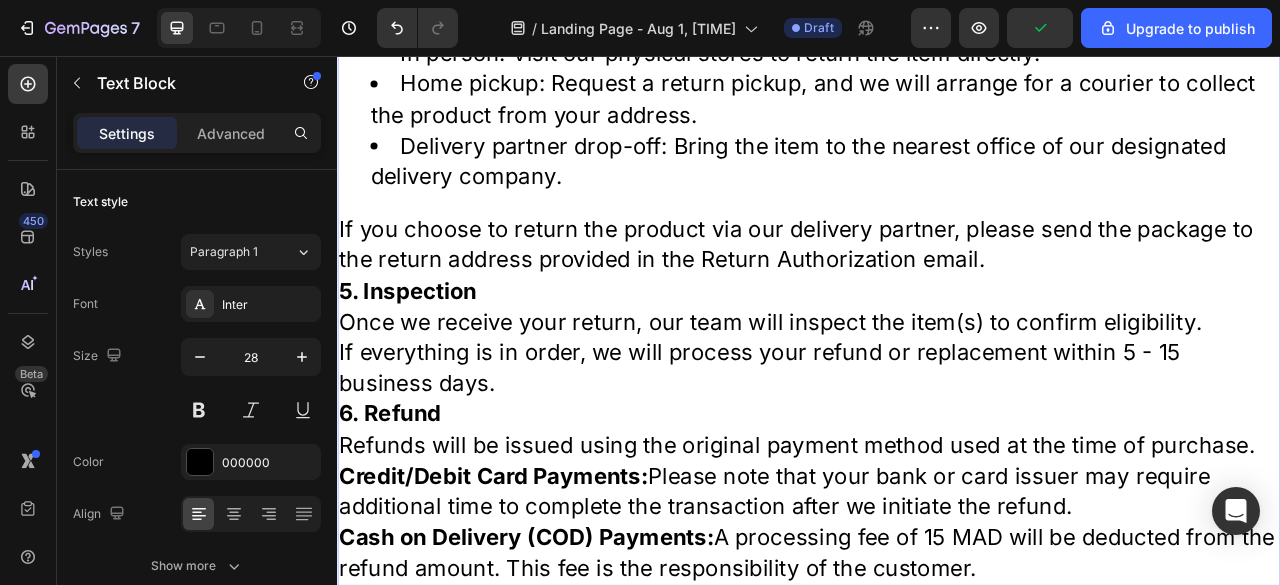 scroll, scrollTop: 2437, scrollLeft: 0, axis: vertical 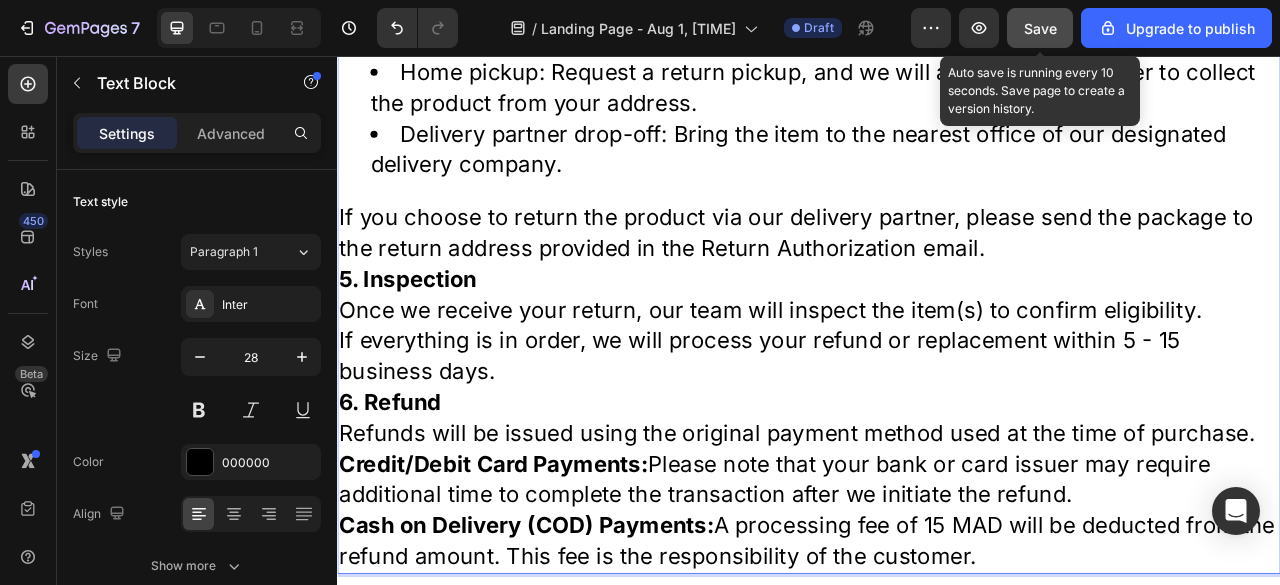 click on "Save" at bounding box center [1040, 28] 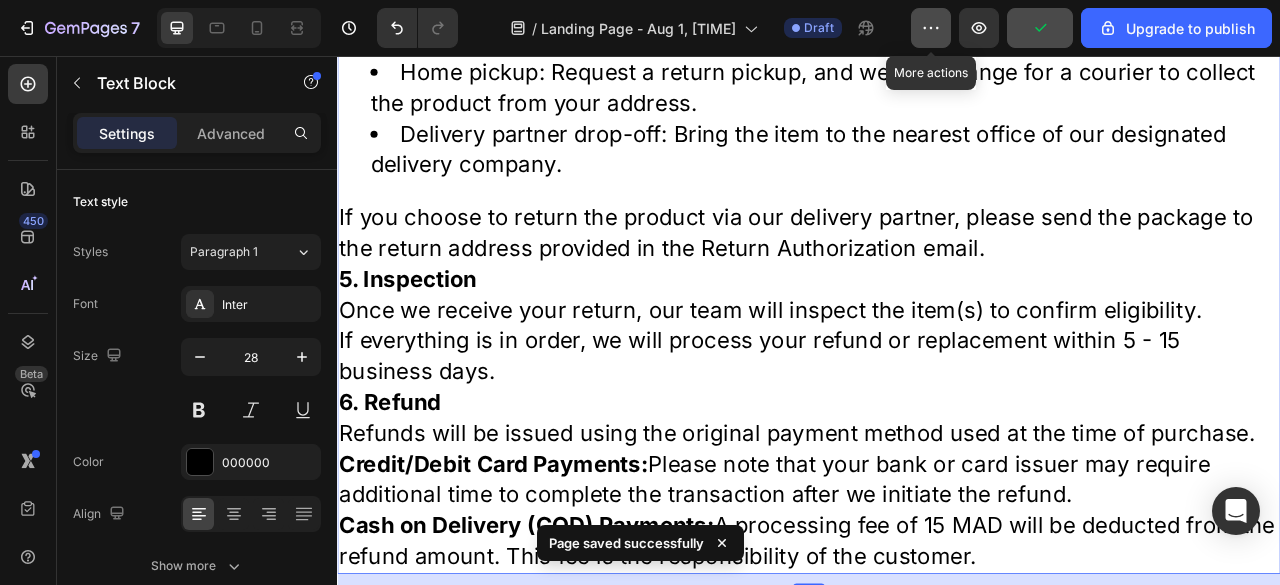click 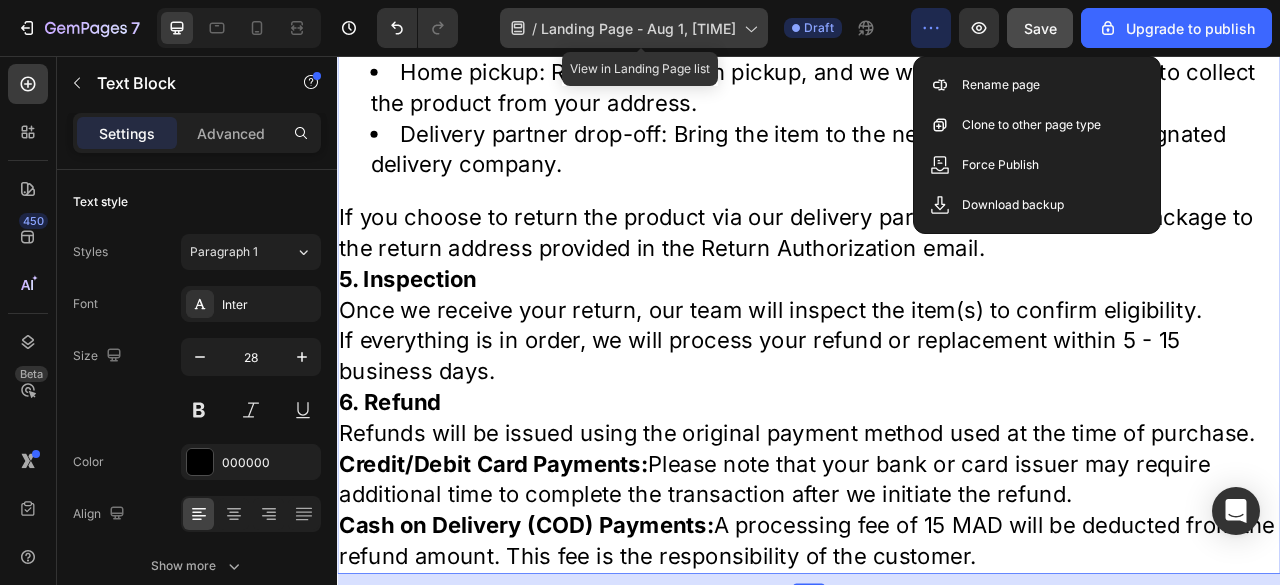 click on "Landing Page - Aug 1, 20:04:57" at bounding box center (638, 28) 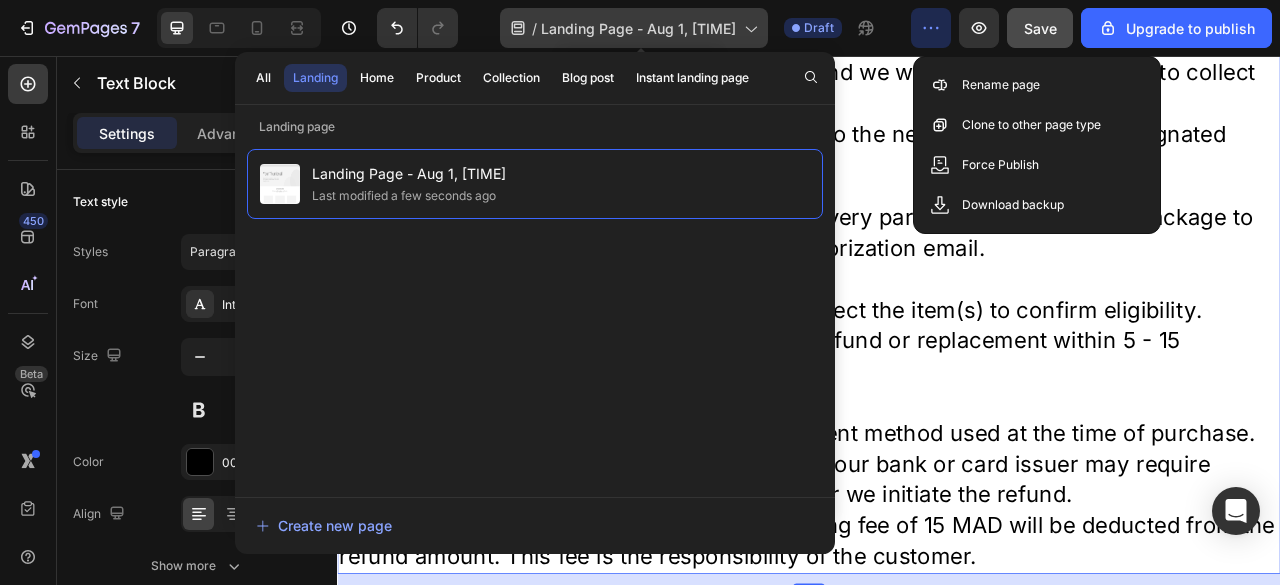 click on "Landing Page - Aug 1, 20:04:57" at bounding box center (638, 28) 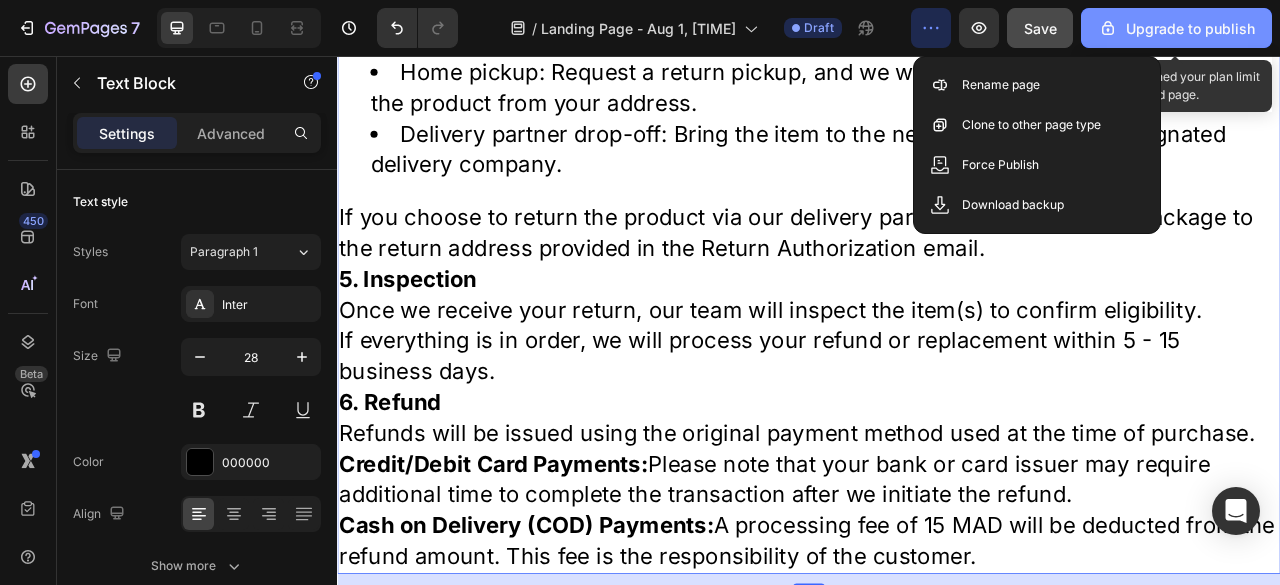 click on "Upgrade to publish" at bounding box center (1176, 28) 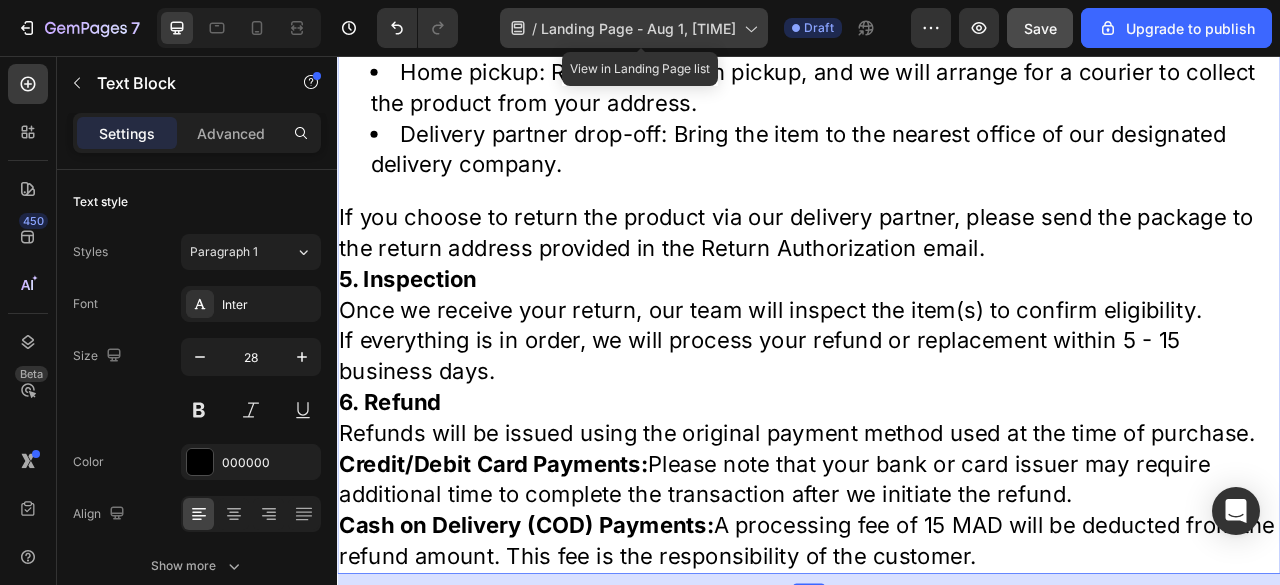 click on "Landing Page - Aug 1, 20:04:57" at bounding box center [638, 28] 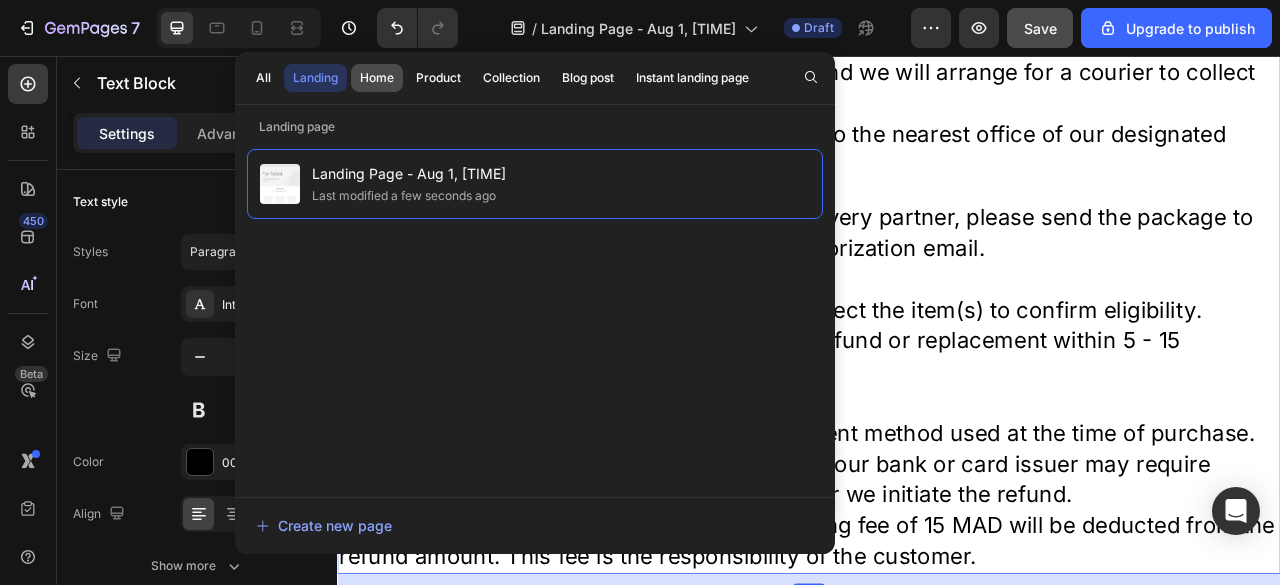 click on "Home" at bounding box center [377, 78] 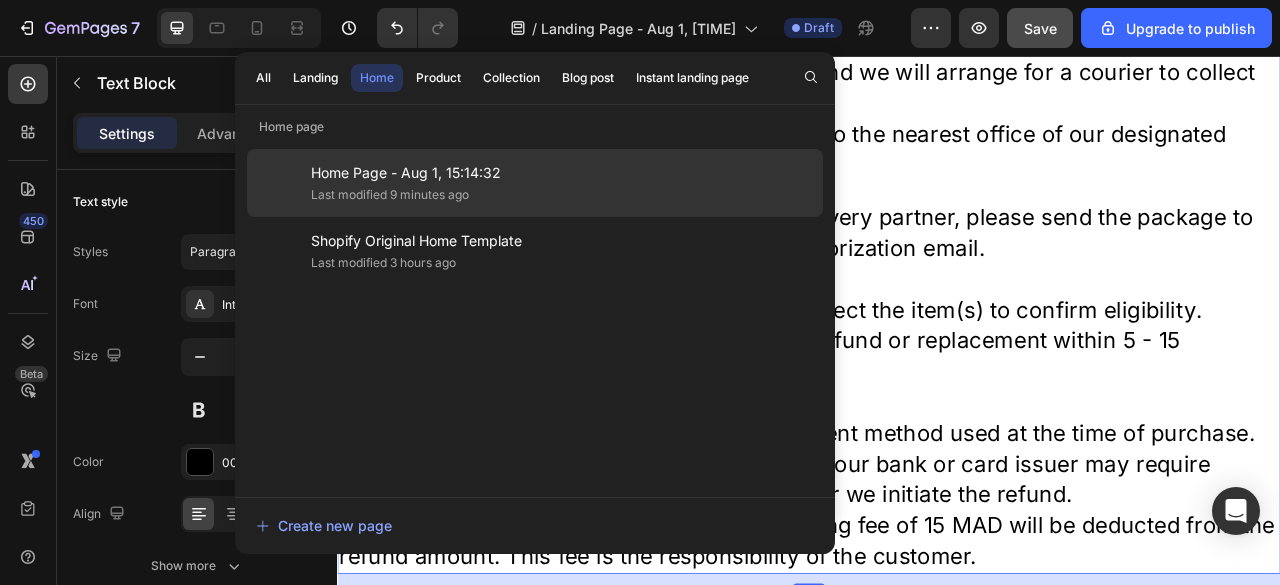 click on "Home Page - Aug 1, 15:14:32" at bounding box center (406, 173) 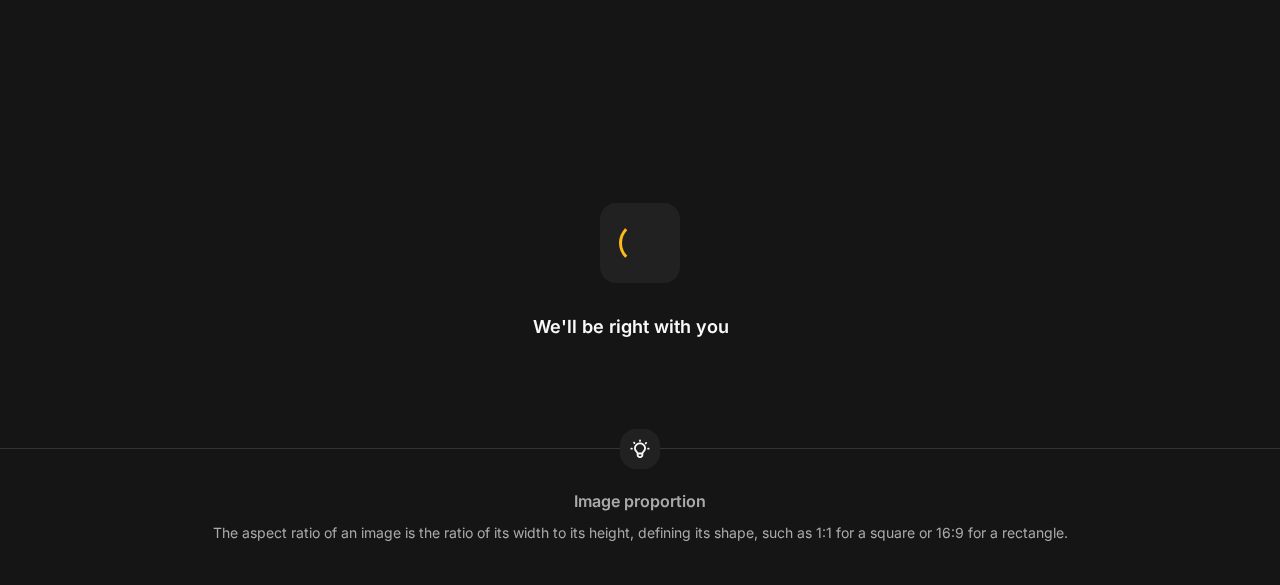 scroll, scrollTop: 0, scrollLeft: 0, axis: both 